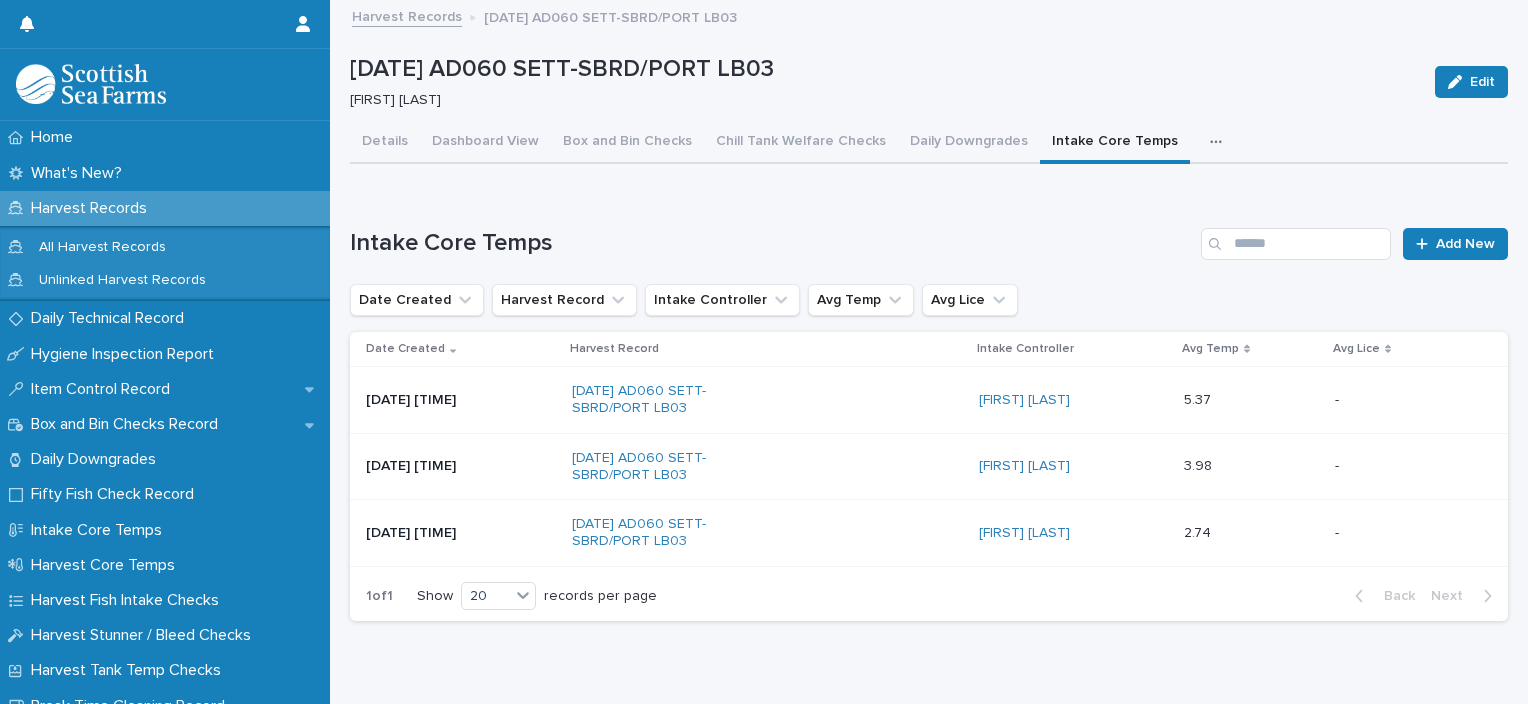 scroll, scrollTop: 0, scrollLeft: 0, axis: both 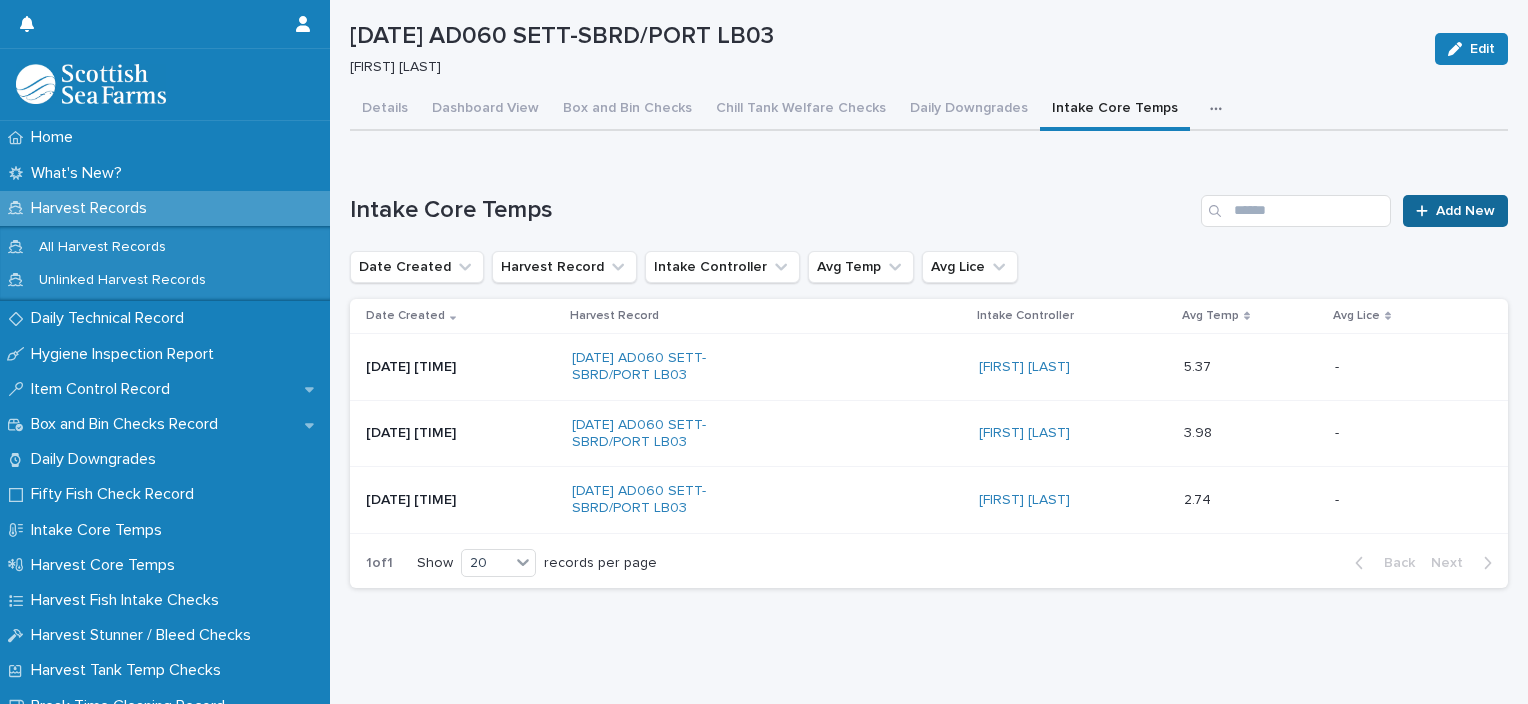 click at bounding box center [1426, 211] 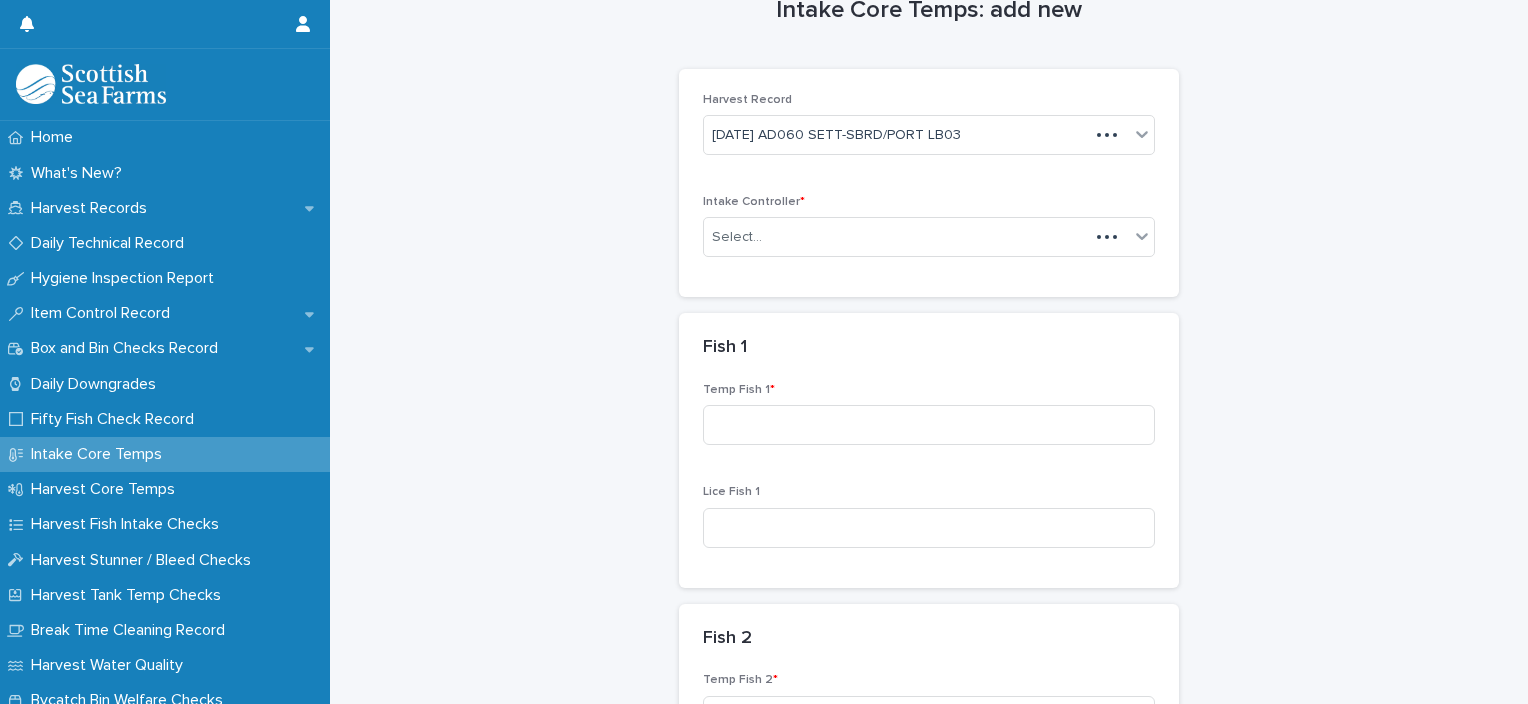 scroll, scrollTop: 48, scrollLeft: 0, axis: vertical 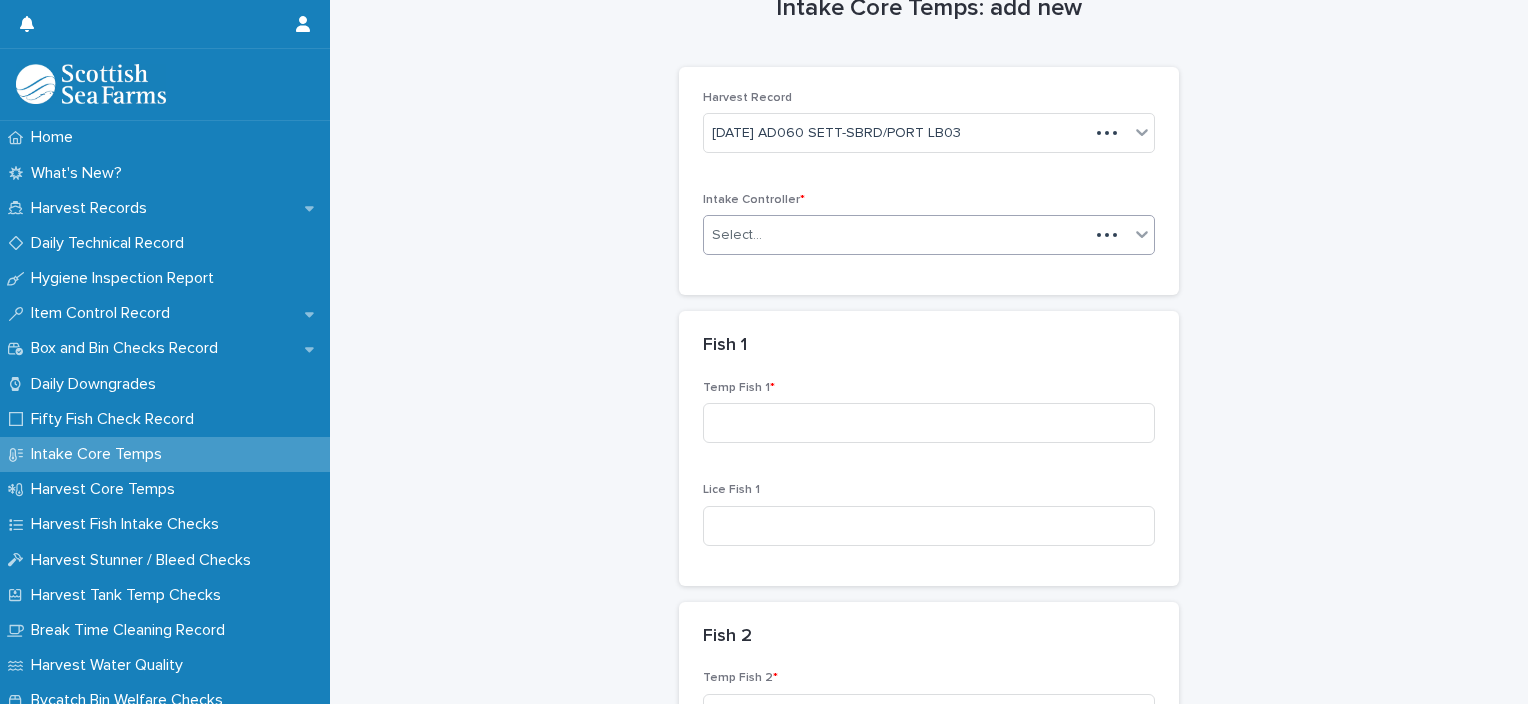 click on "Select..." at bounding box center (896, 235) 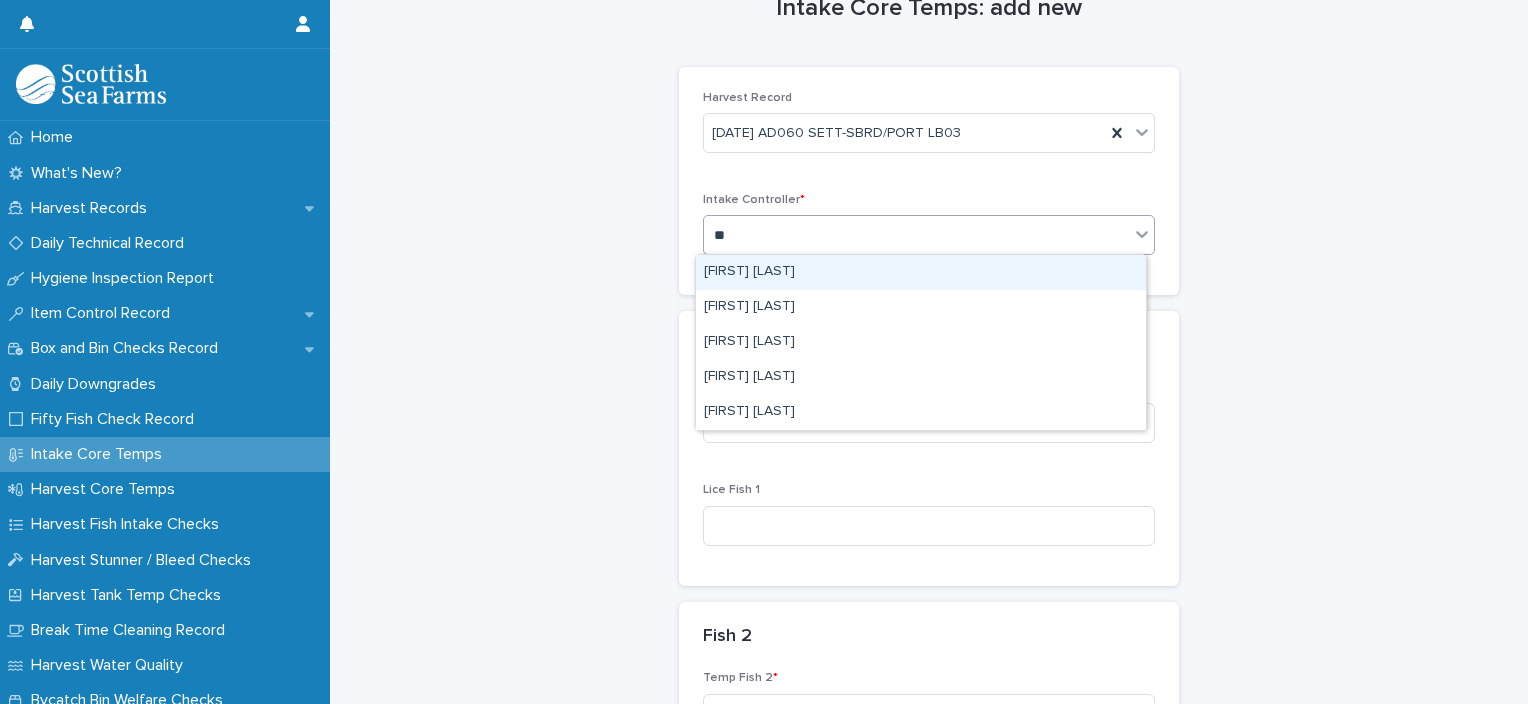 type on "***" 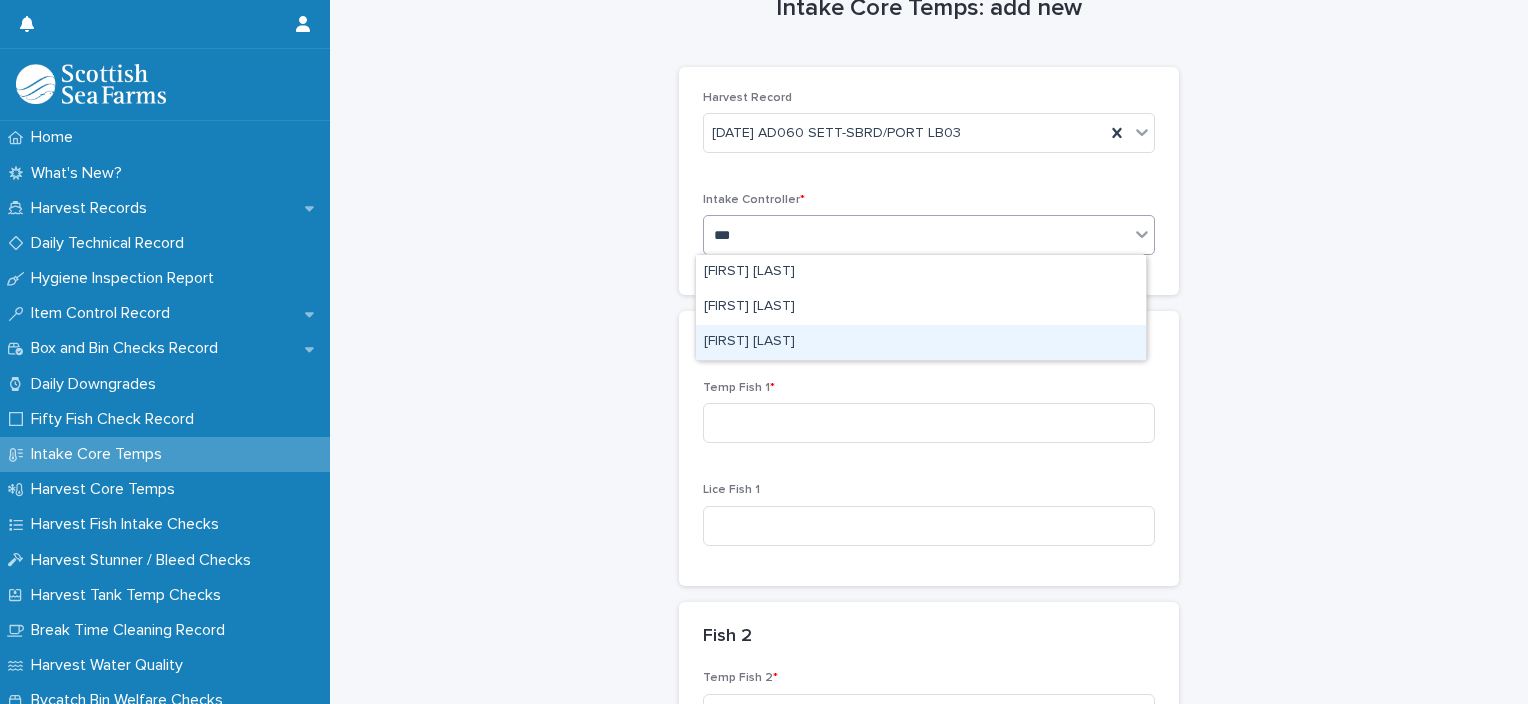 click on "[FIRST] [LAST]" at bounding box center [921, 342] 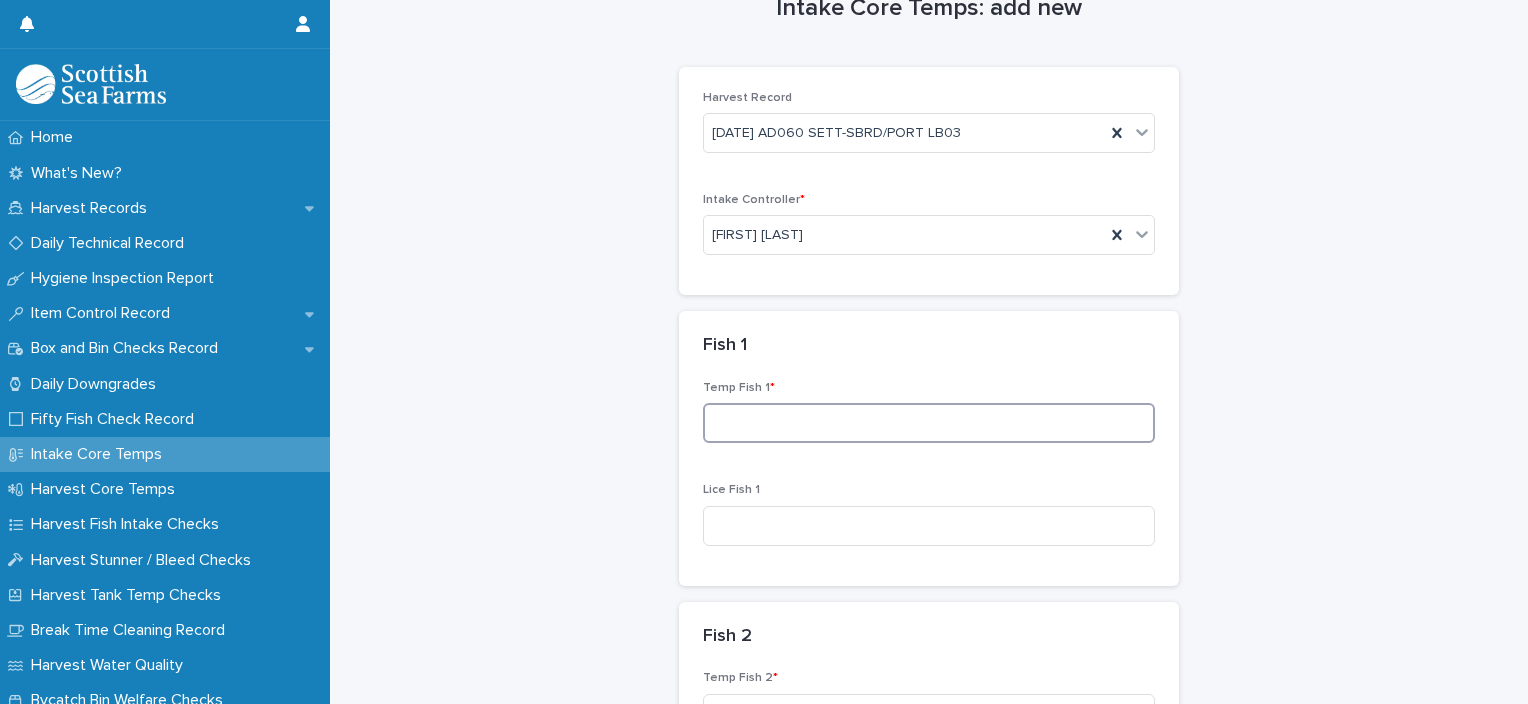 click at bounding box center (929, 423) 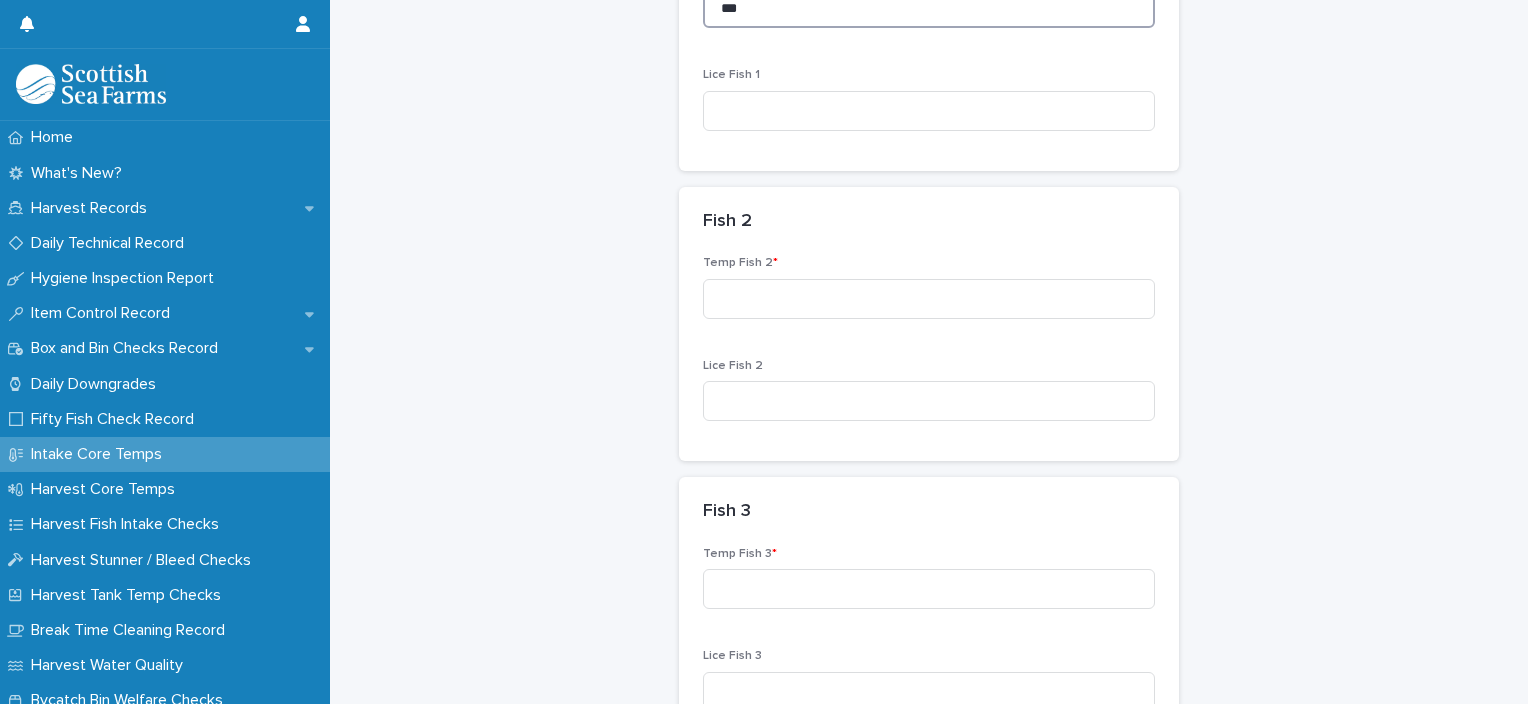 scroll, scrollTop: 590, scrollLeft: 0, axis: vertical 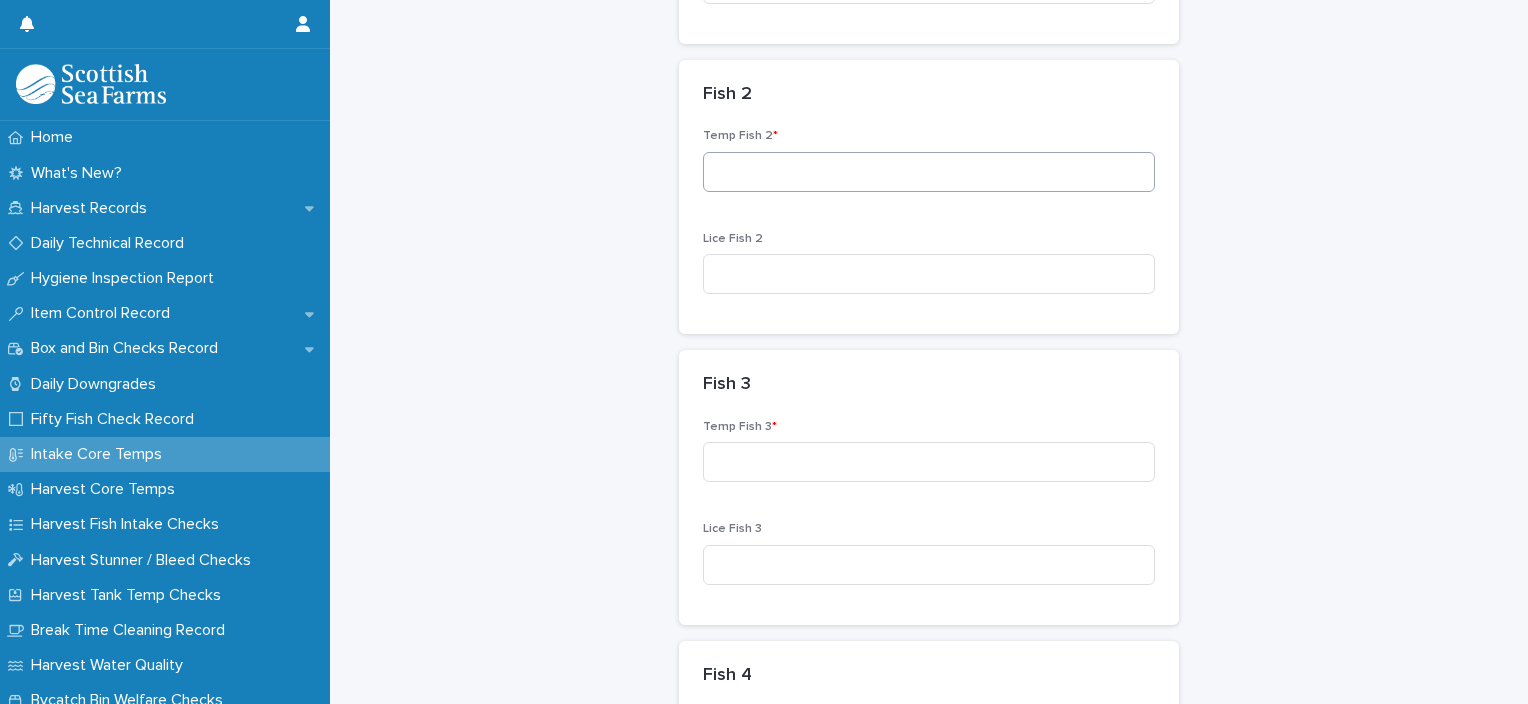 type on "***" 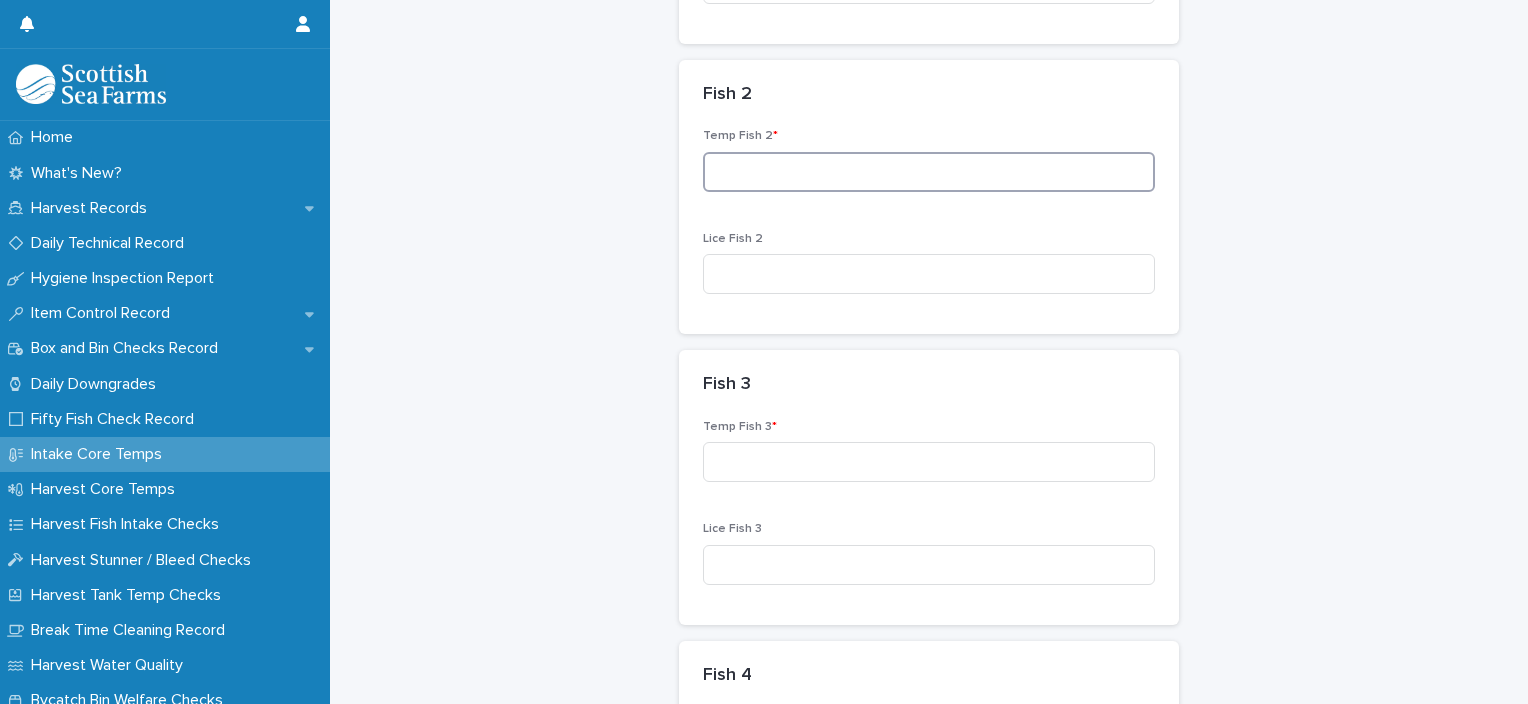 click at bounding box center [929, 172] 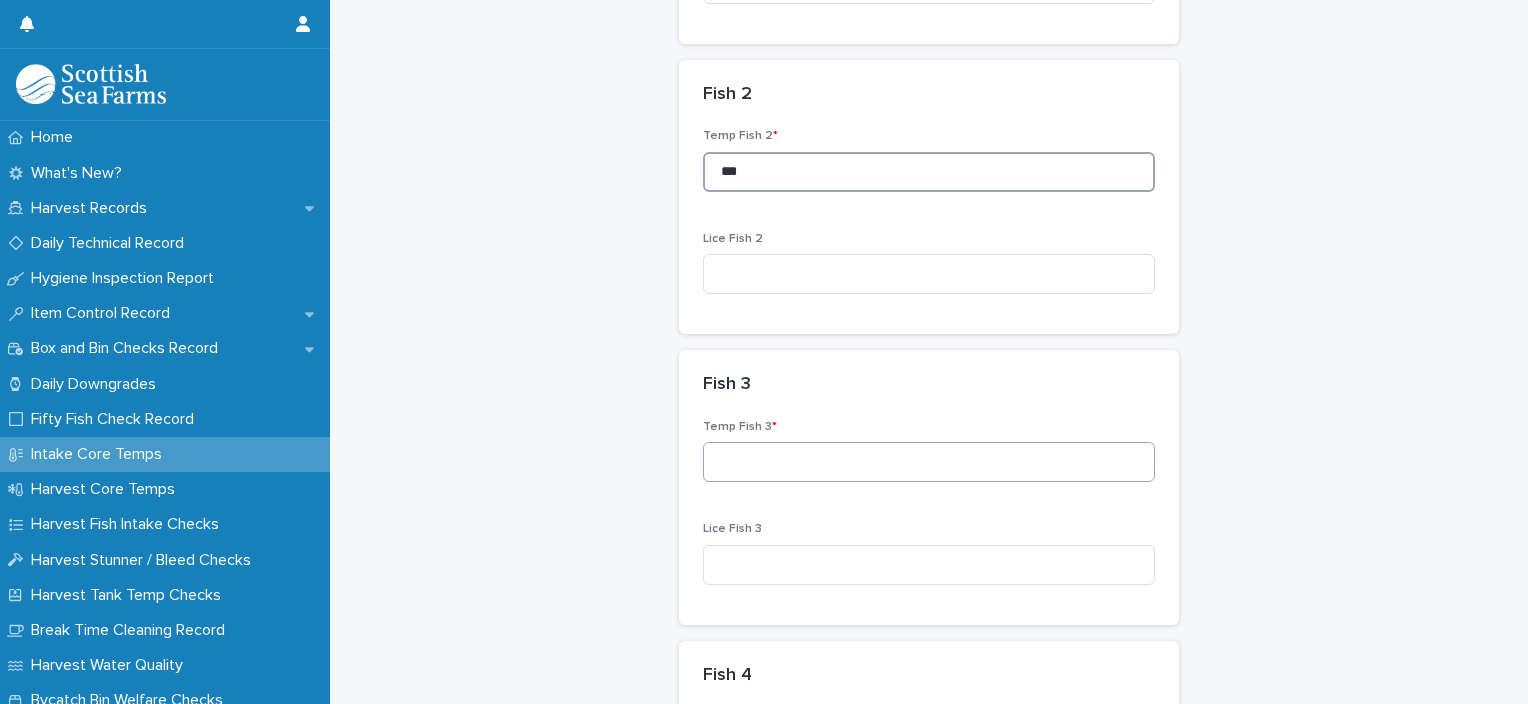 type on "***" 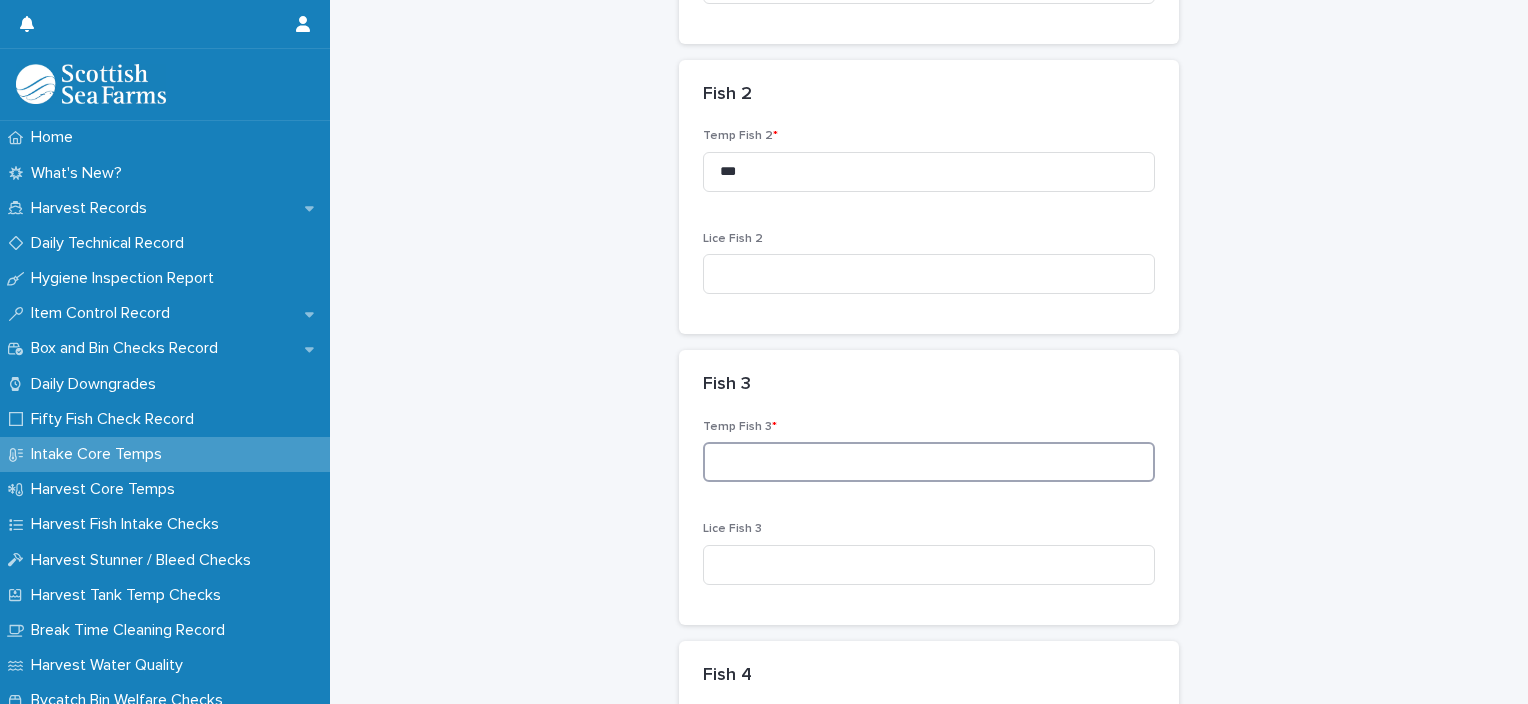 click at bounding box center [929, 462] 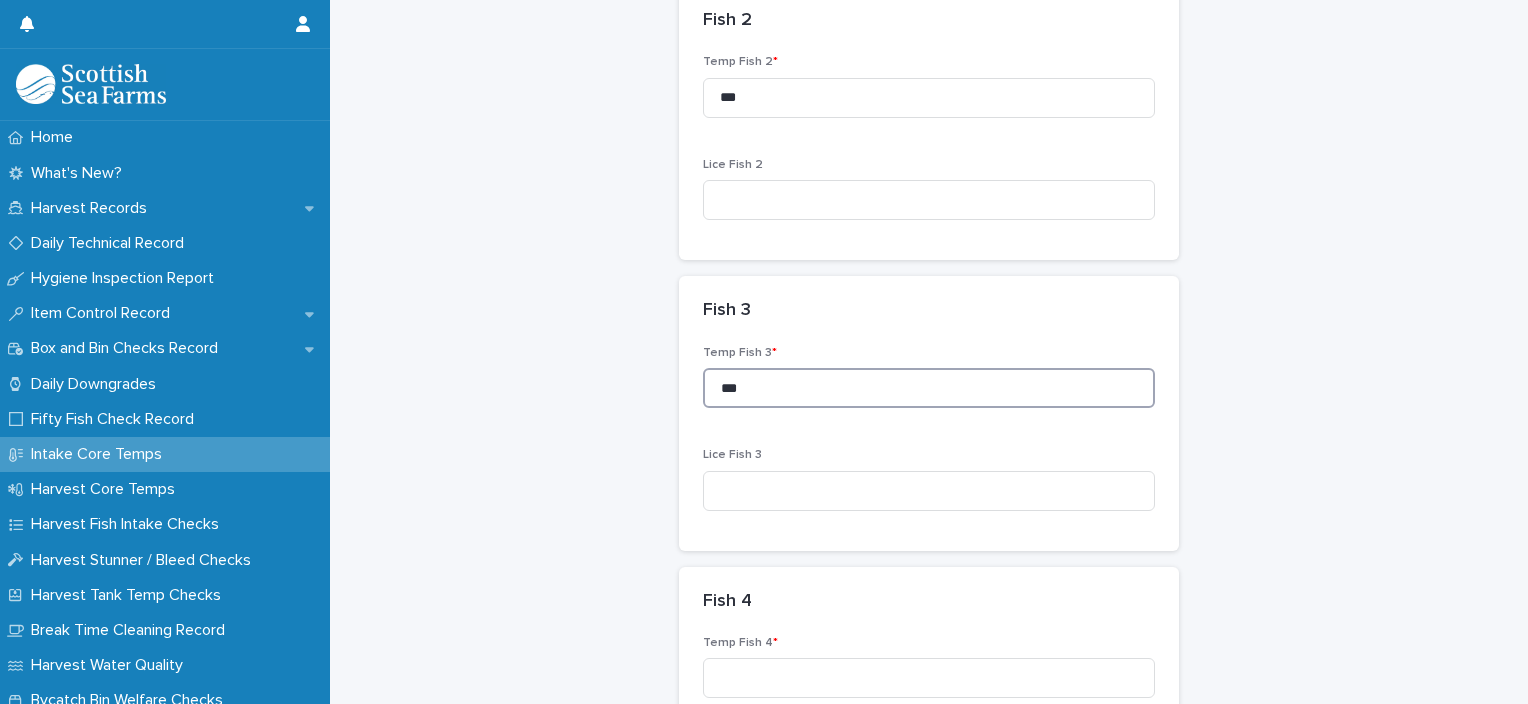 scroll, scrollTop: 990, scrollLeft: 0, axis: vertical 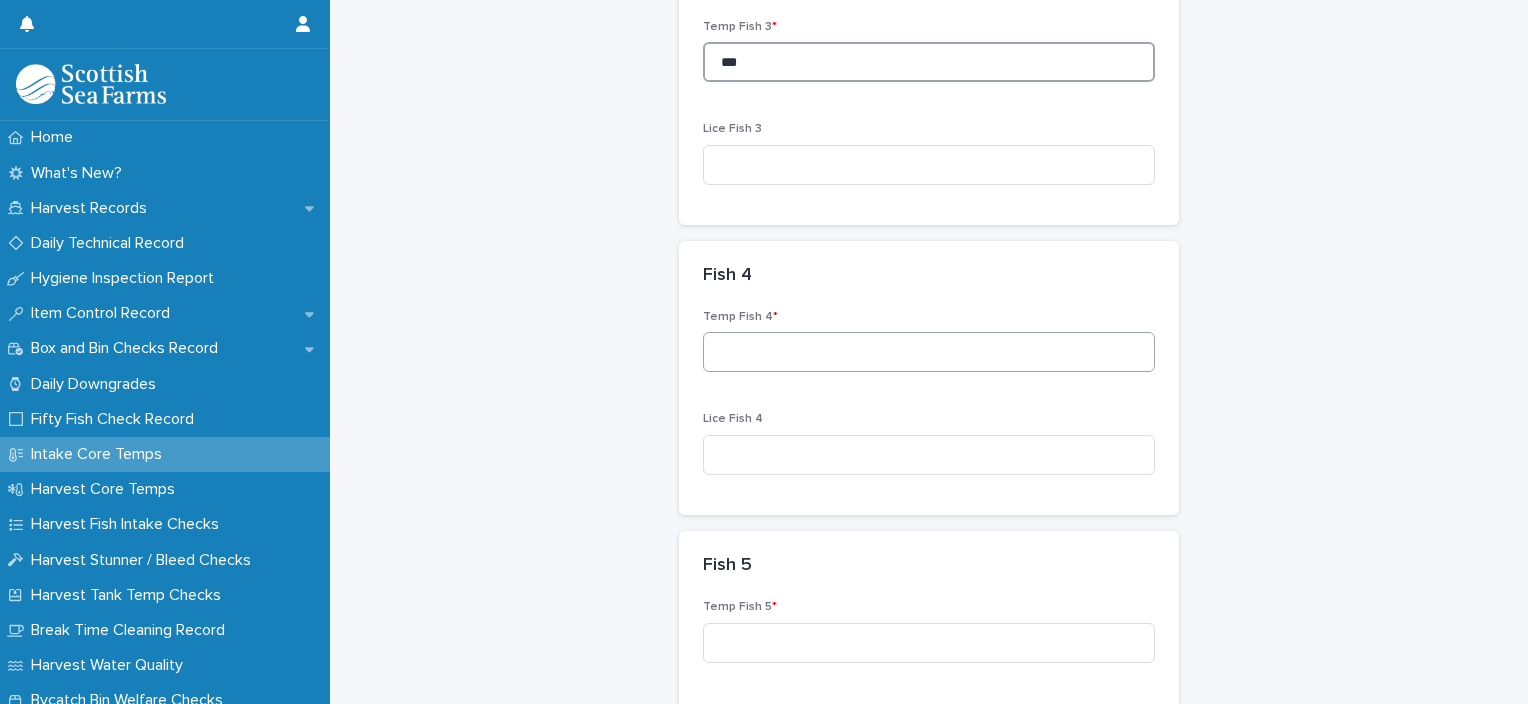 type on "***" 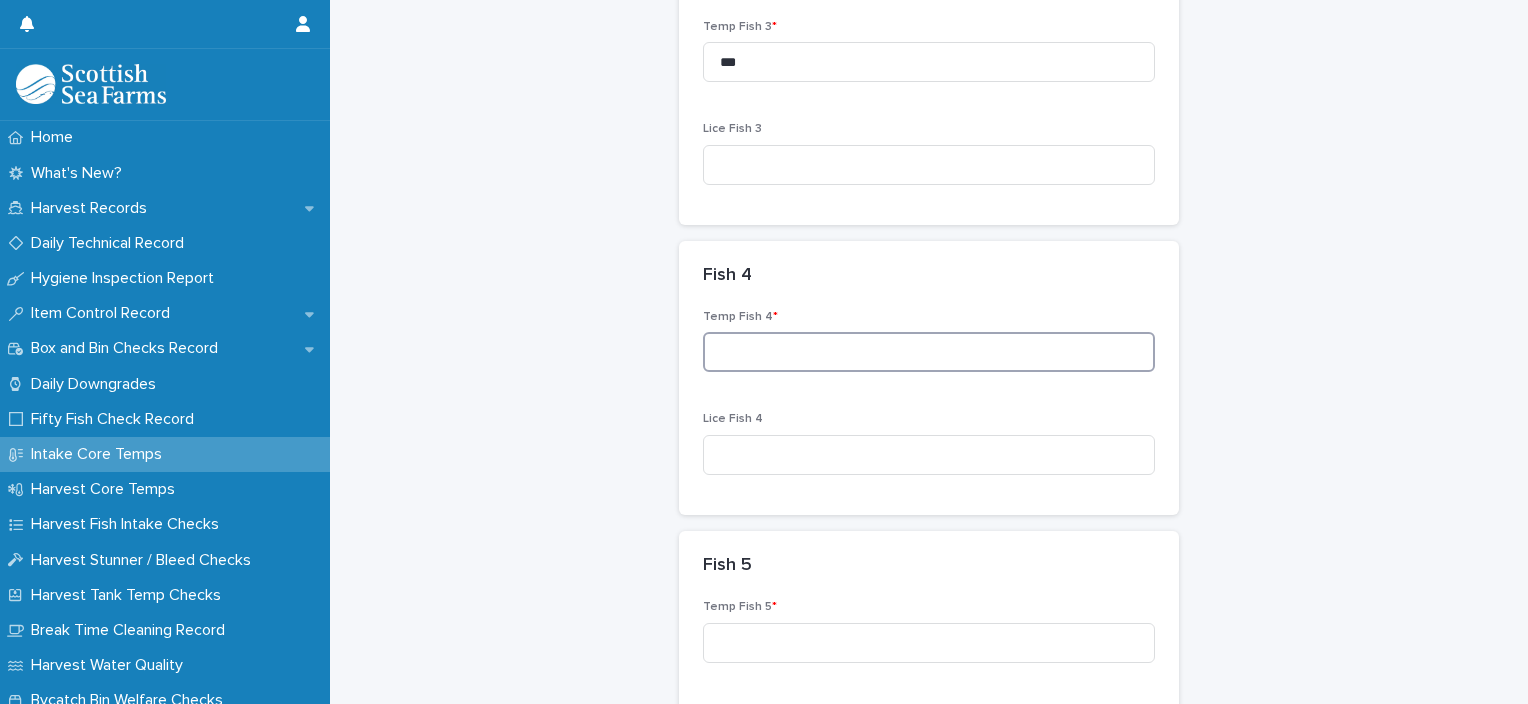 click at bounding box center [929, 352] 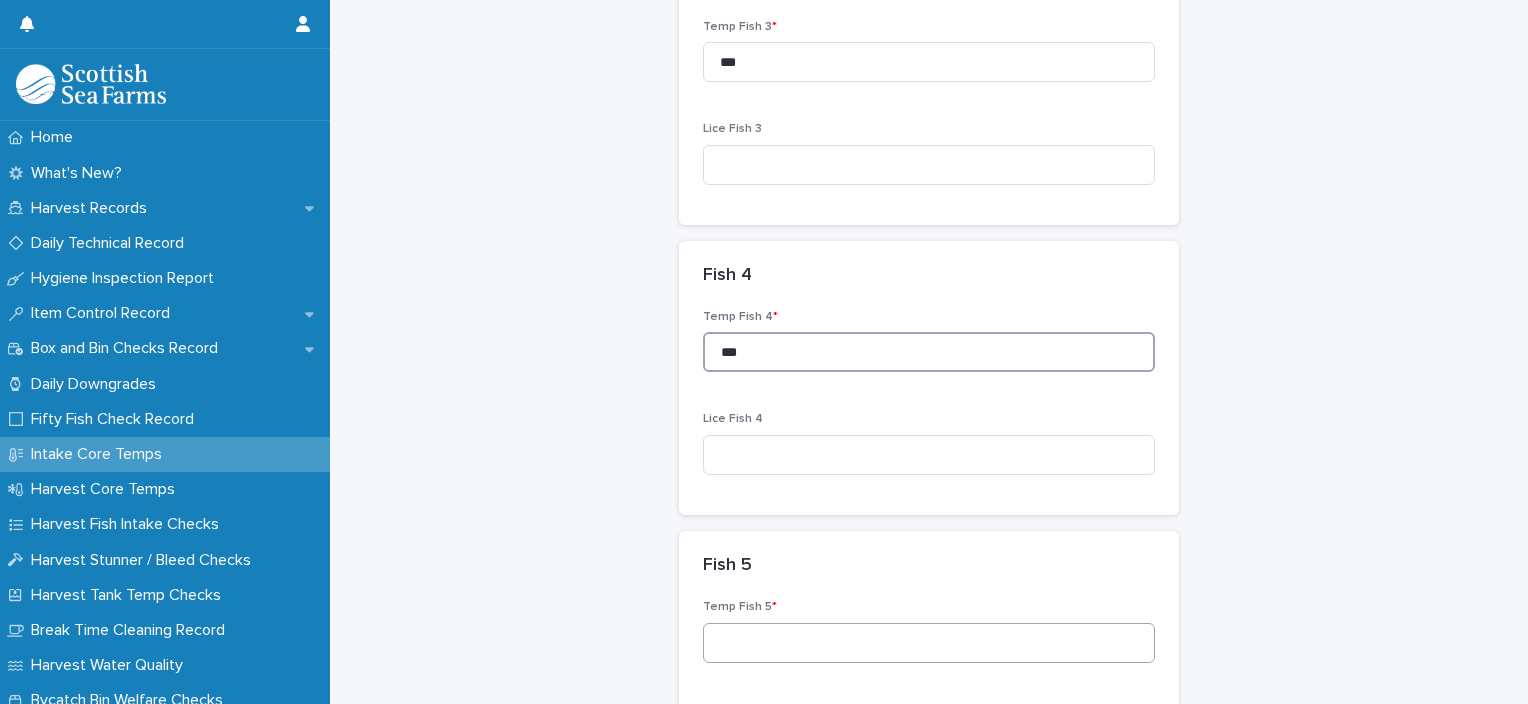 type on "***" 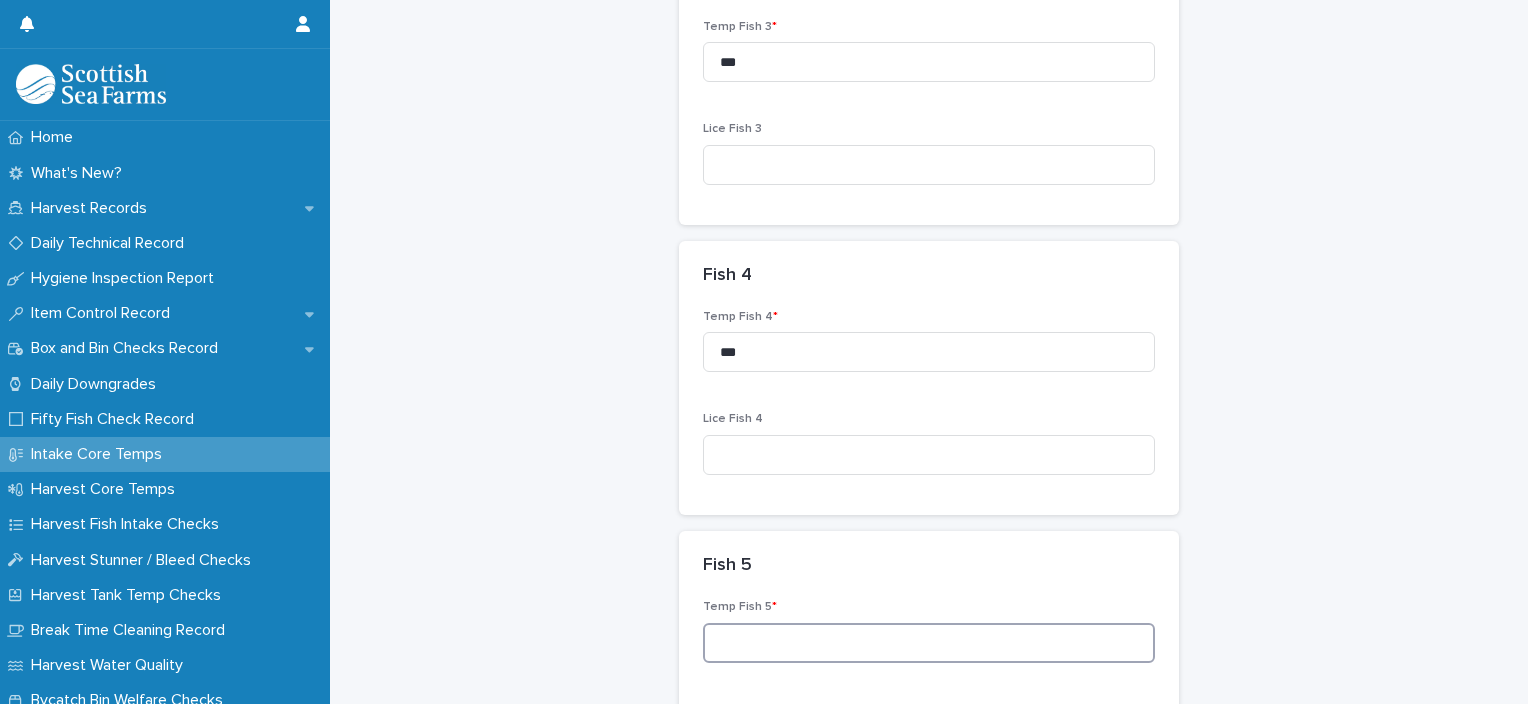 click at bounding box center [929, 643] 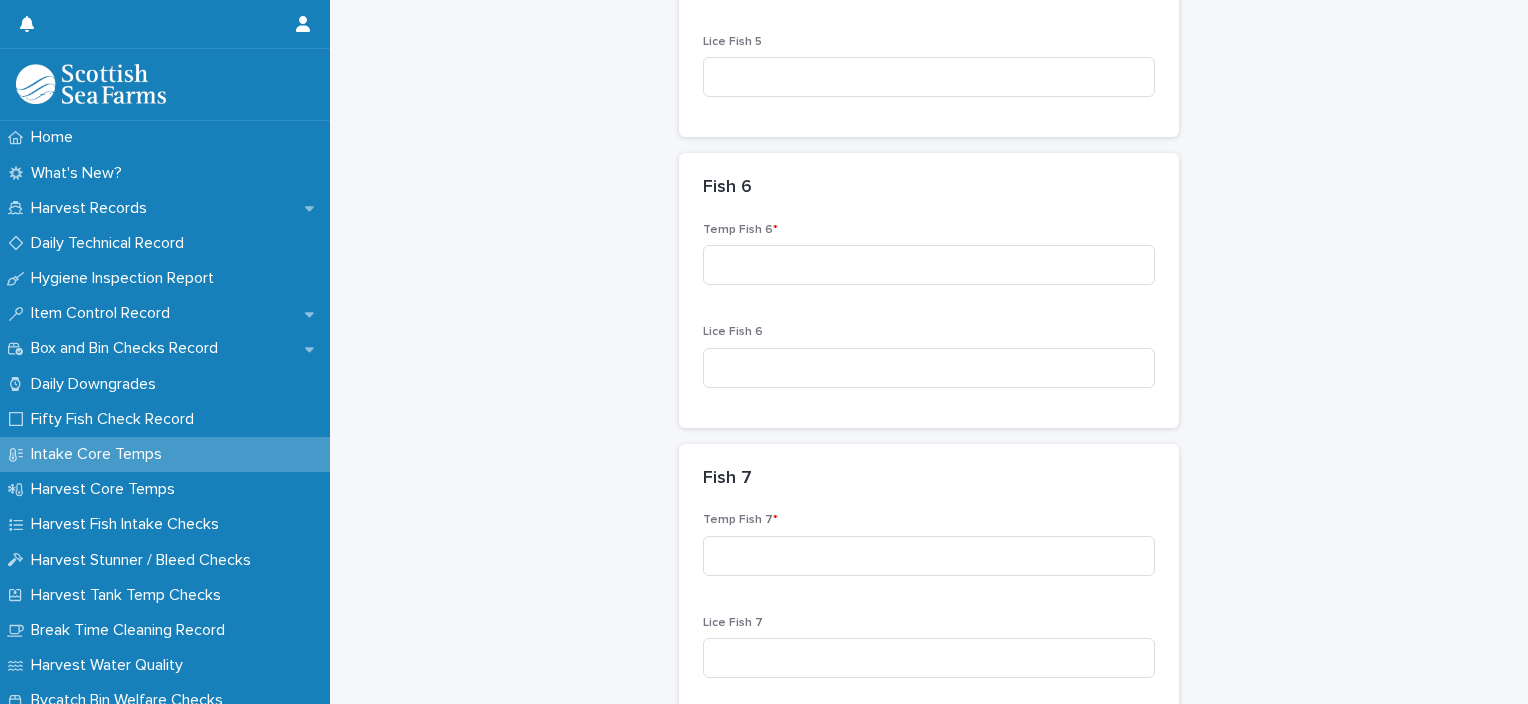 scroll, scrollTop: 1690, scrollLeft: 0, axis: vertical 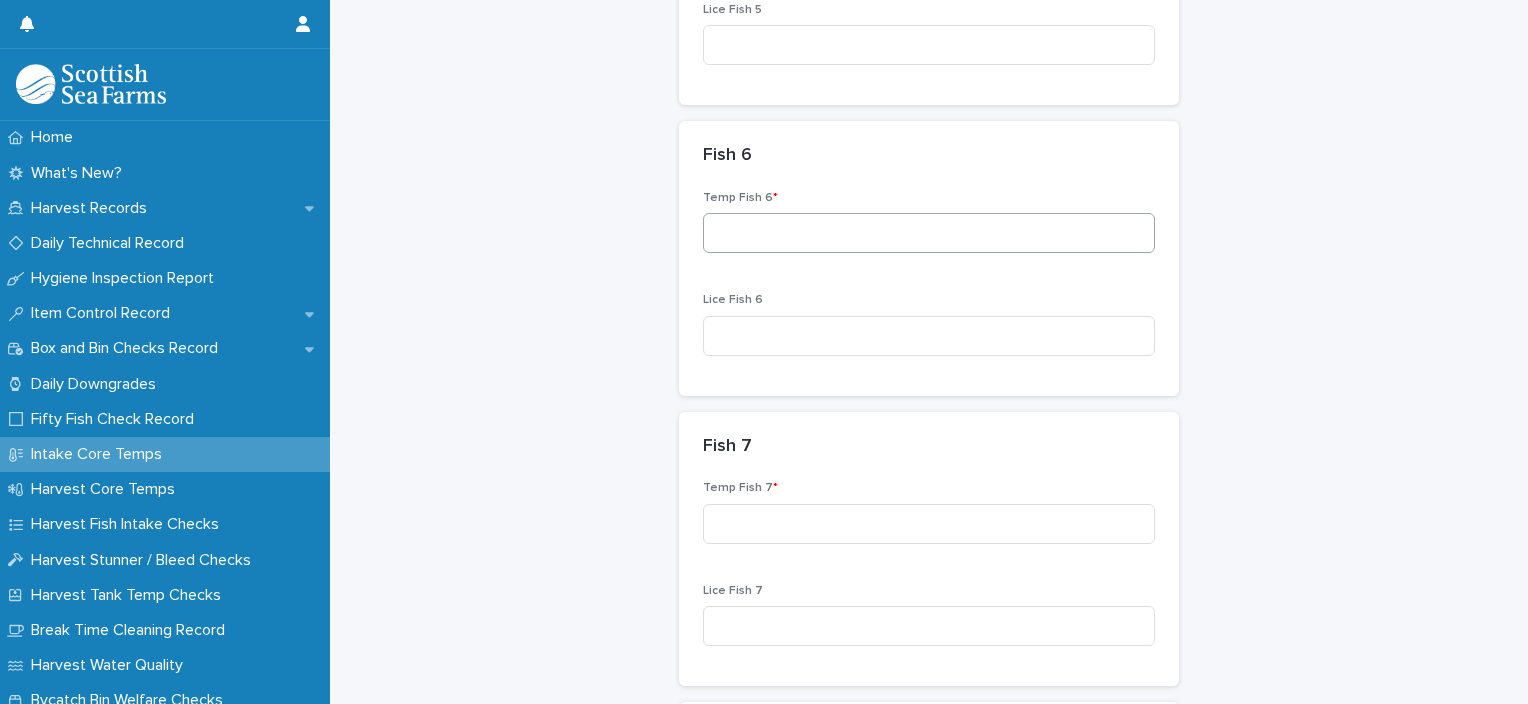 type on "***" 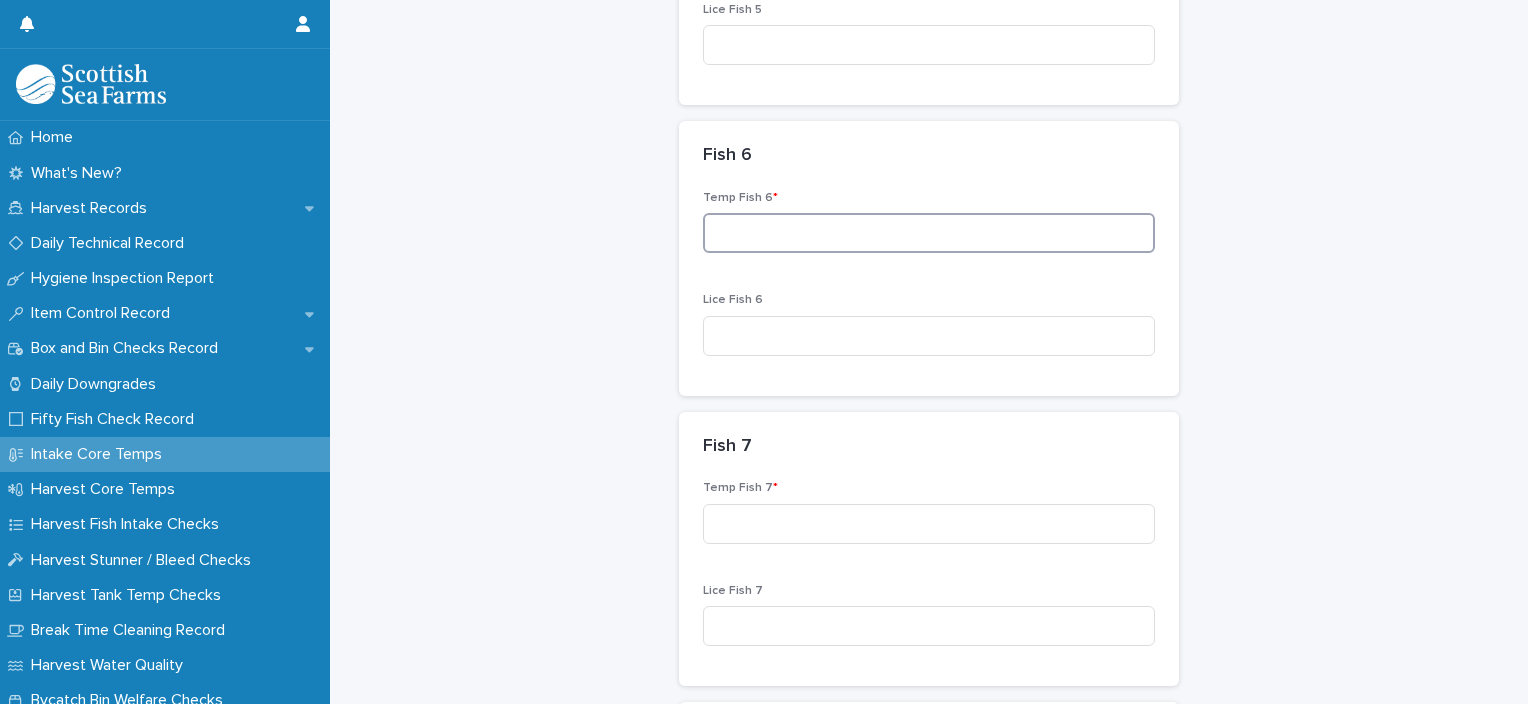 click at bounding box center (929, 233) 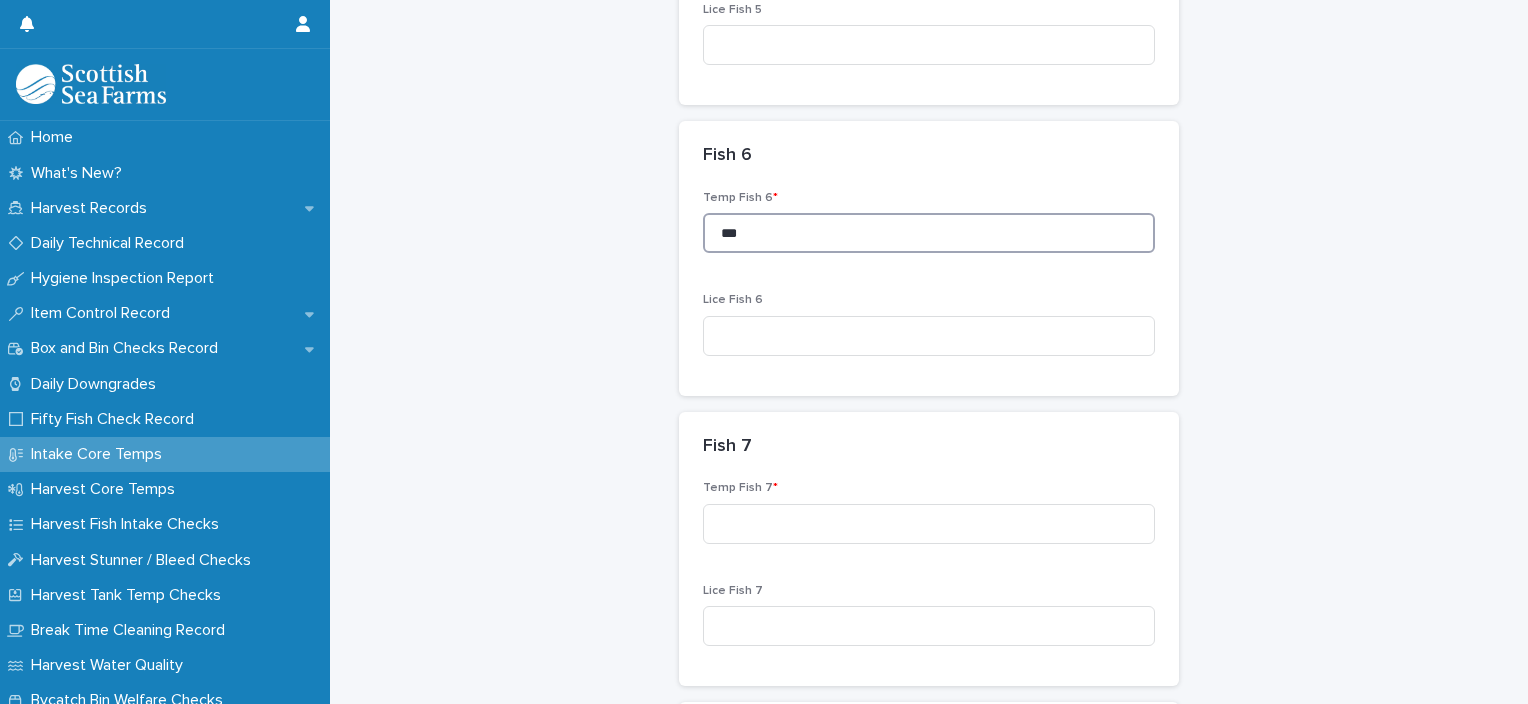 type on "***" 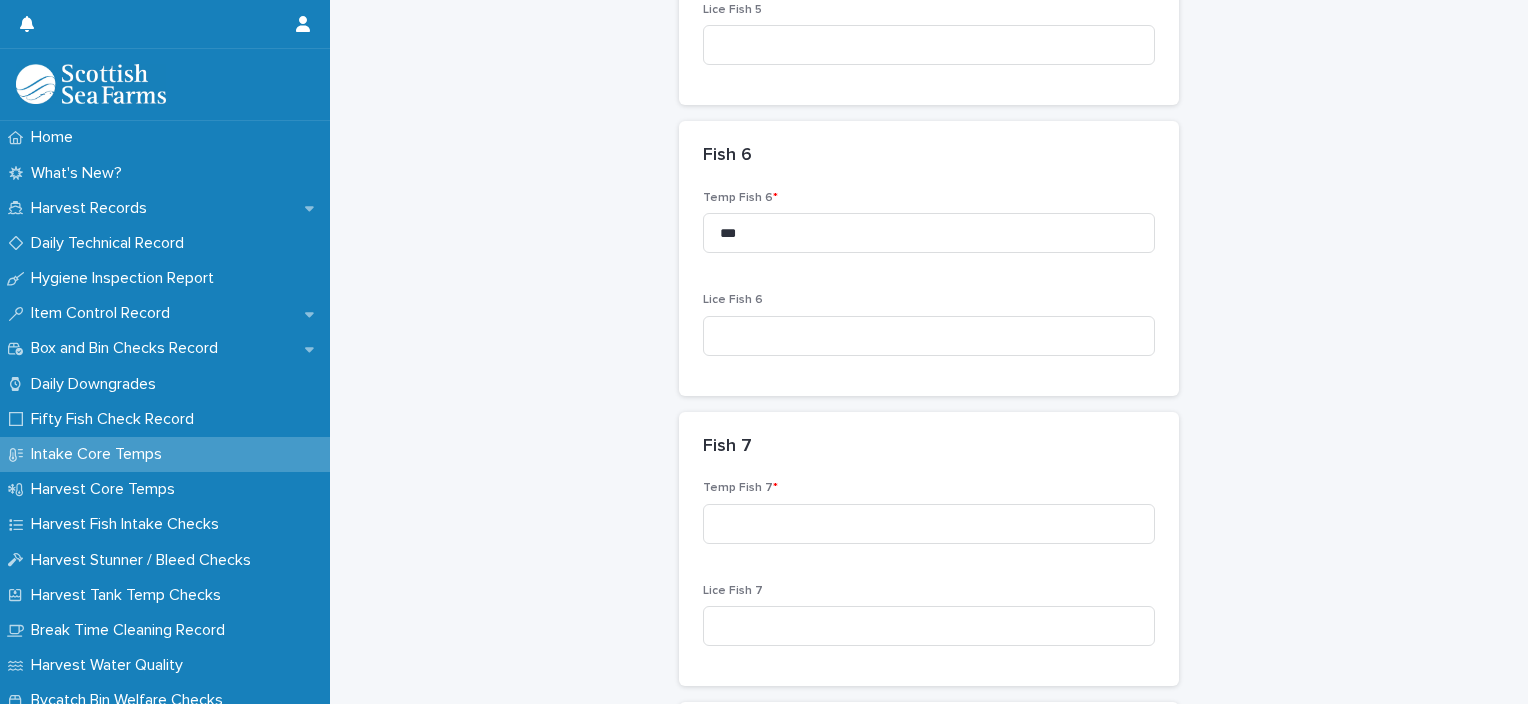 click on "Temp Fish 7 *" at bounding box center (929, 520) 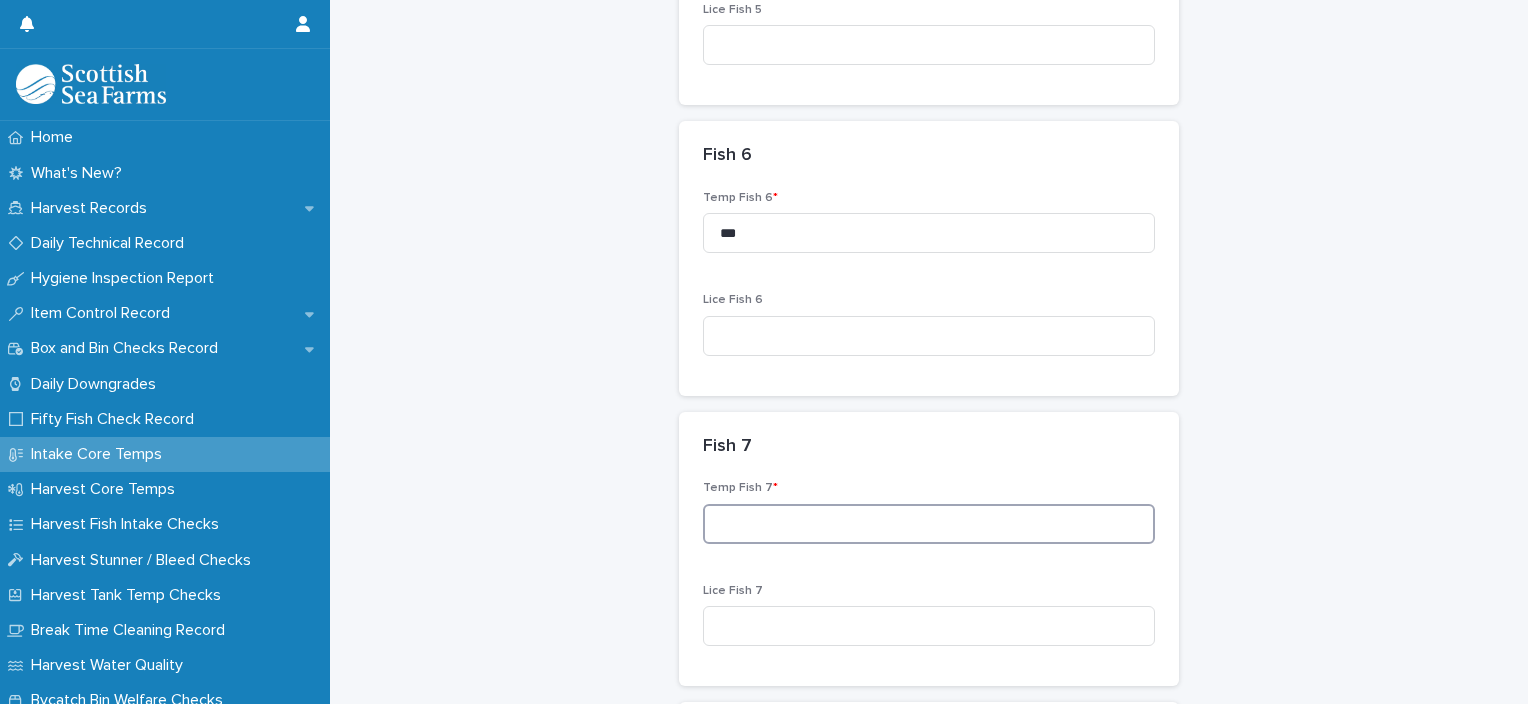 click at bounding box center (929, 524) 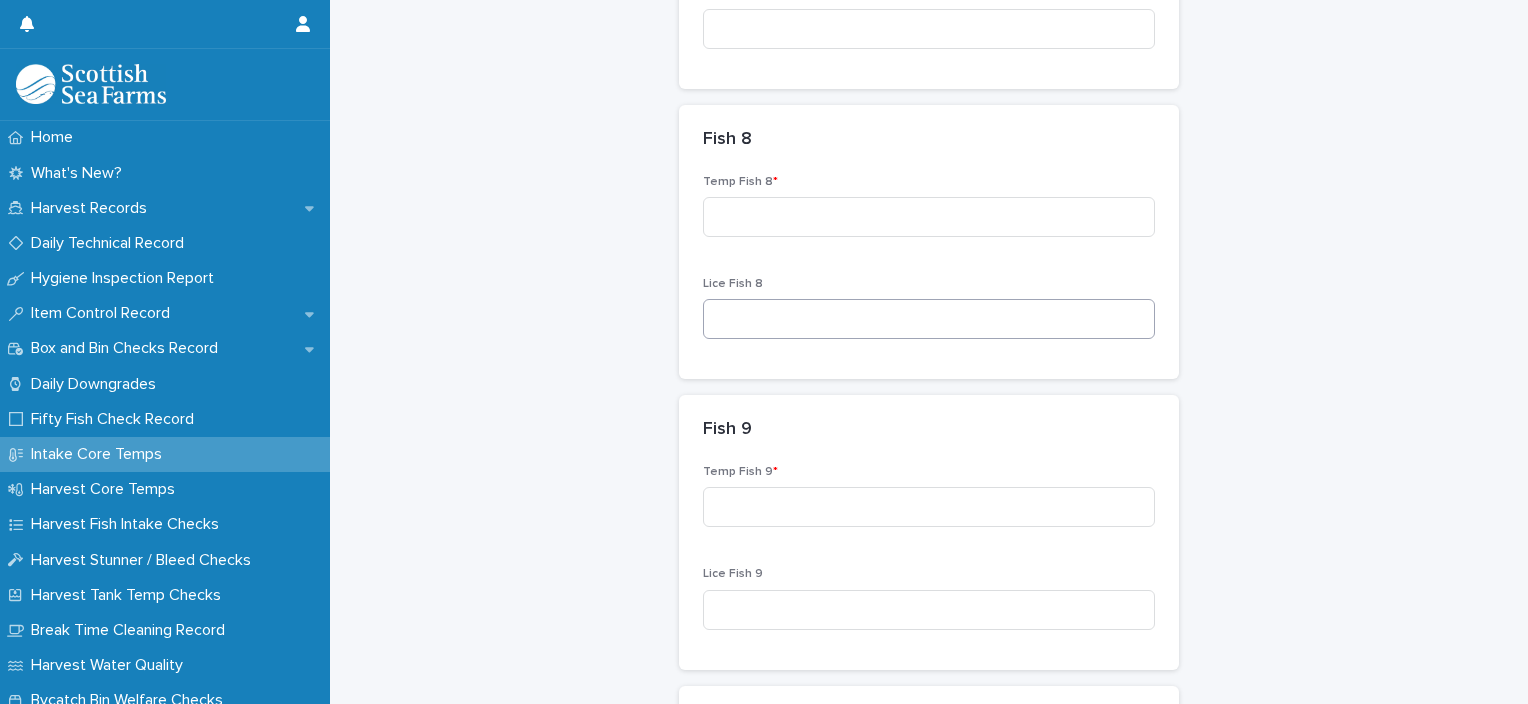 scroll, scrollTop: 2290, scrollLeft: 0, axis: vertical 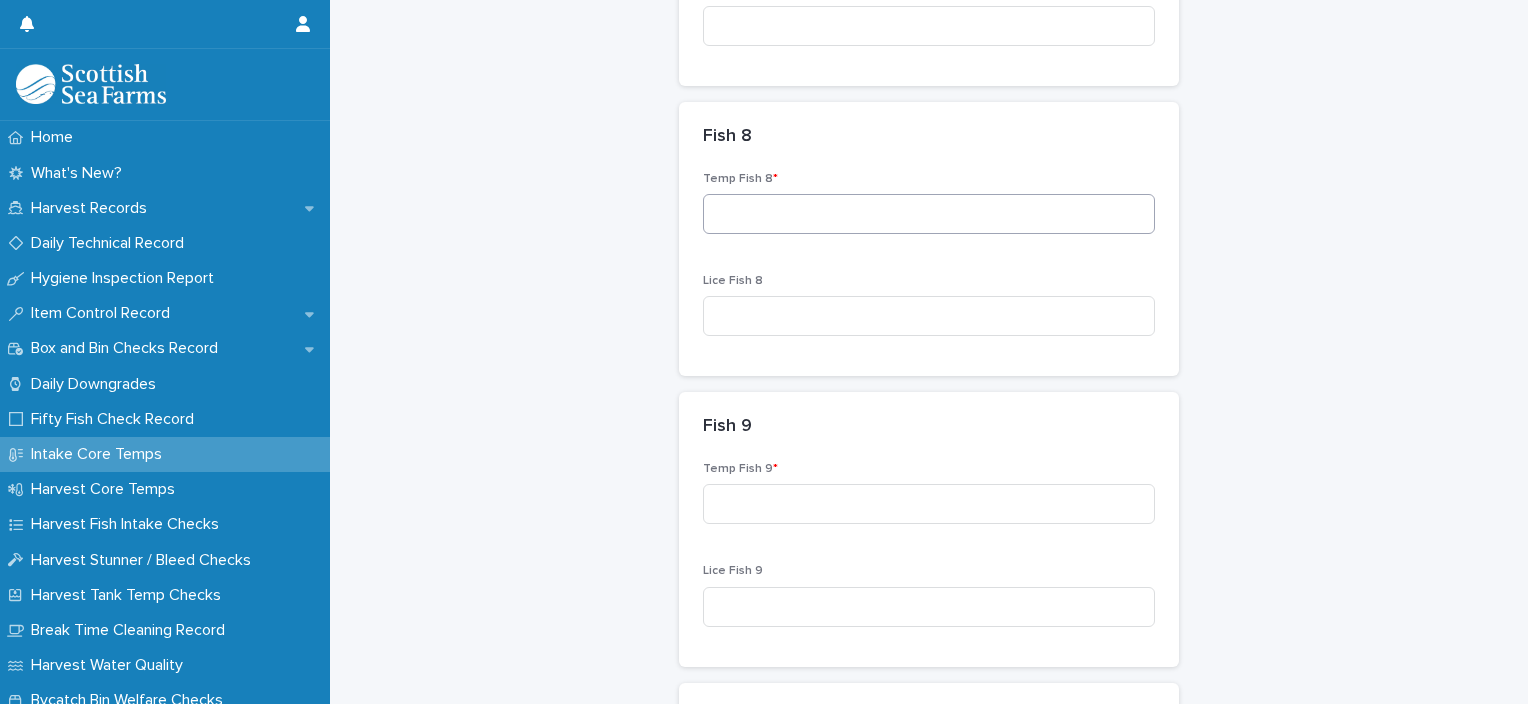type on "***" 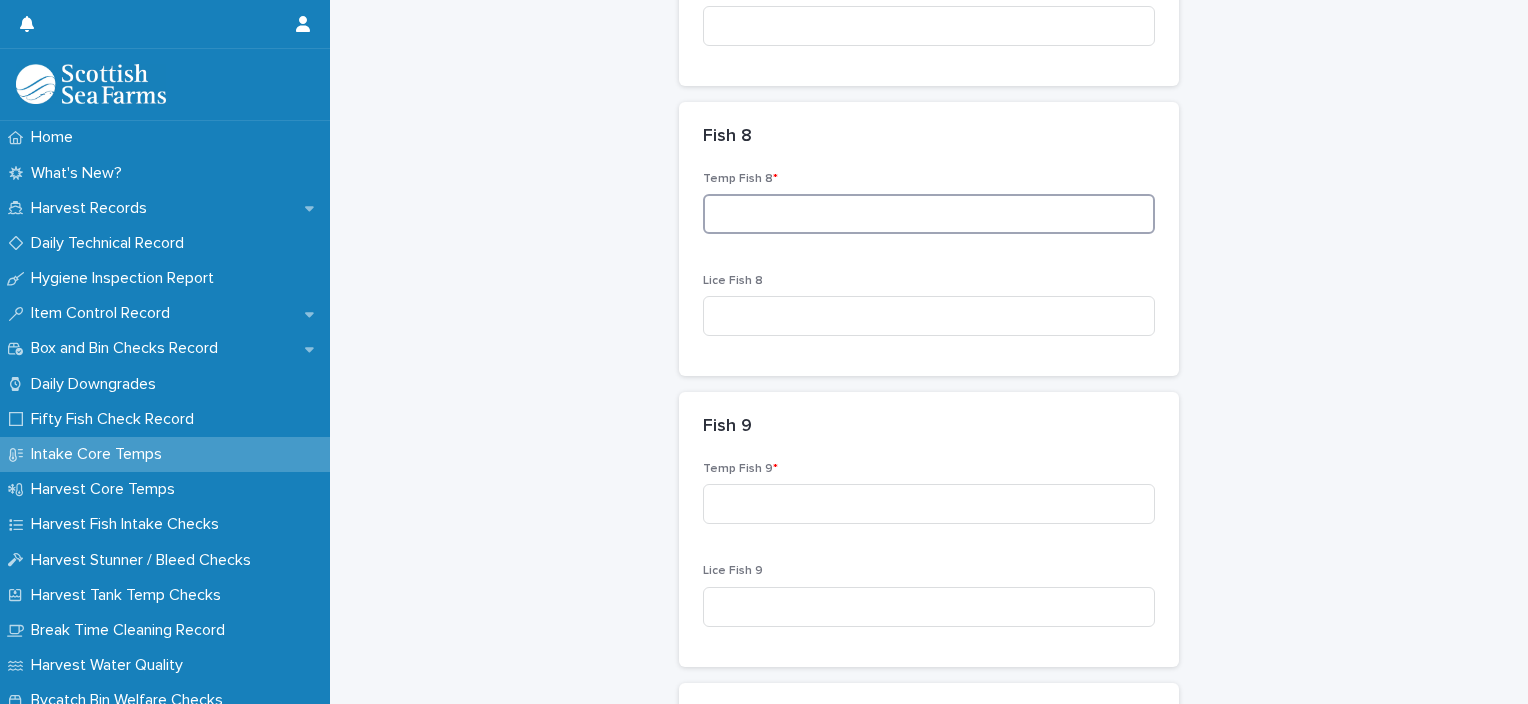 click at bounding box center (929, 214) 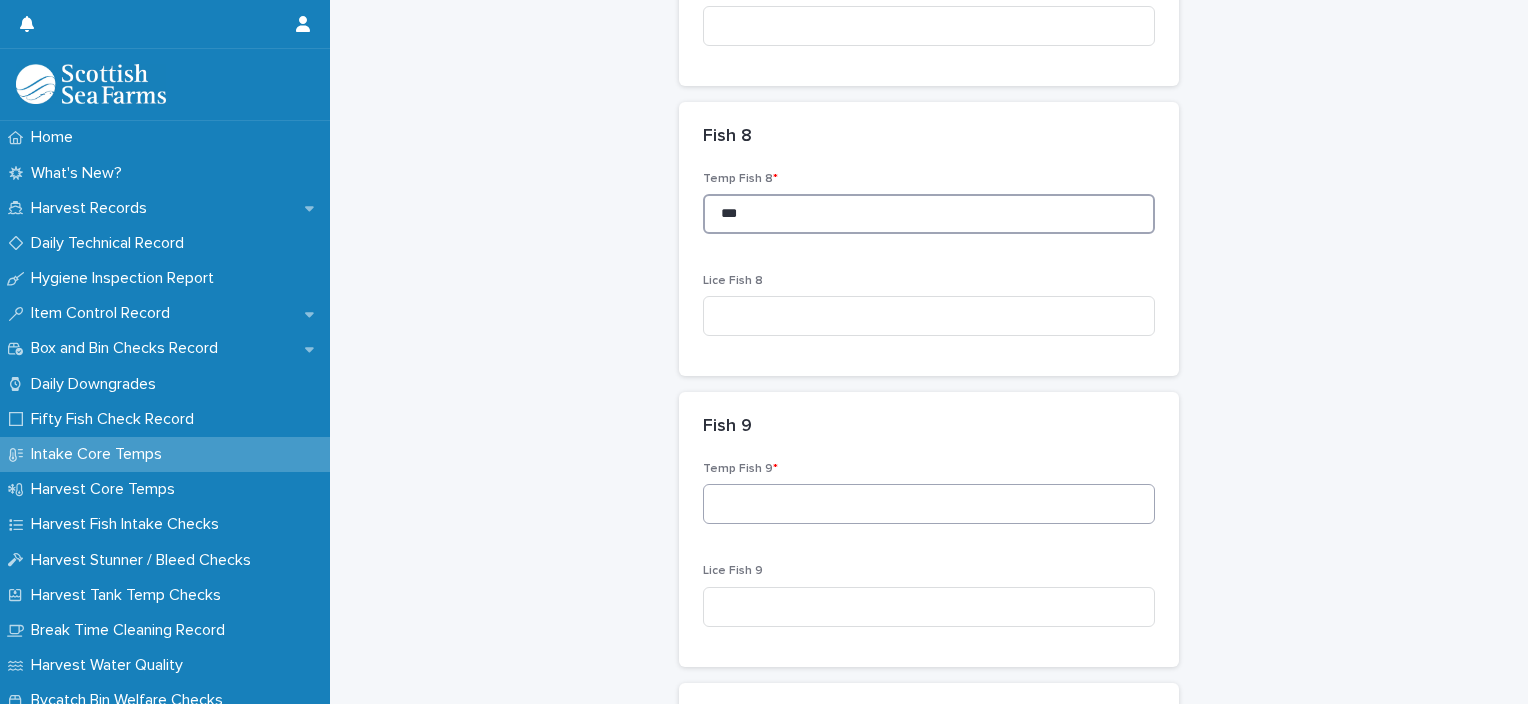 type on "***" 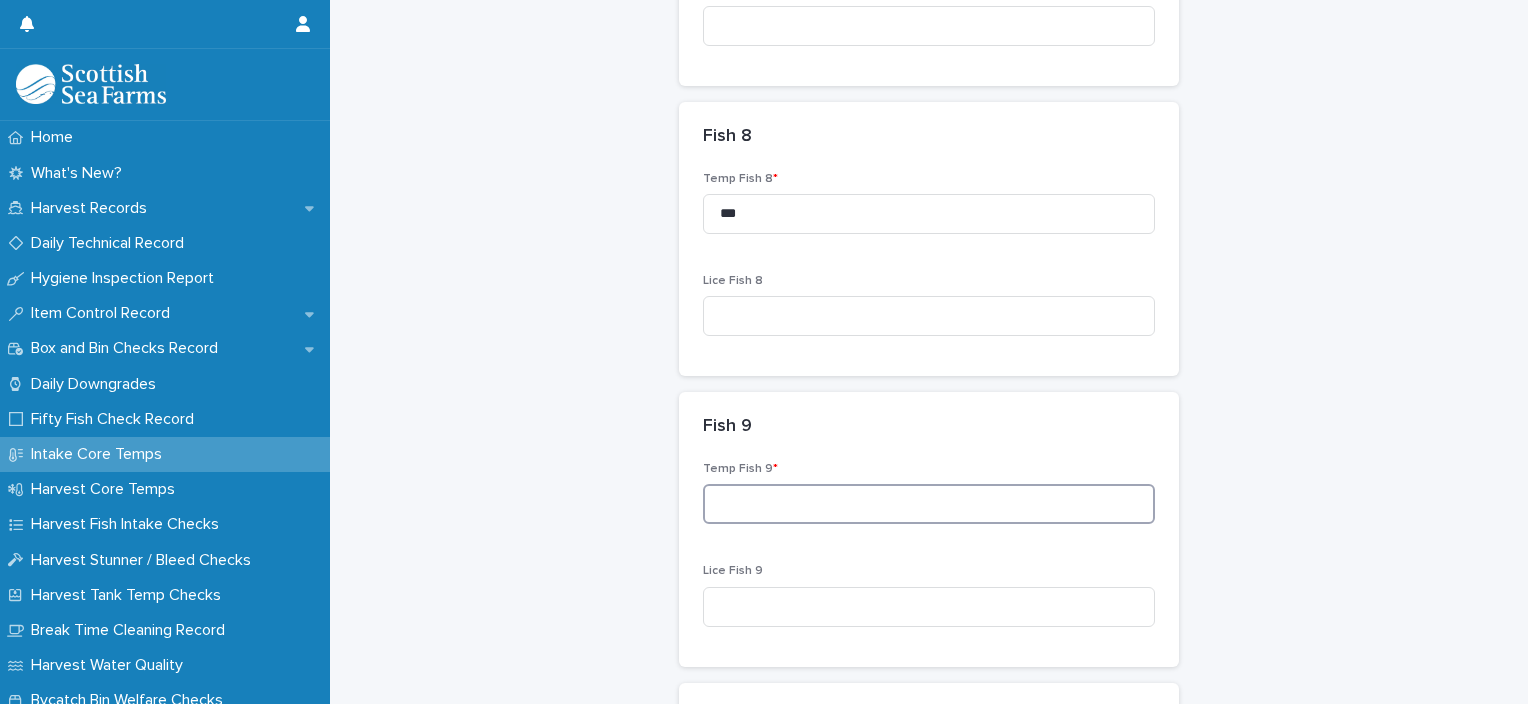 click at bounding box center (929, 504) 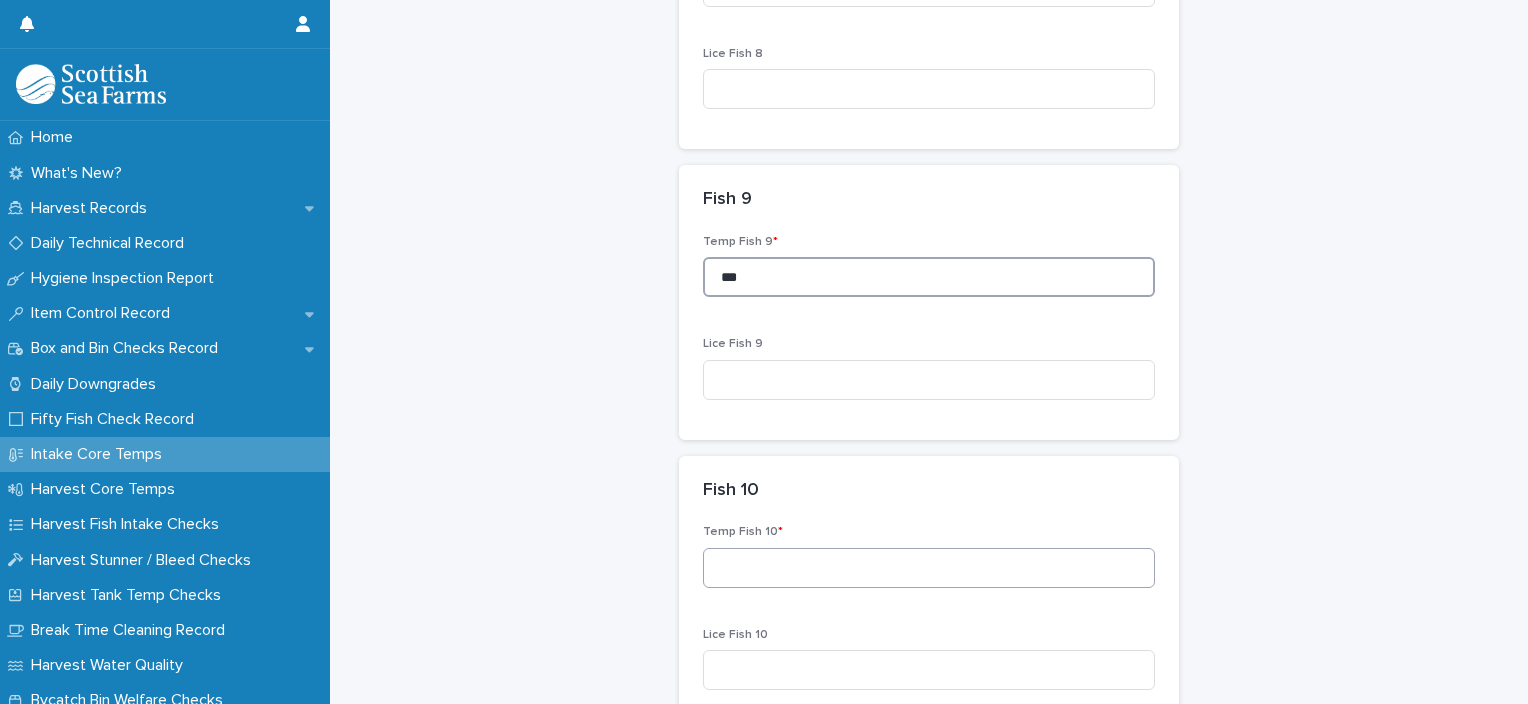 scroll, scrollTop: 2590, scrollLeft: 0, axis: vertical 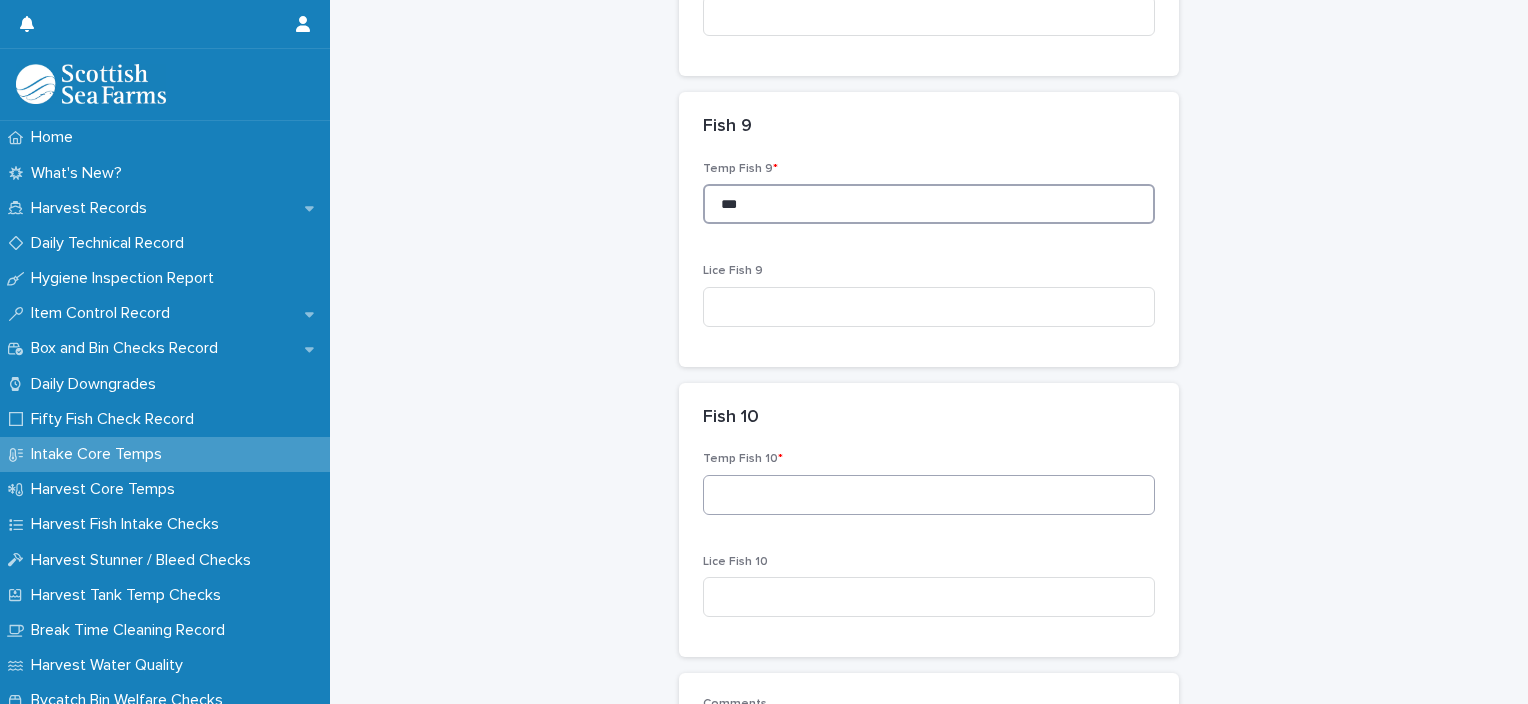 type on "***" 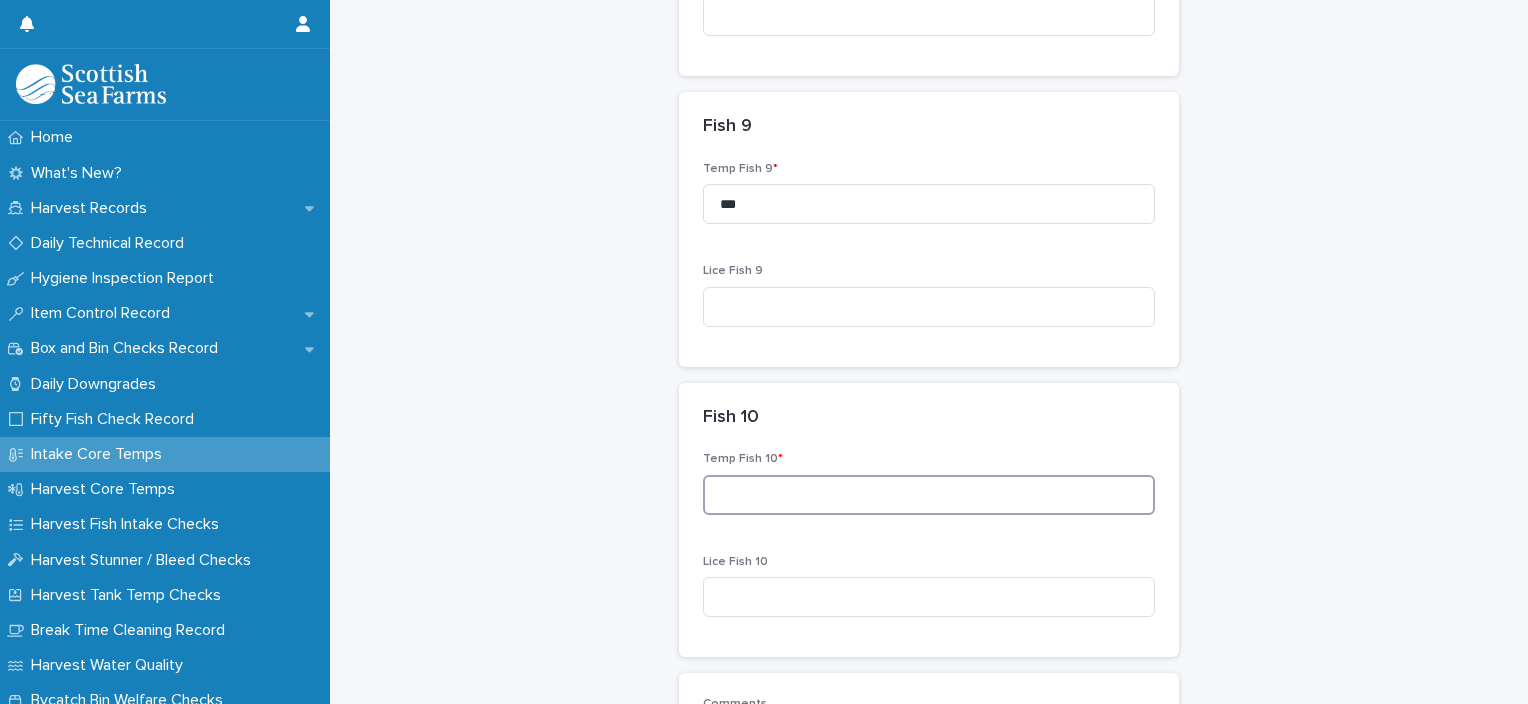 click at bounding box center [929, 495] 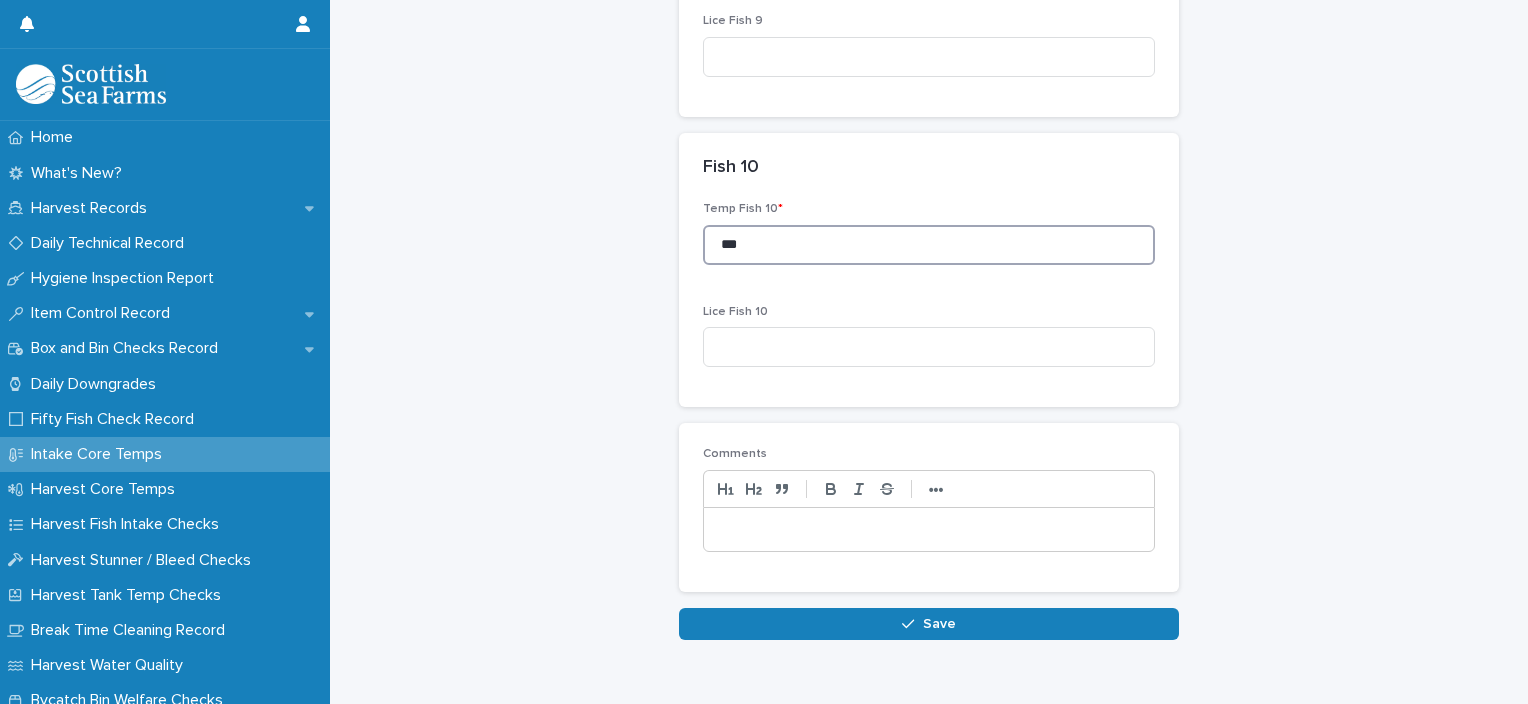 scroll, scrollTop: 2890, scrollLeft: 0, axis: vertical 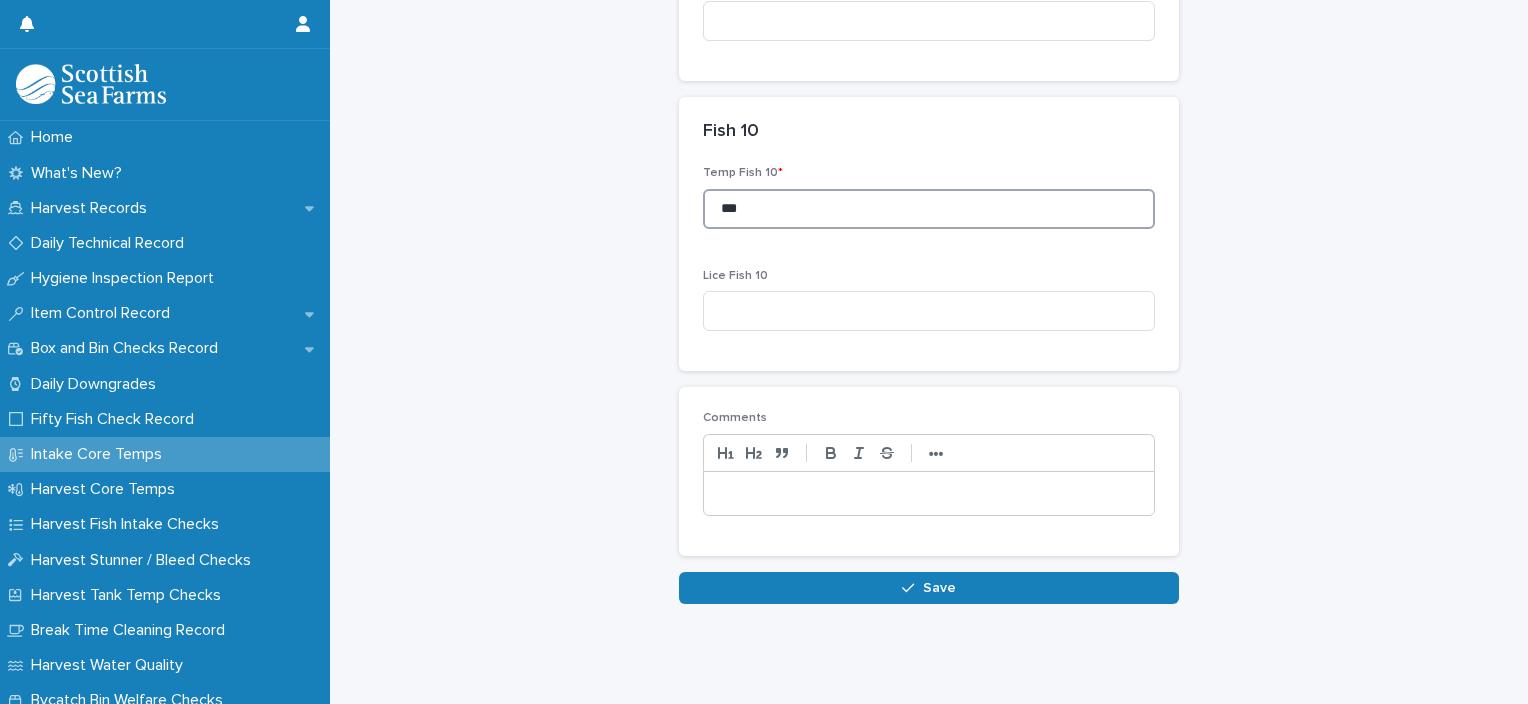 type on "***" 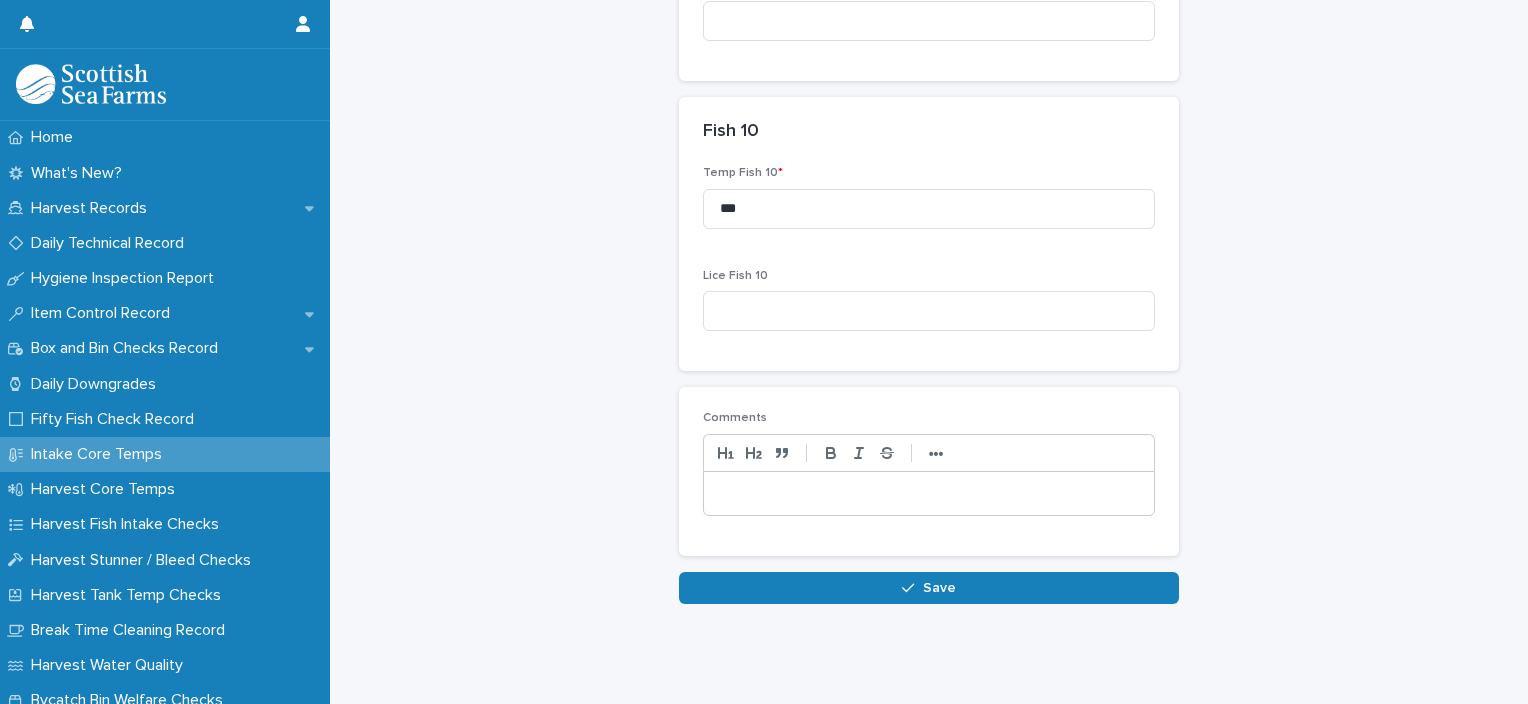click at bounding box center [929, 494] 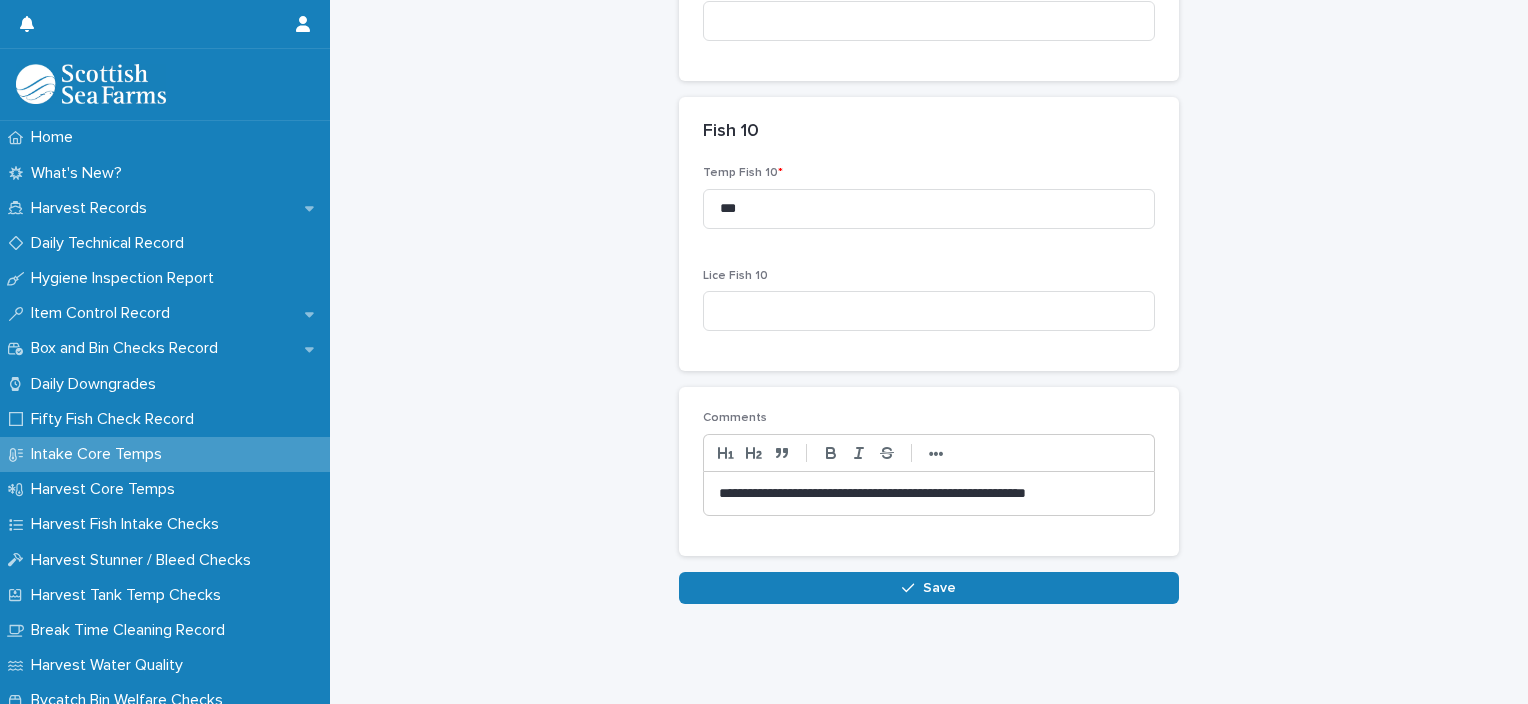 click on "Save" at bounding box center [929, 588] 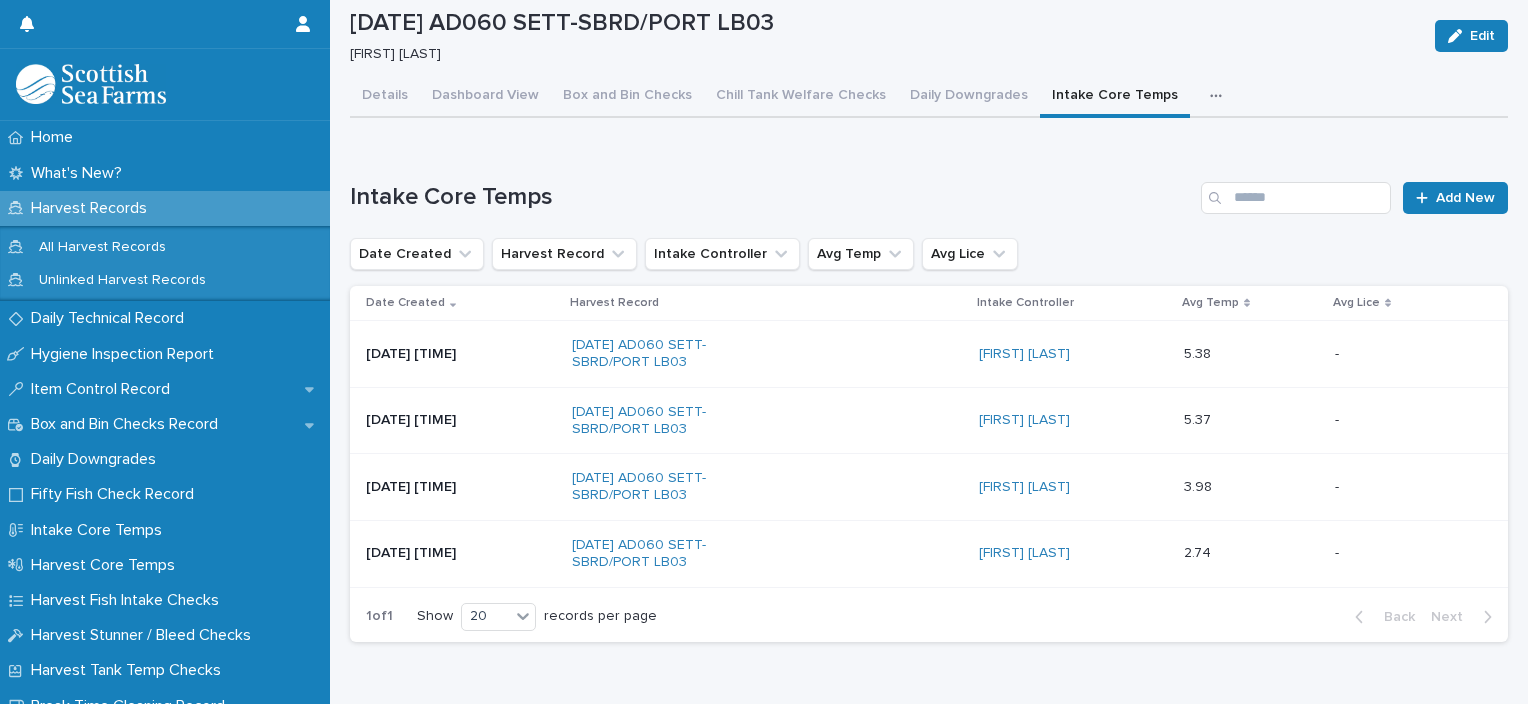 scroll, scrollTop: 112, scrollLeft: 0, axis: vertical 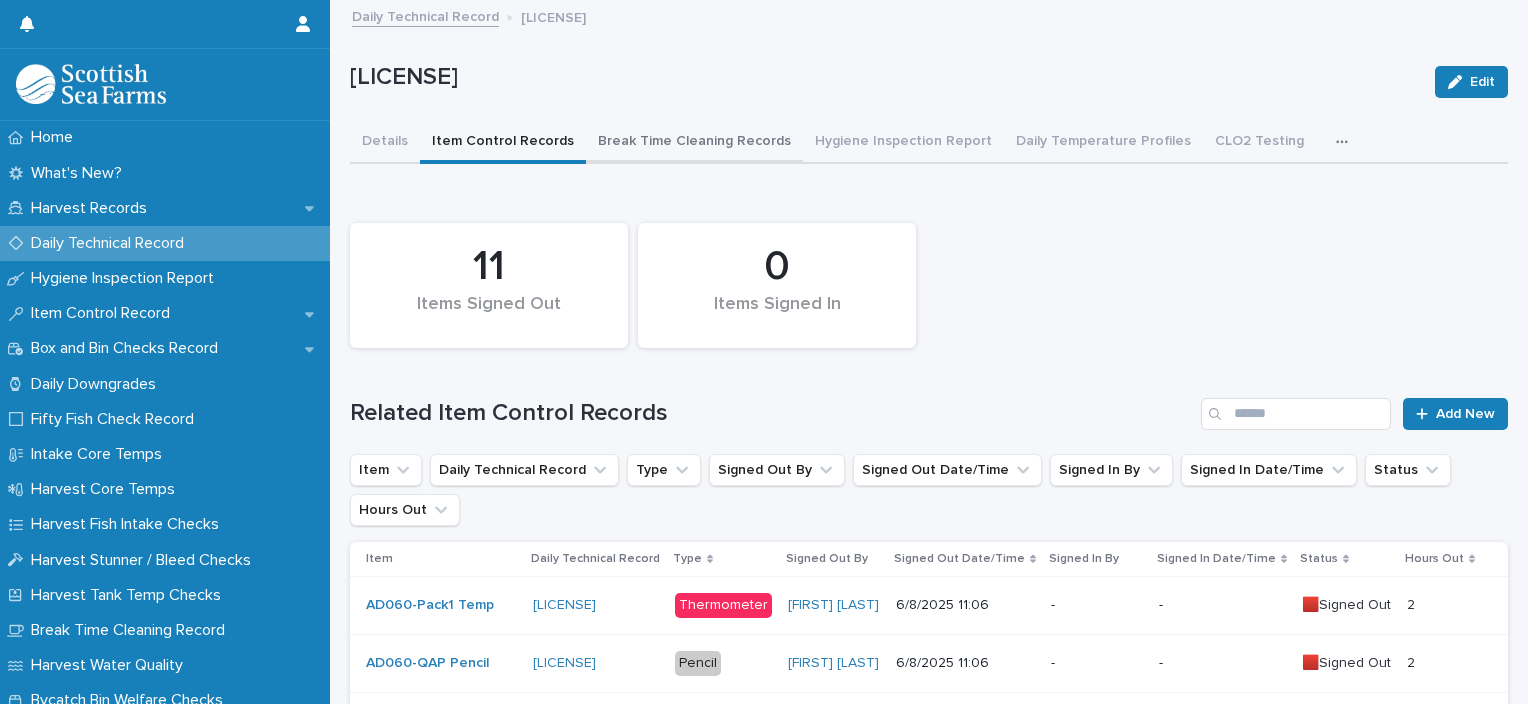 click on "Break Time Cleaning Records" at bounding box center [694, 143] 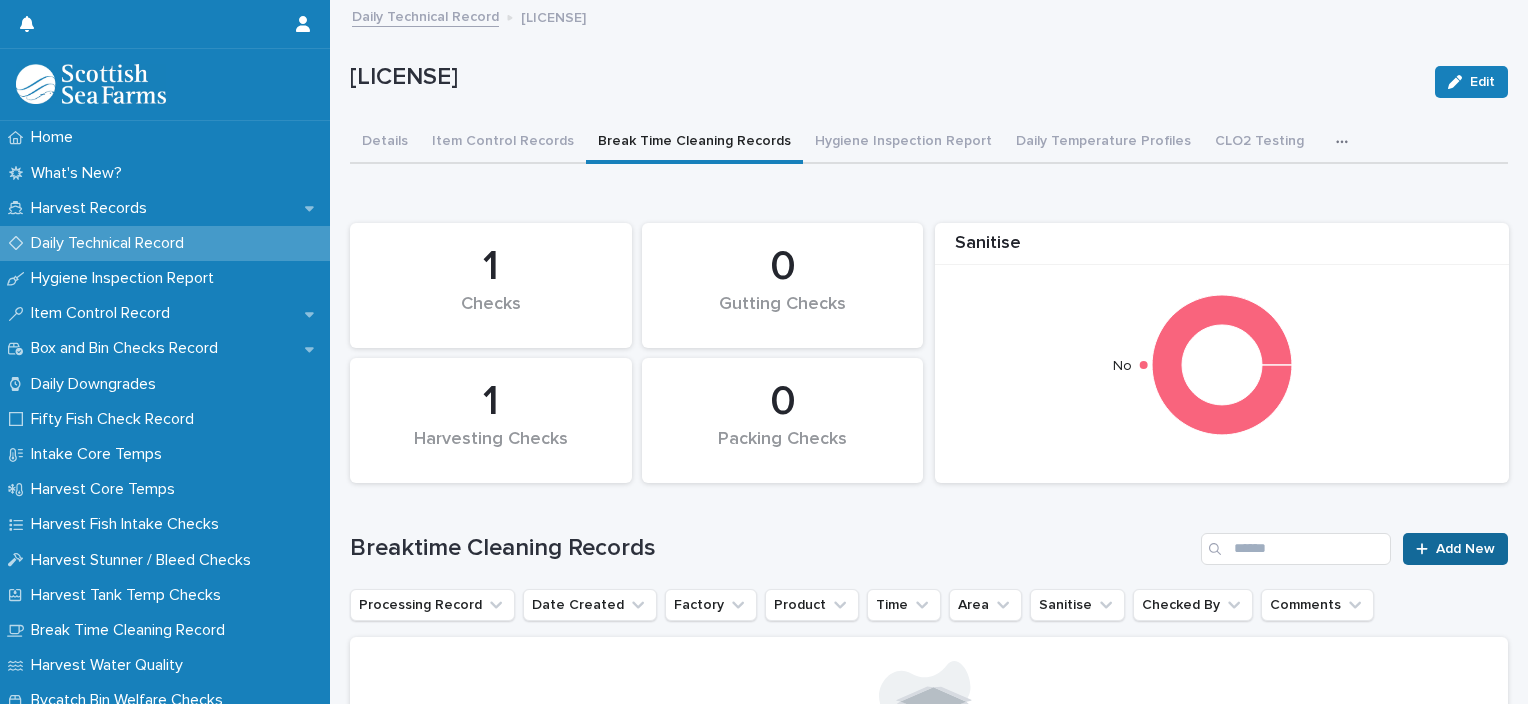 click on "Add New" at bounding box center (1465, 549) 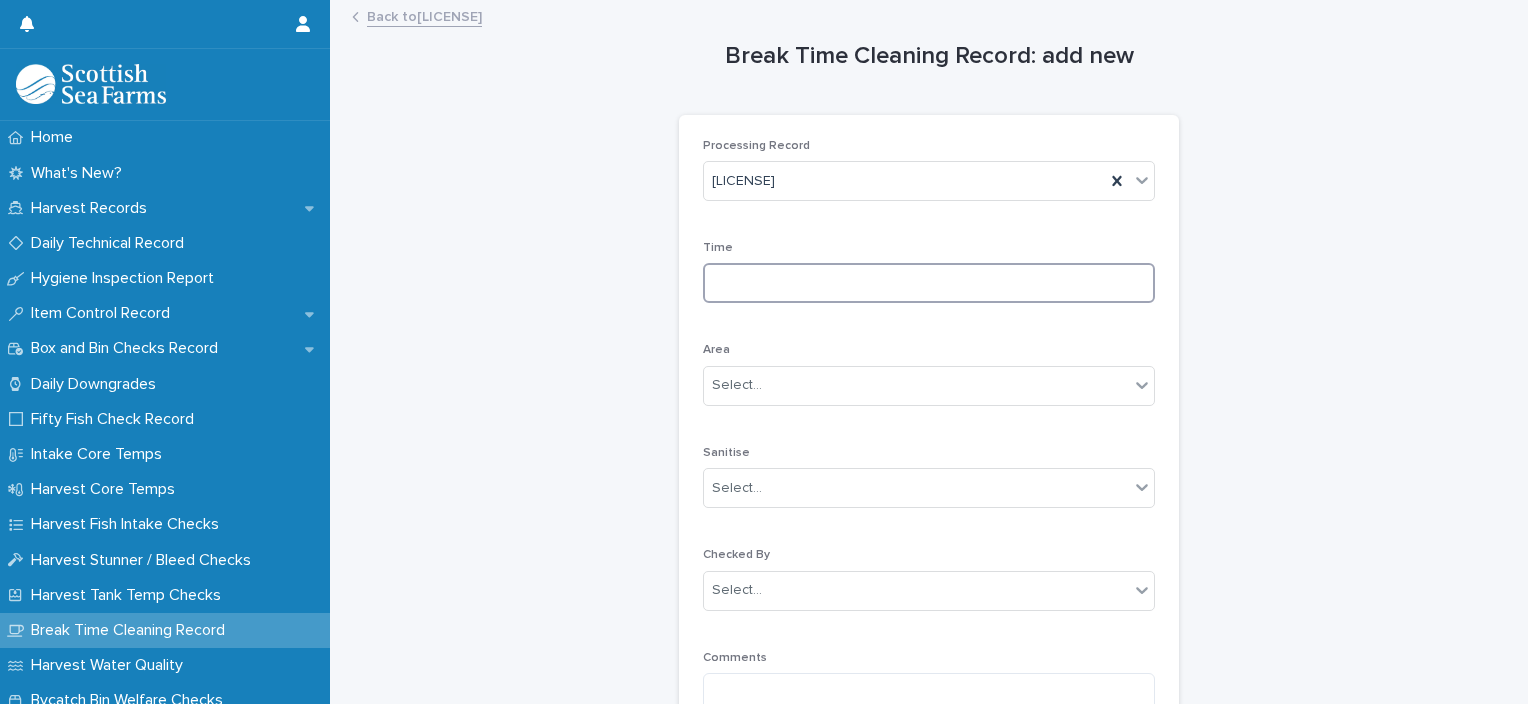 click at bounding box center (929, 283) 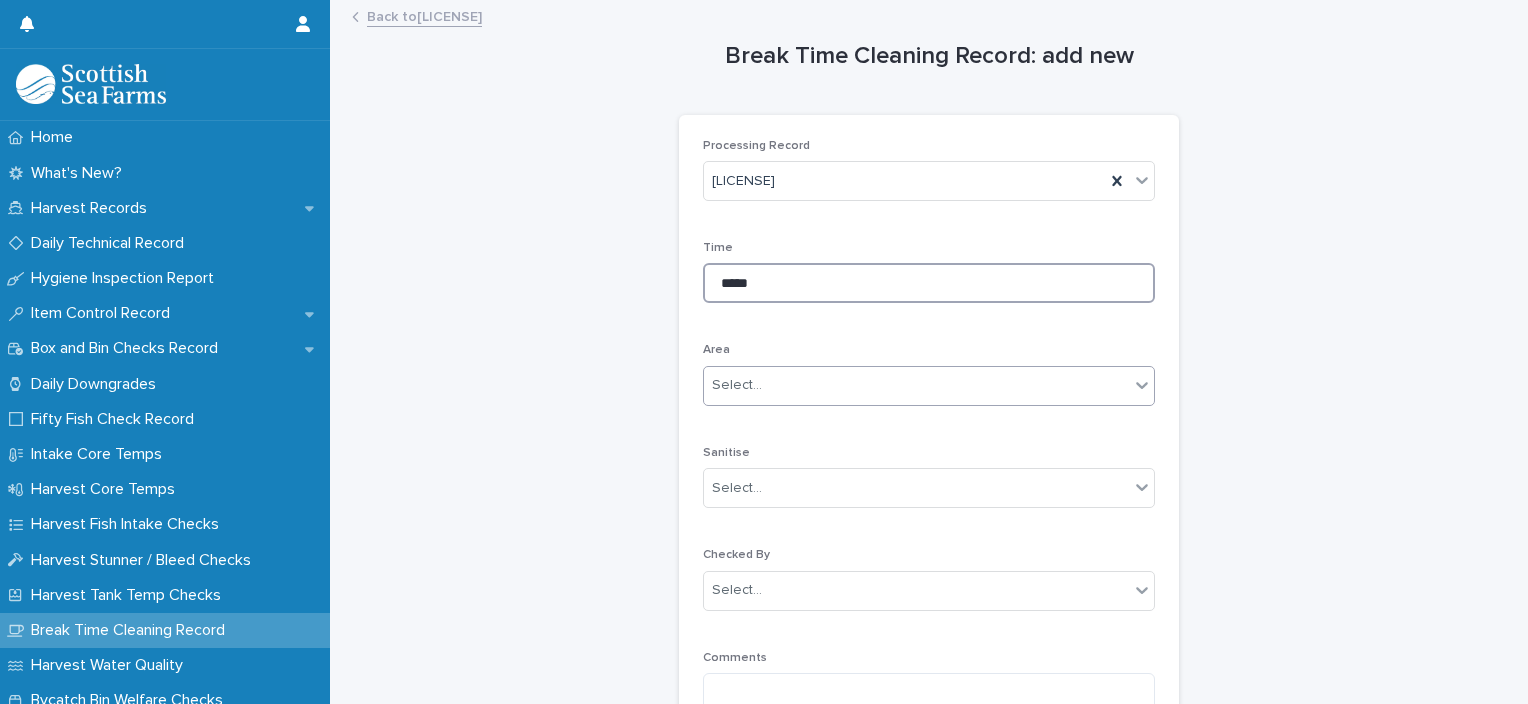 type on "*****" 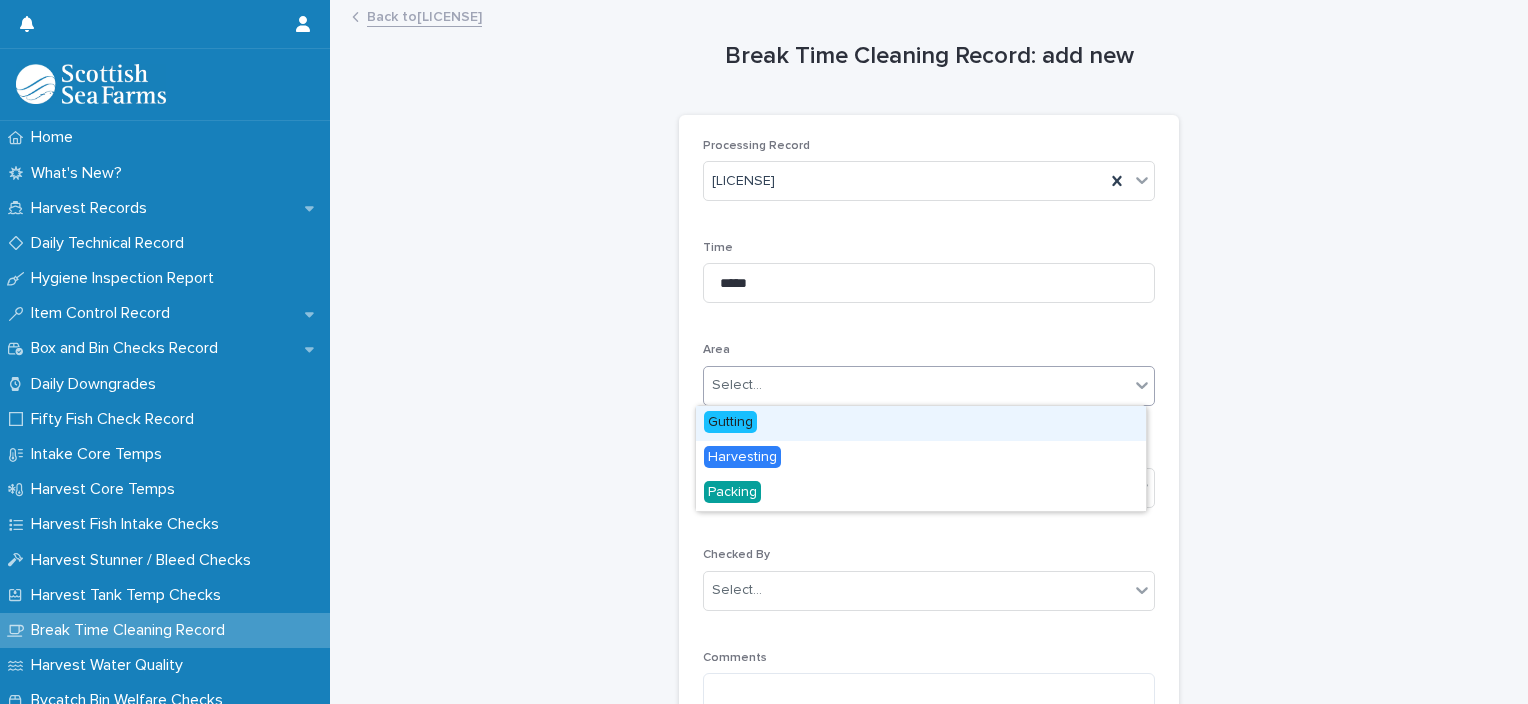 click on "Select..." at bounding box center (737, 385) 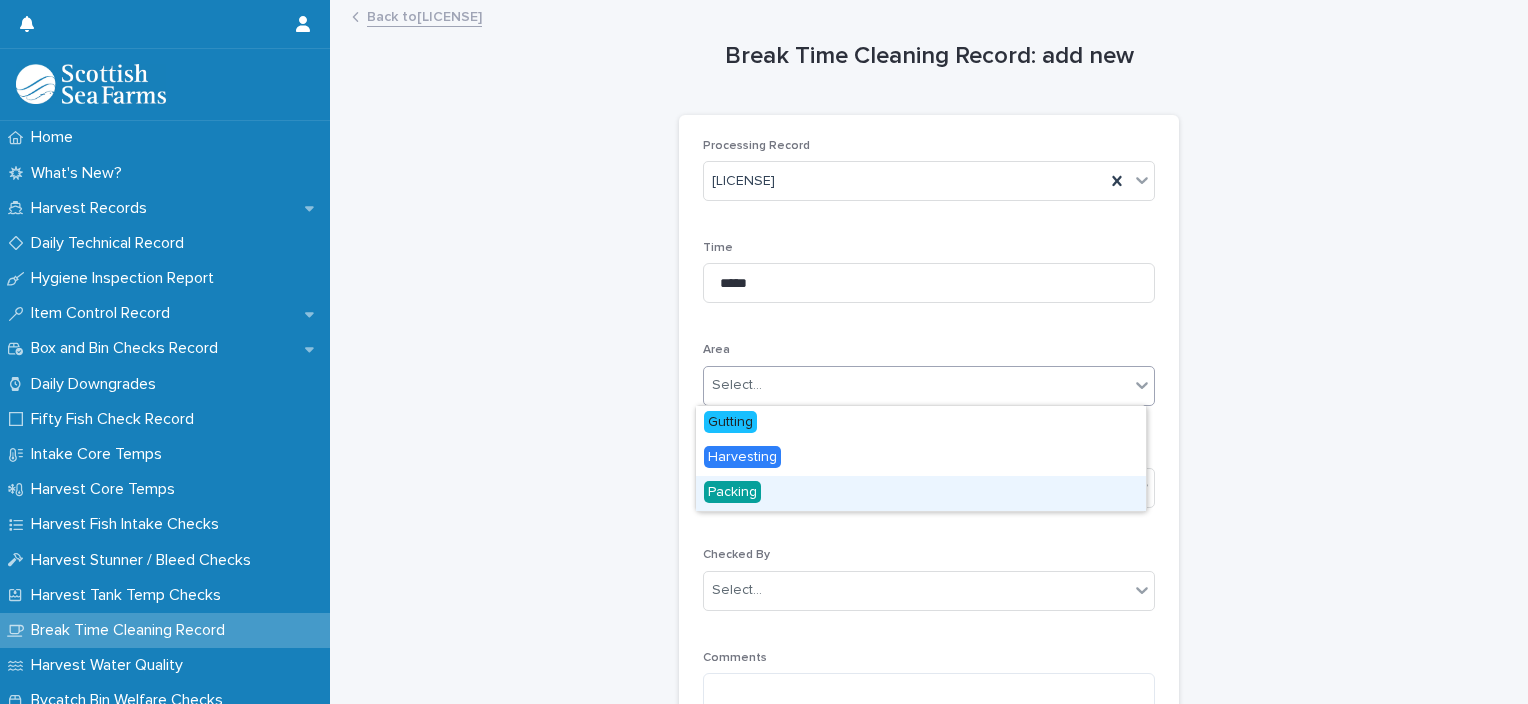 click on "Packing" at bounding box center (921, 493) 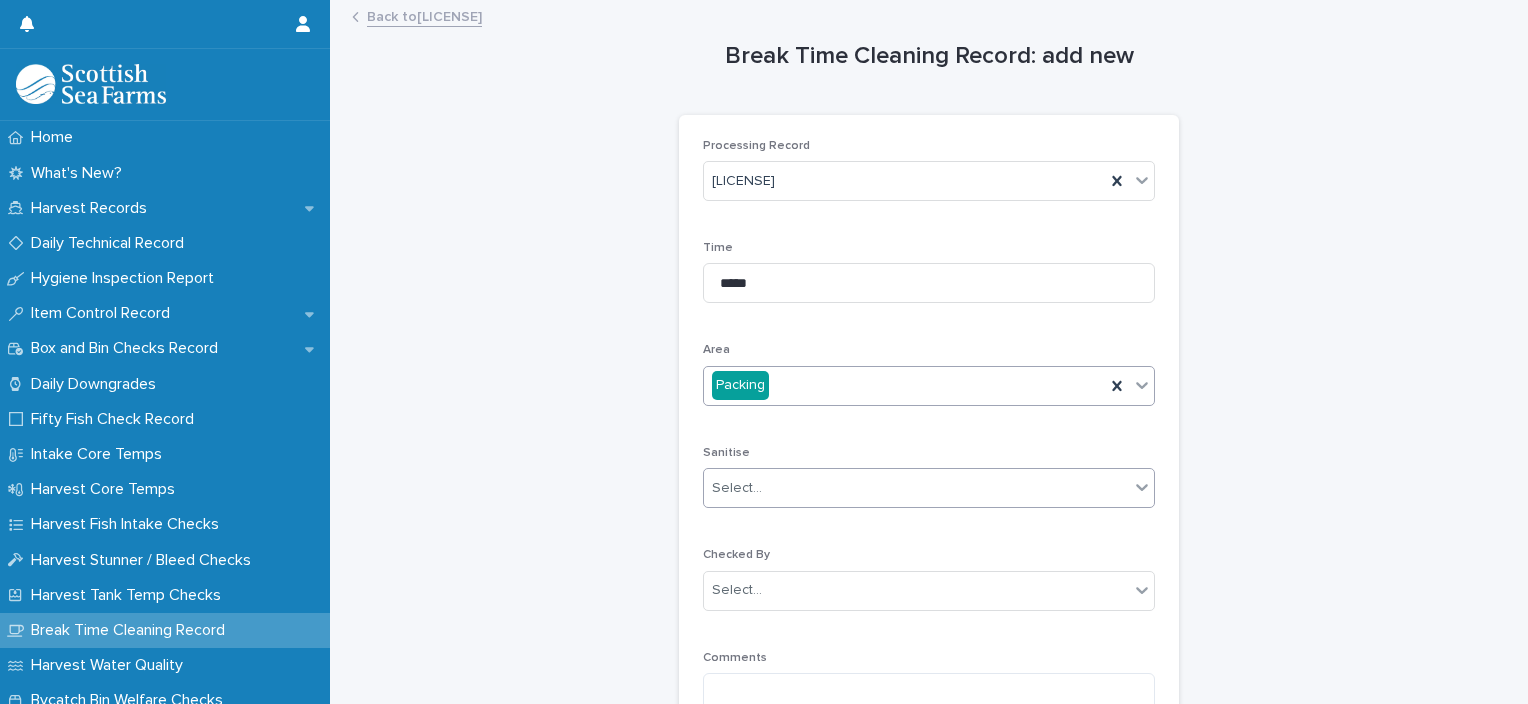 click on "Select..." at bounding box center [916, 488] 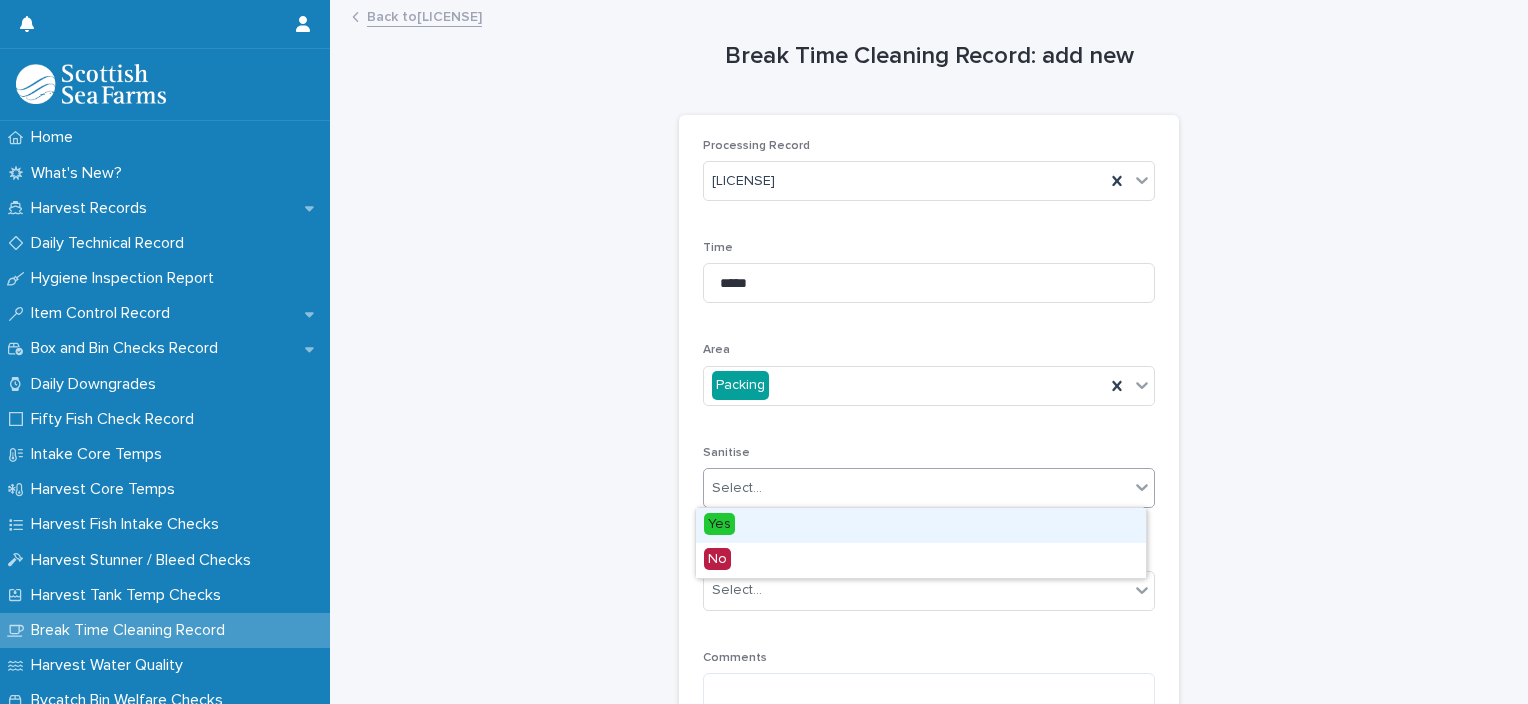 click on "Yes" at bounding box center [921, 525] 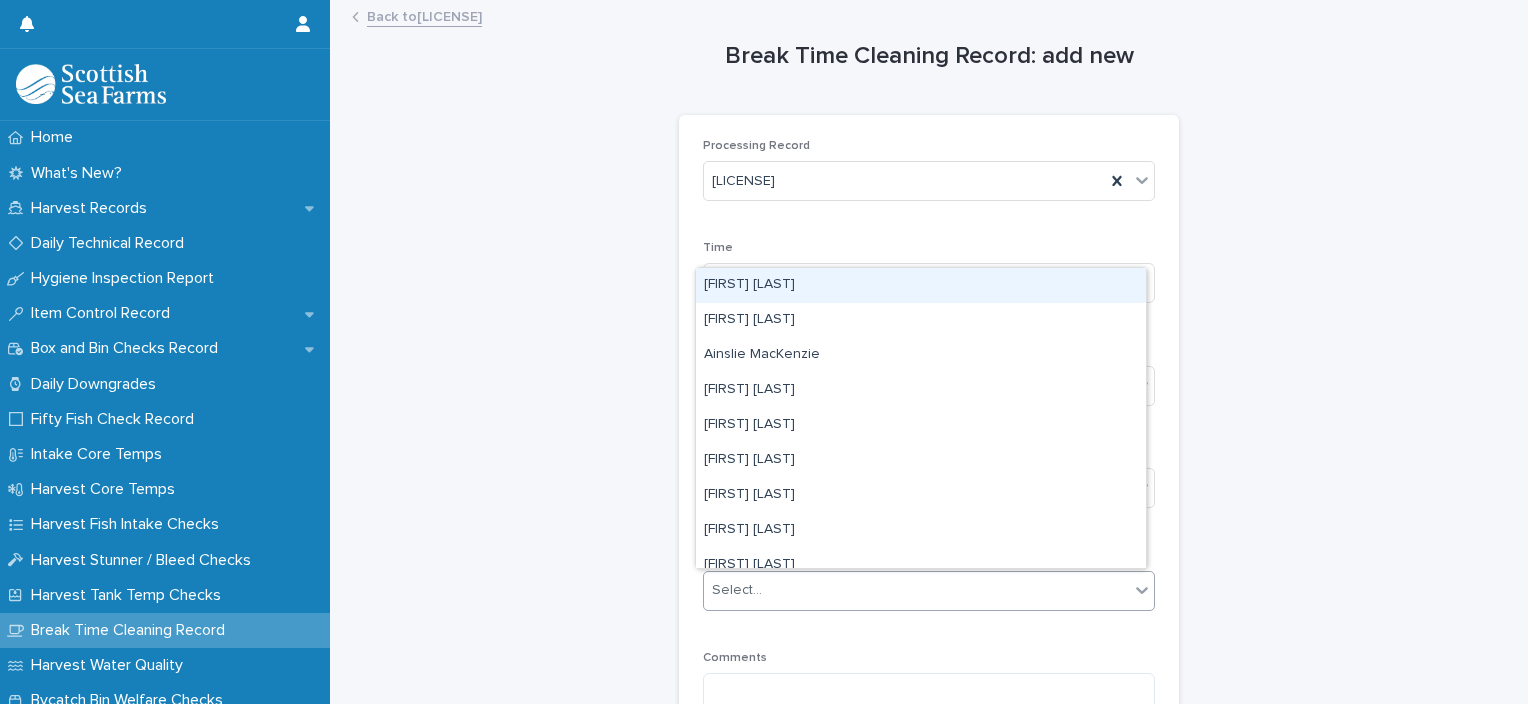 click on "Select..." at bounding box center (916, 590) 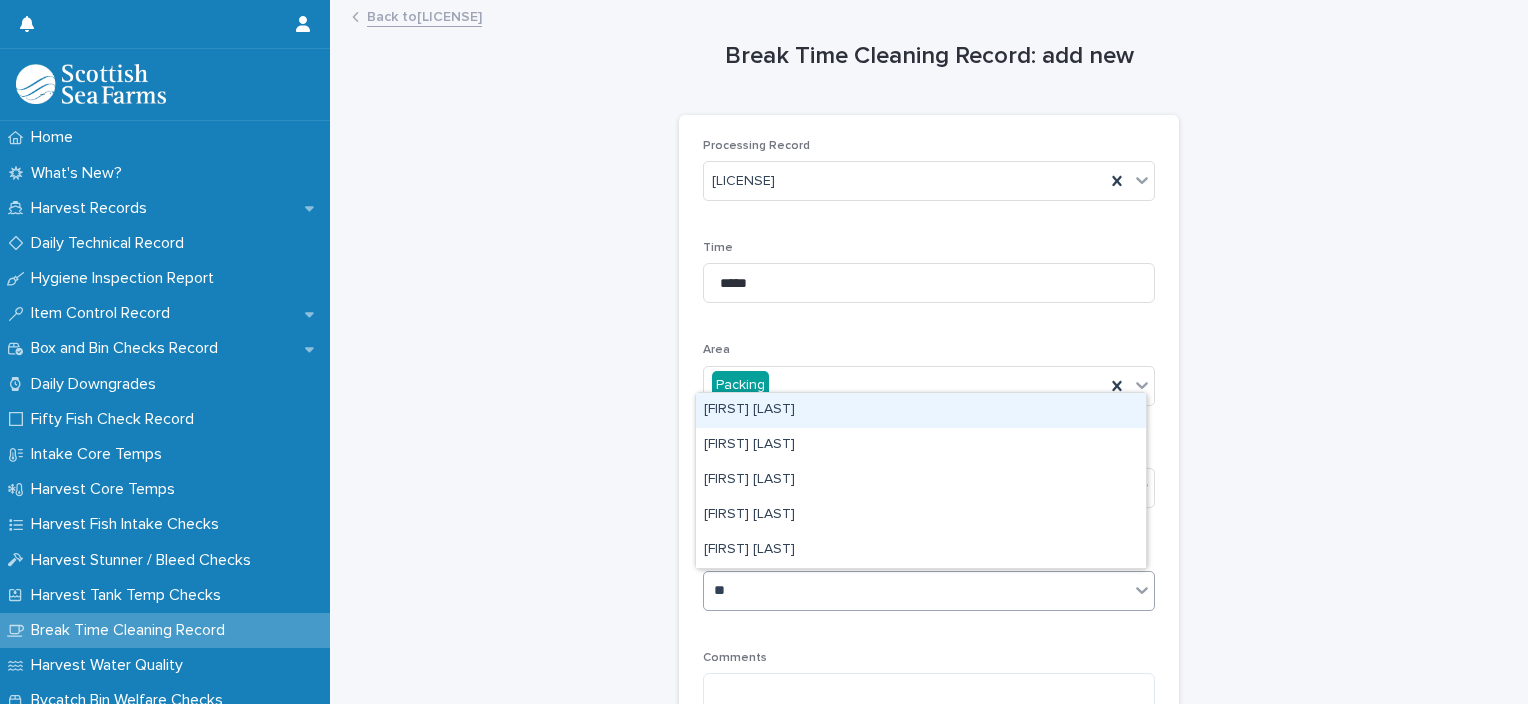 type on "***" 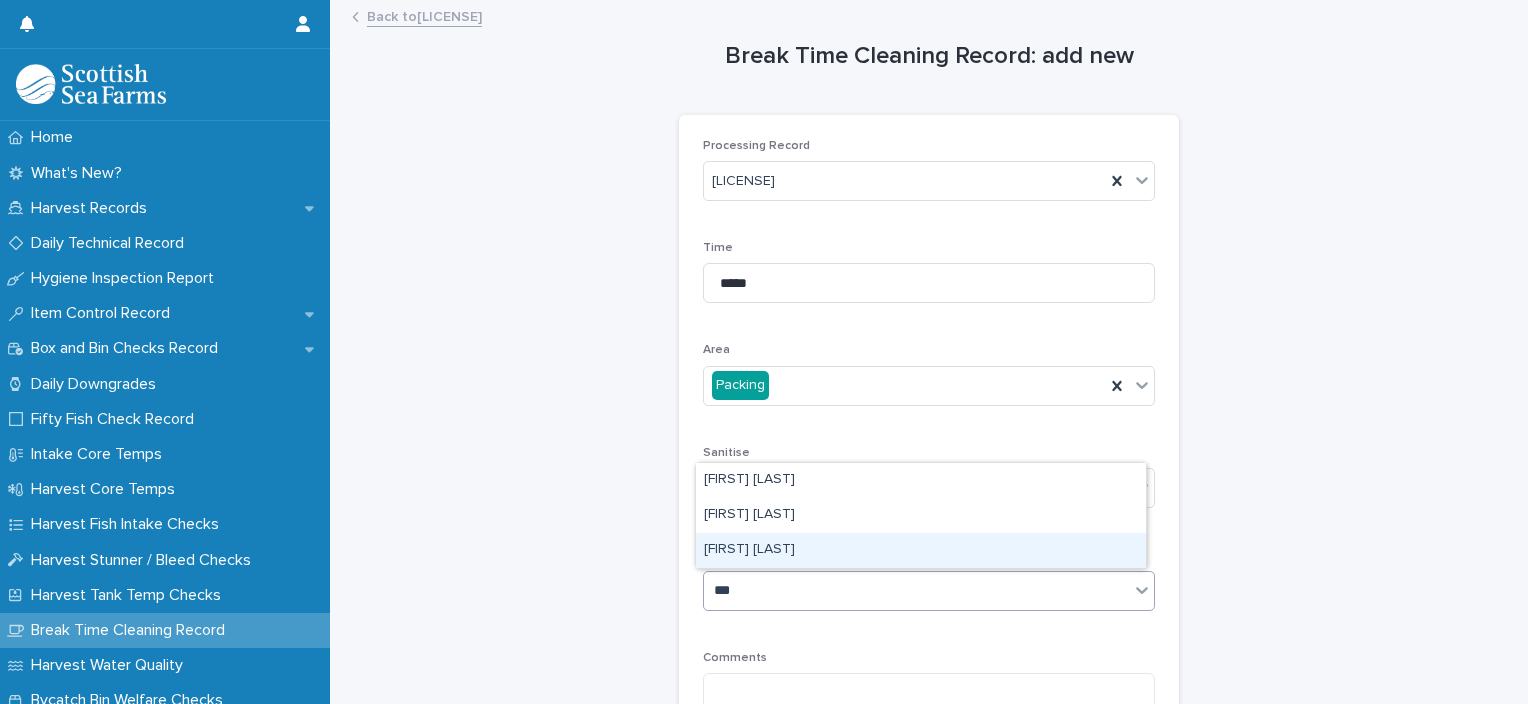 click on "[FIRST] [LAST]" at bounding box center (921, 550) 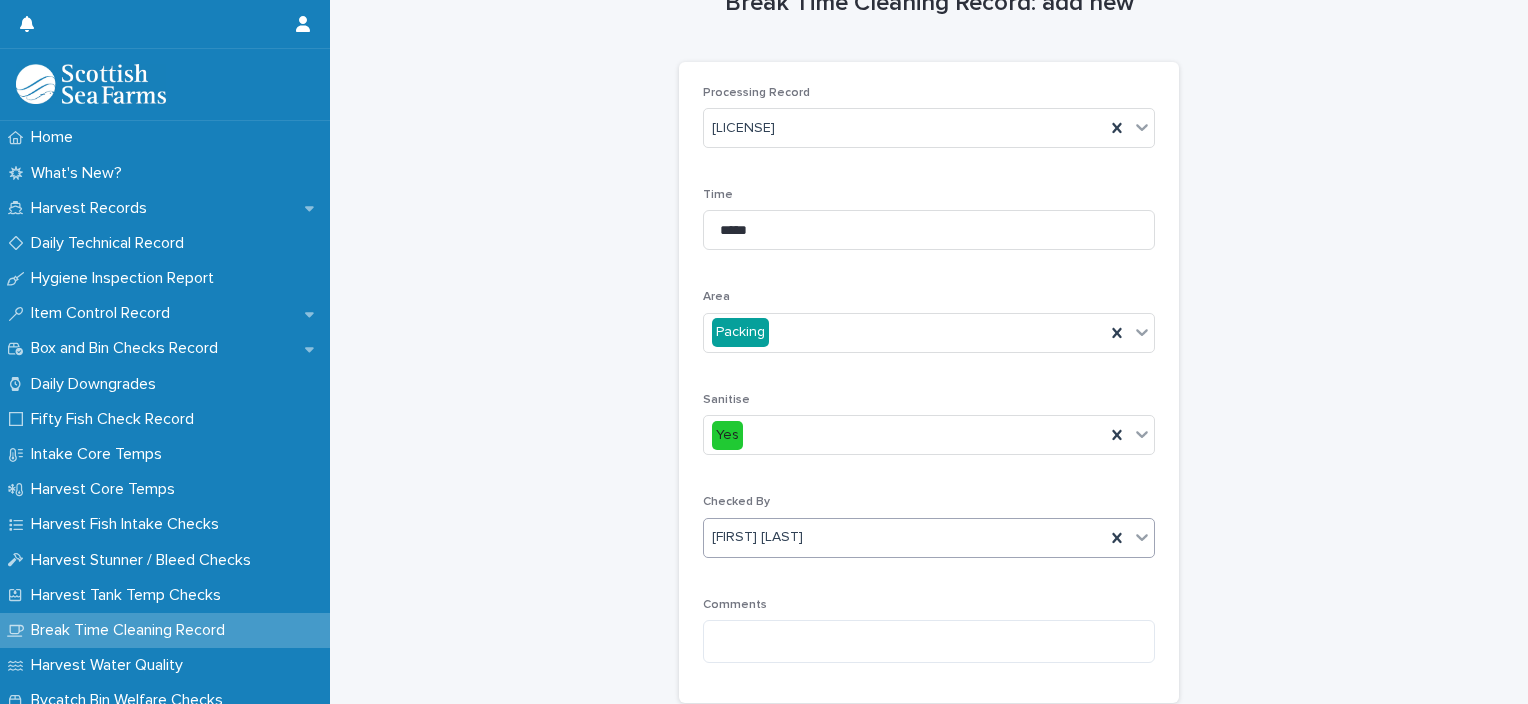 scroll, scrollTop: 100, scrollLeft: 0, axis: vertical 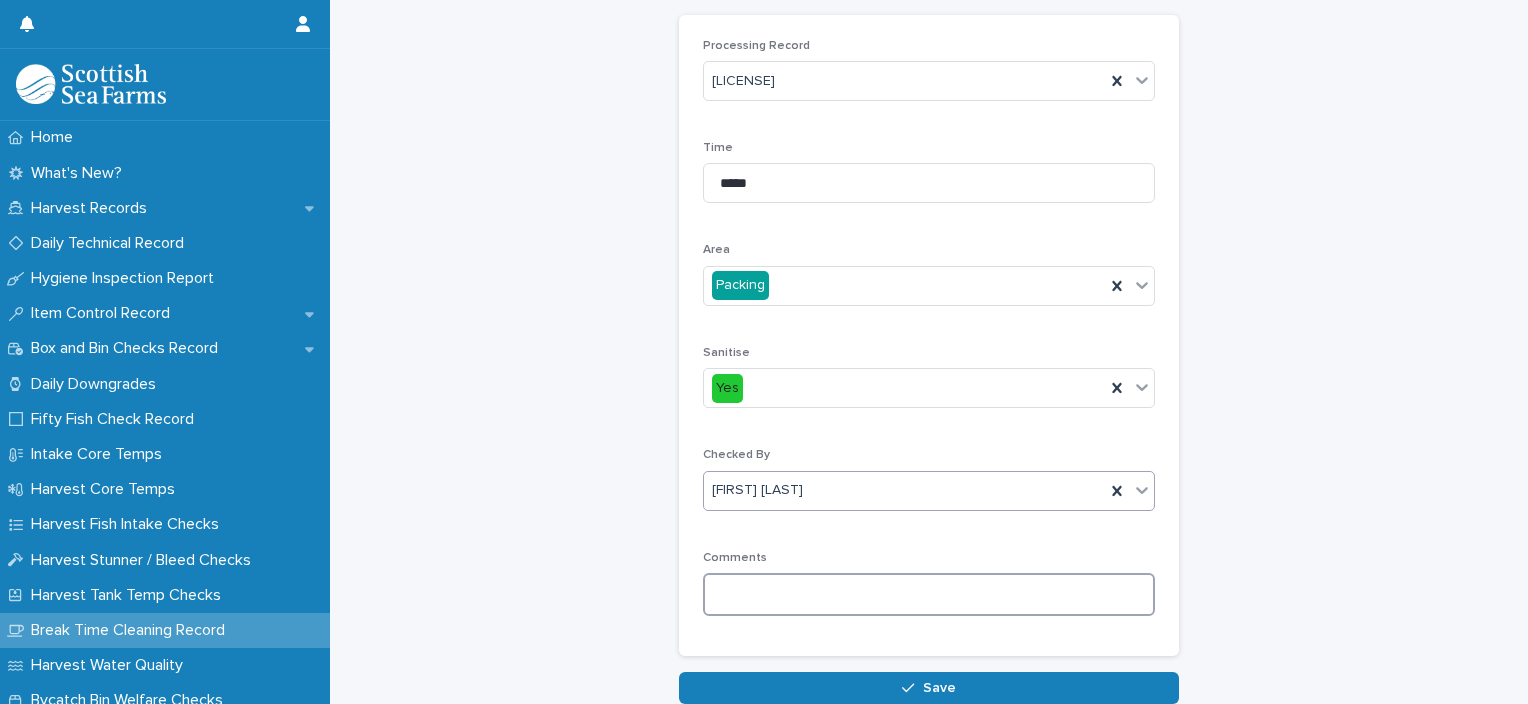 click at bounding box center [929, 594] 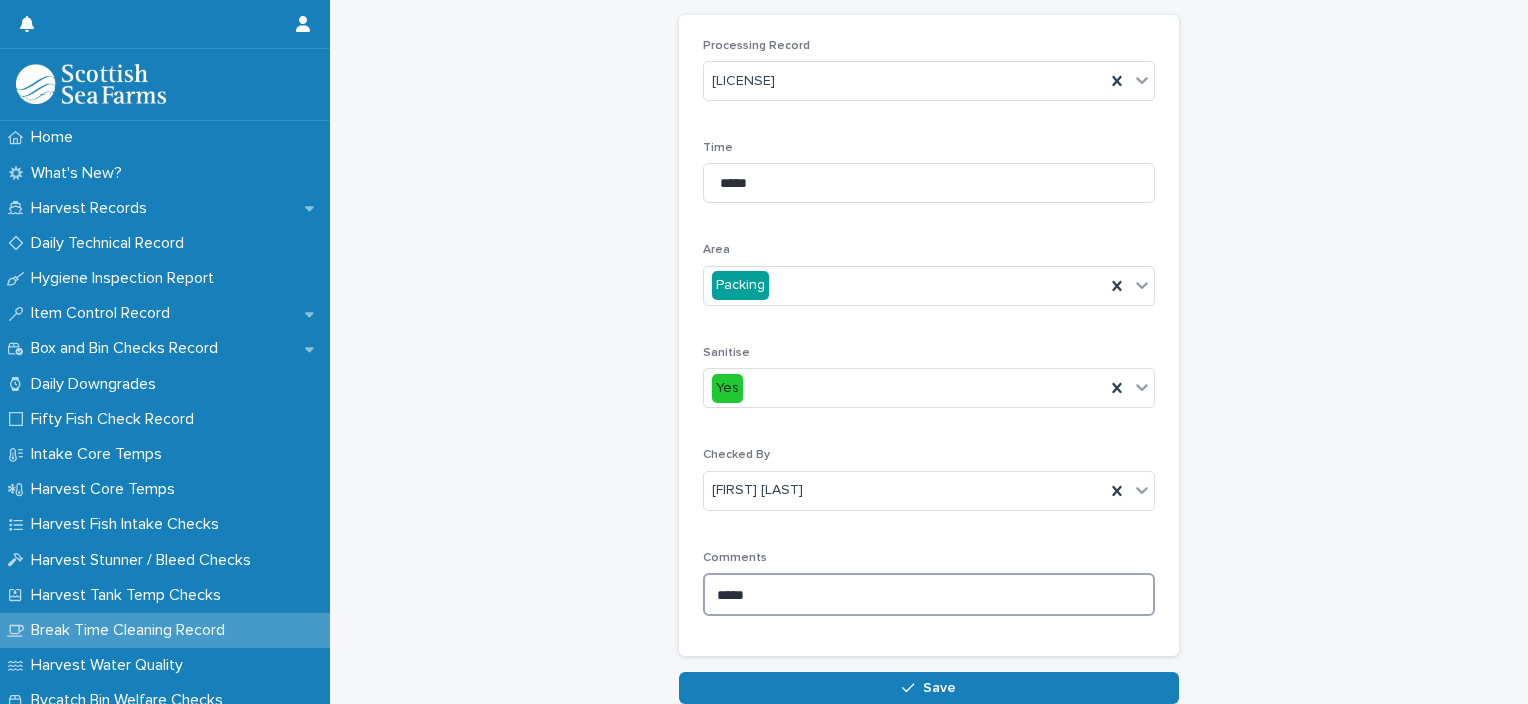 type on "*****" 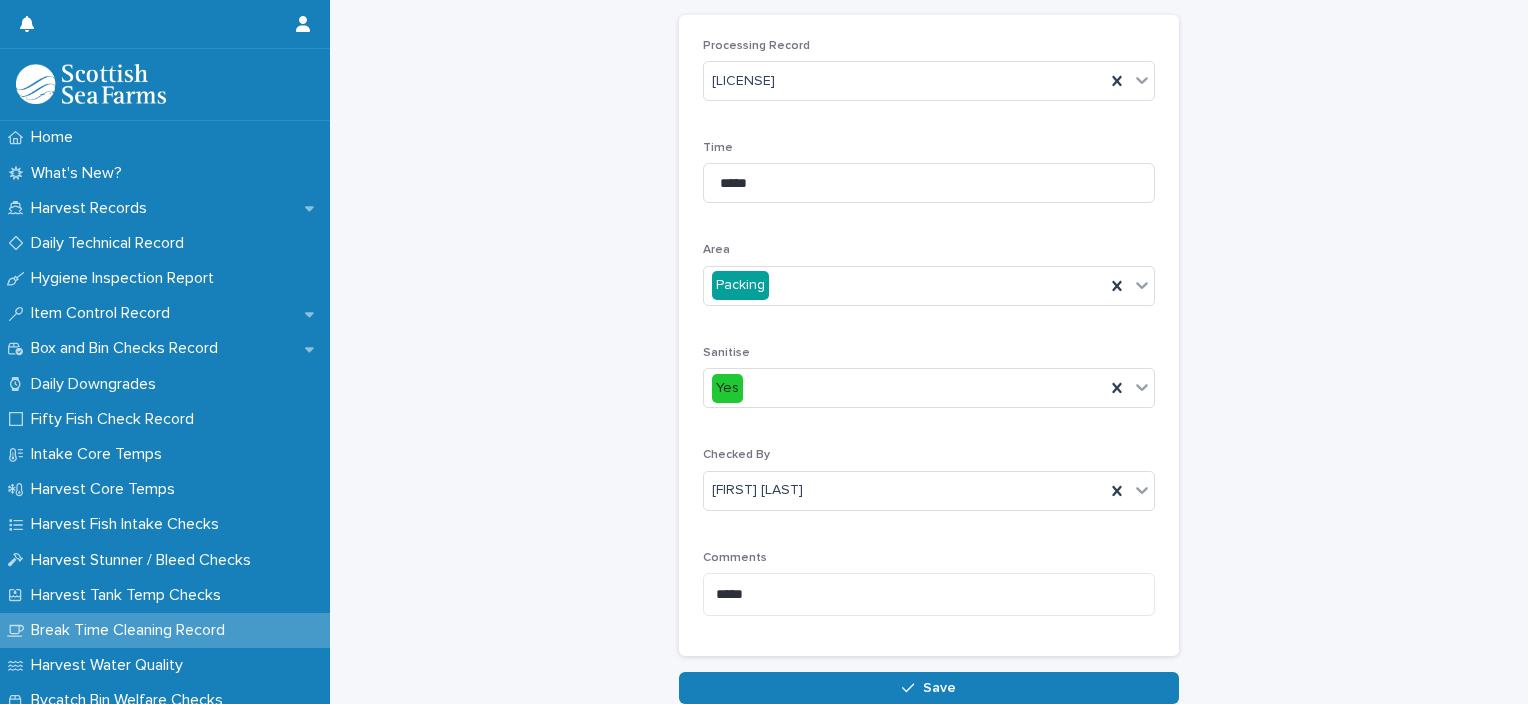click on "Save" at bounding box center [929, 688] 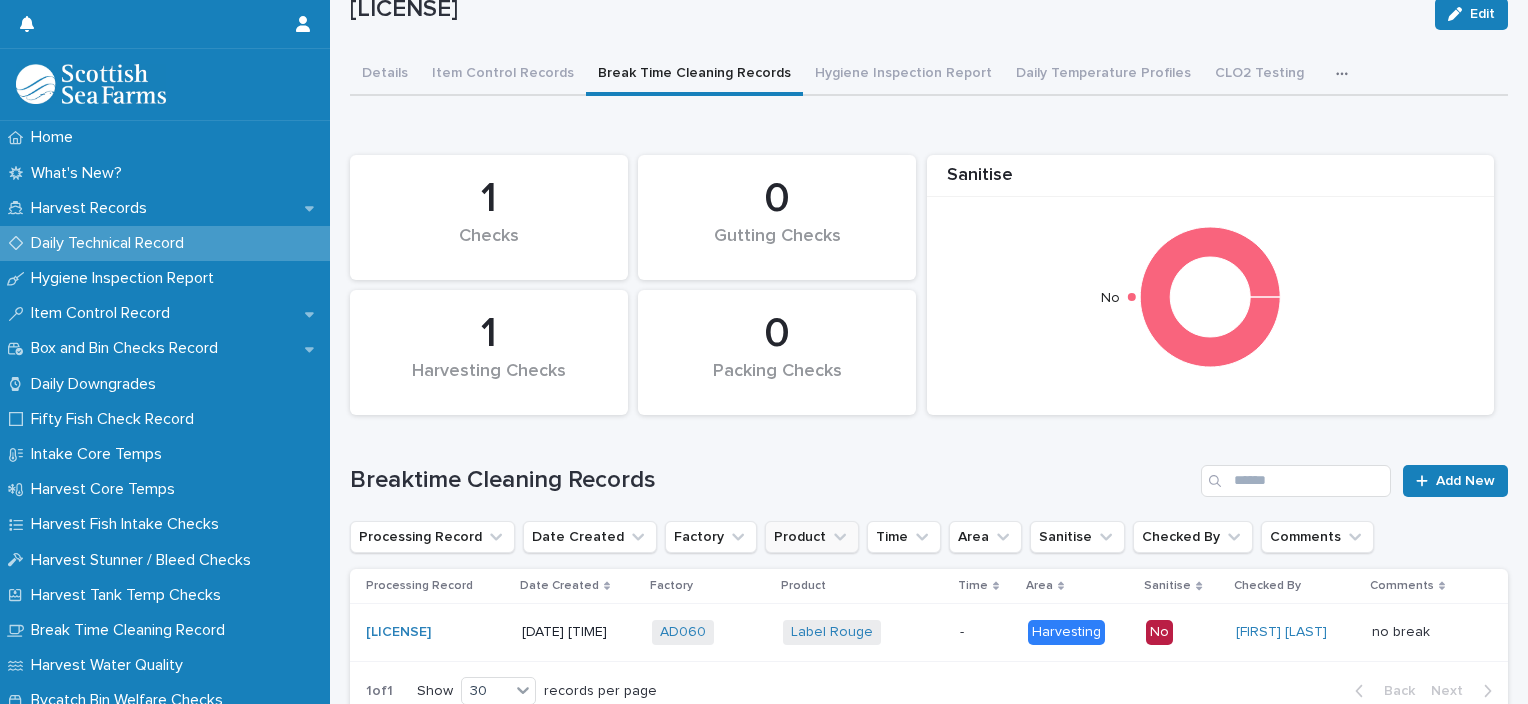 scroll, scrollTop: 100, scrollLeft: 0, axis: vertical 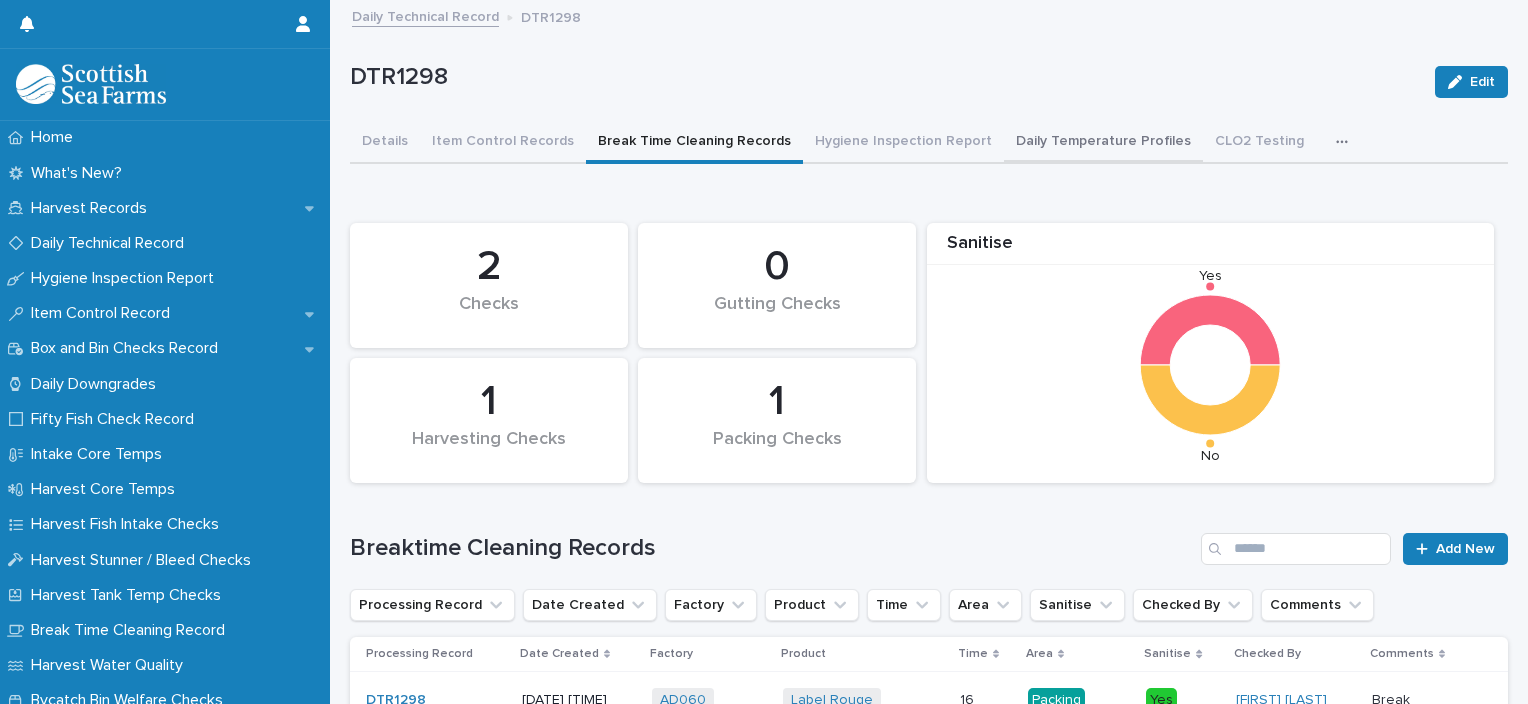 click on "Daily Temperature Profiles" at bounding box center (1103, 143) 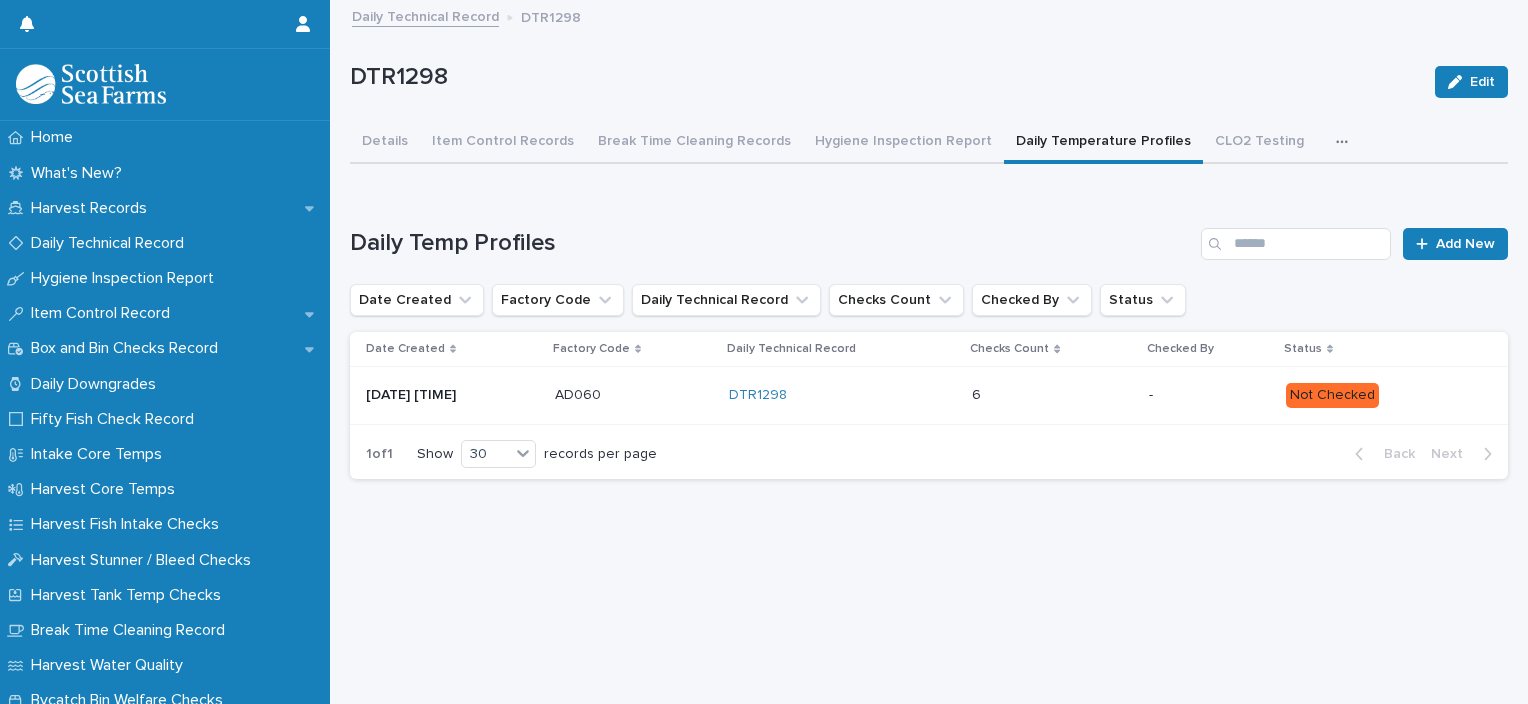 click on "DTR1298" at bounding box center (843, 395) 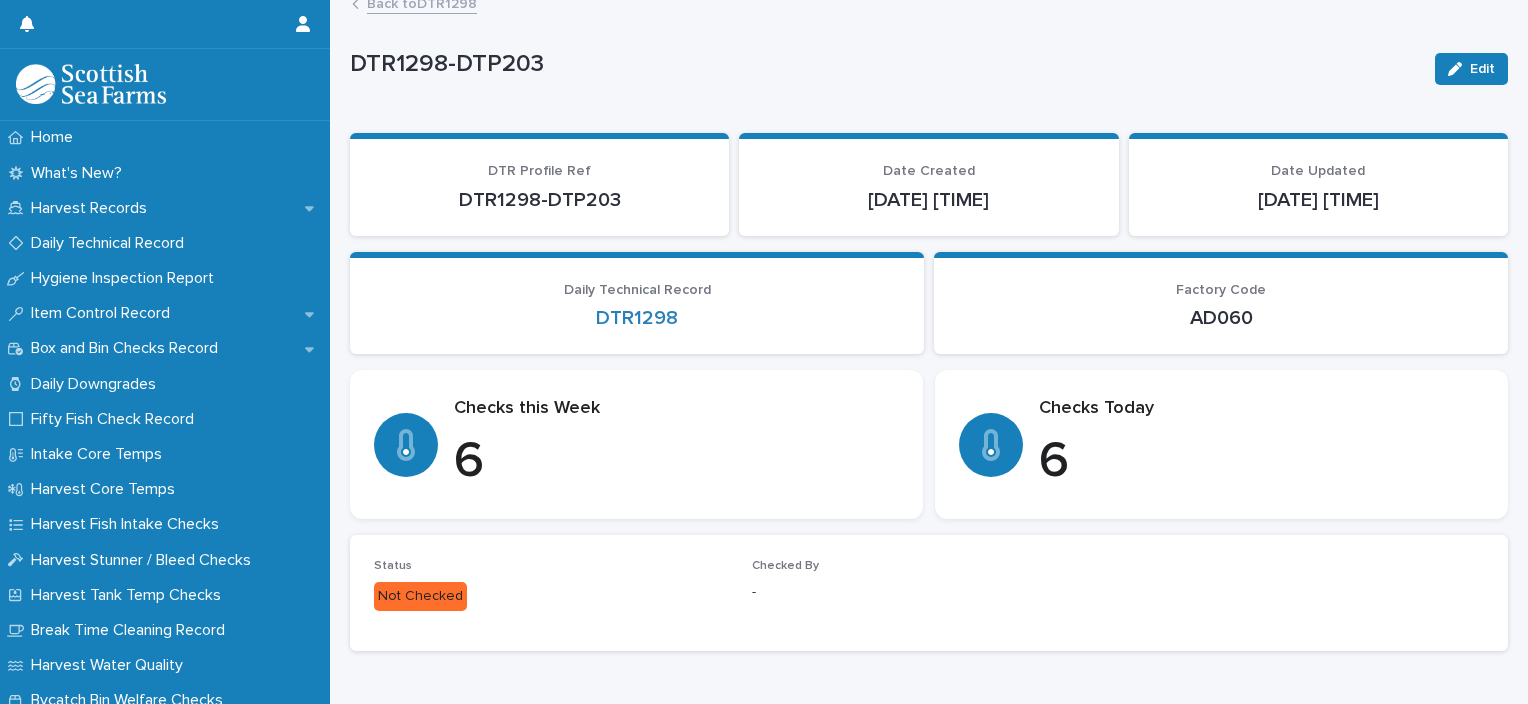 scroll, scrollTop: 0, scrollLeft: 0, axis: both 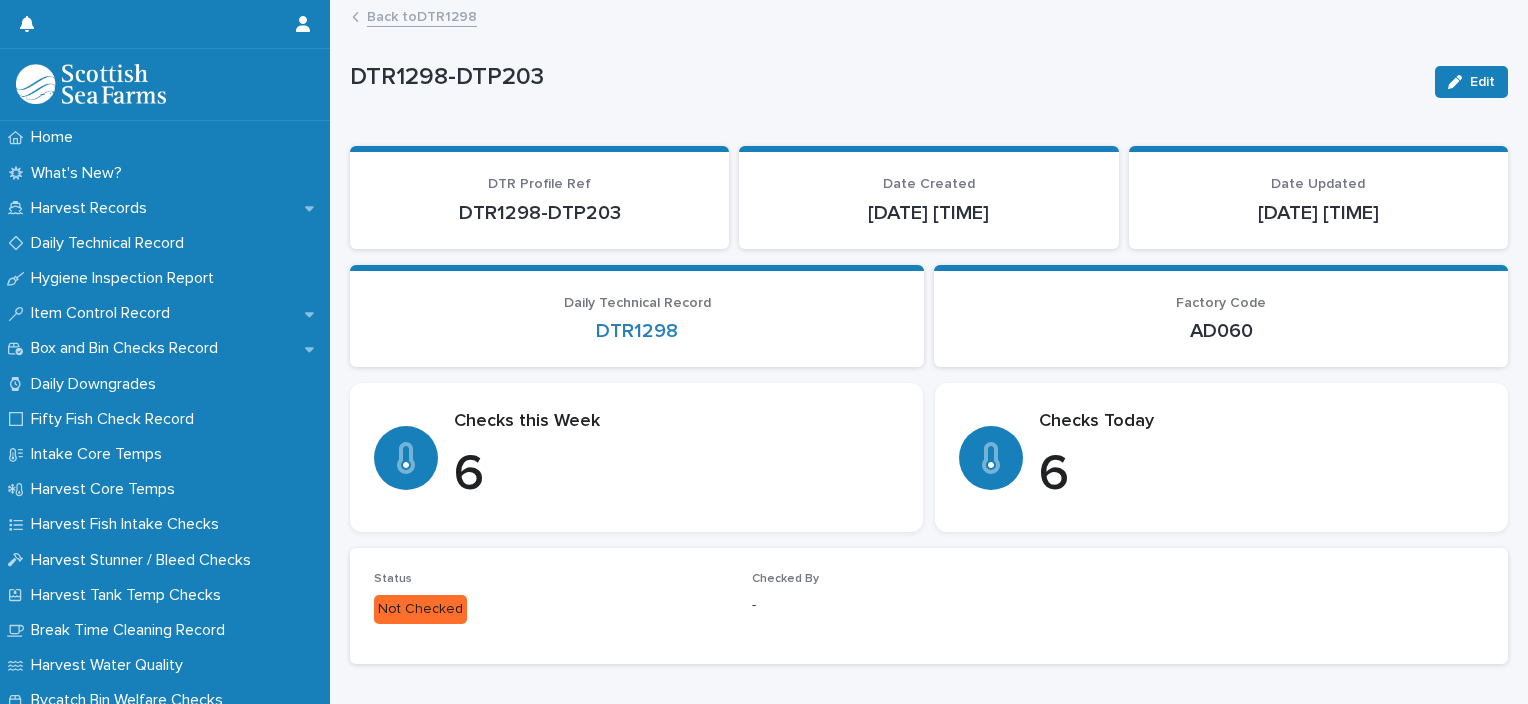 click on "Back to  DTR1298" at bounding box center (422, 15) 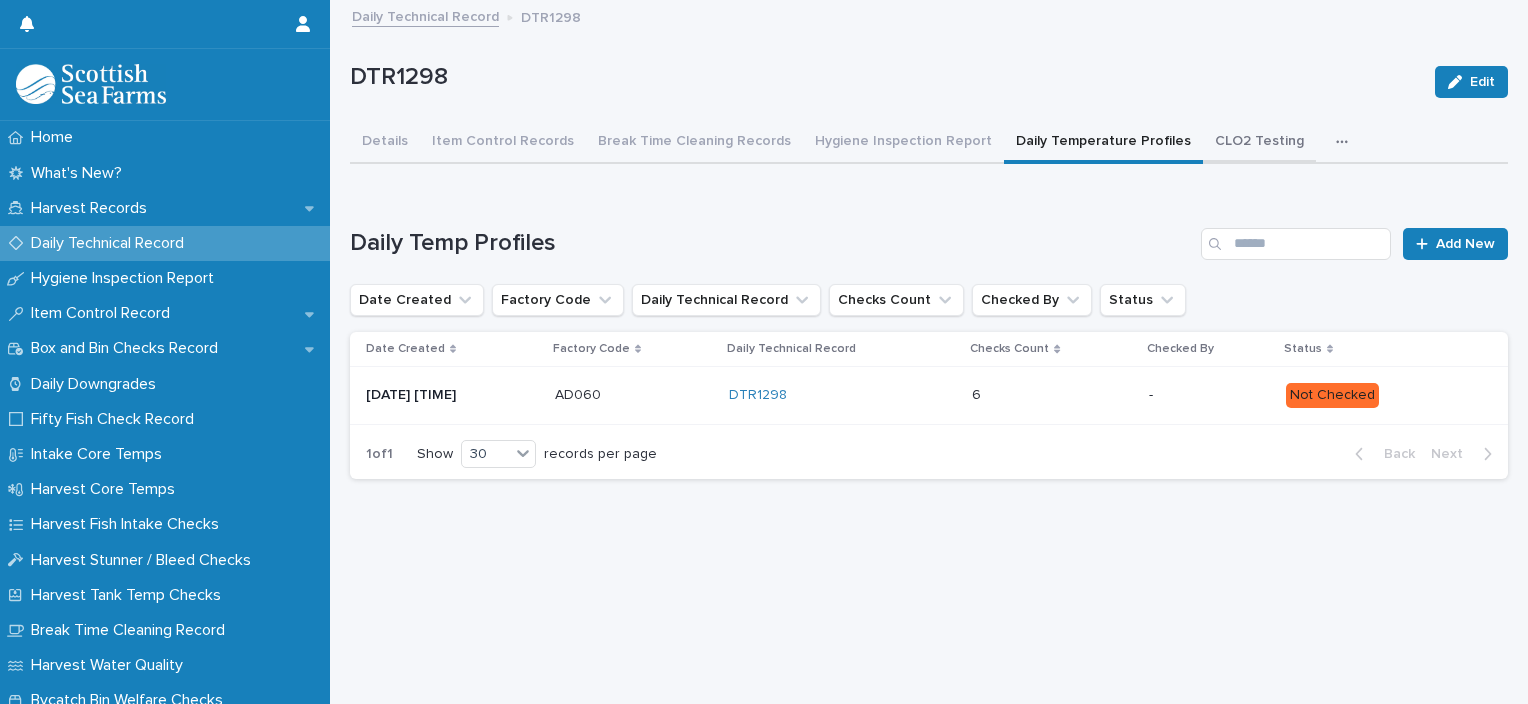click on "CLO2 Testing" at bounding box center [1259, 143] 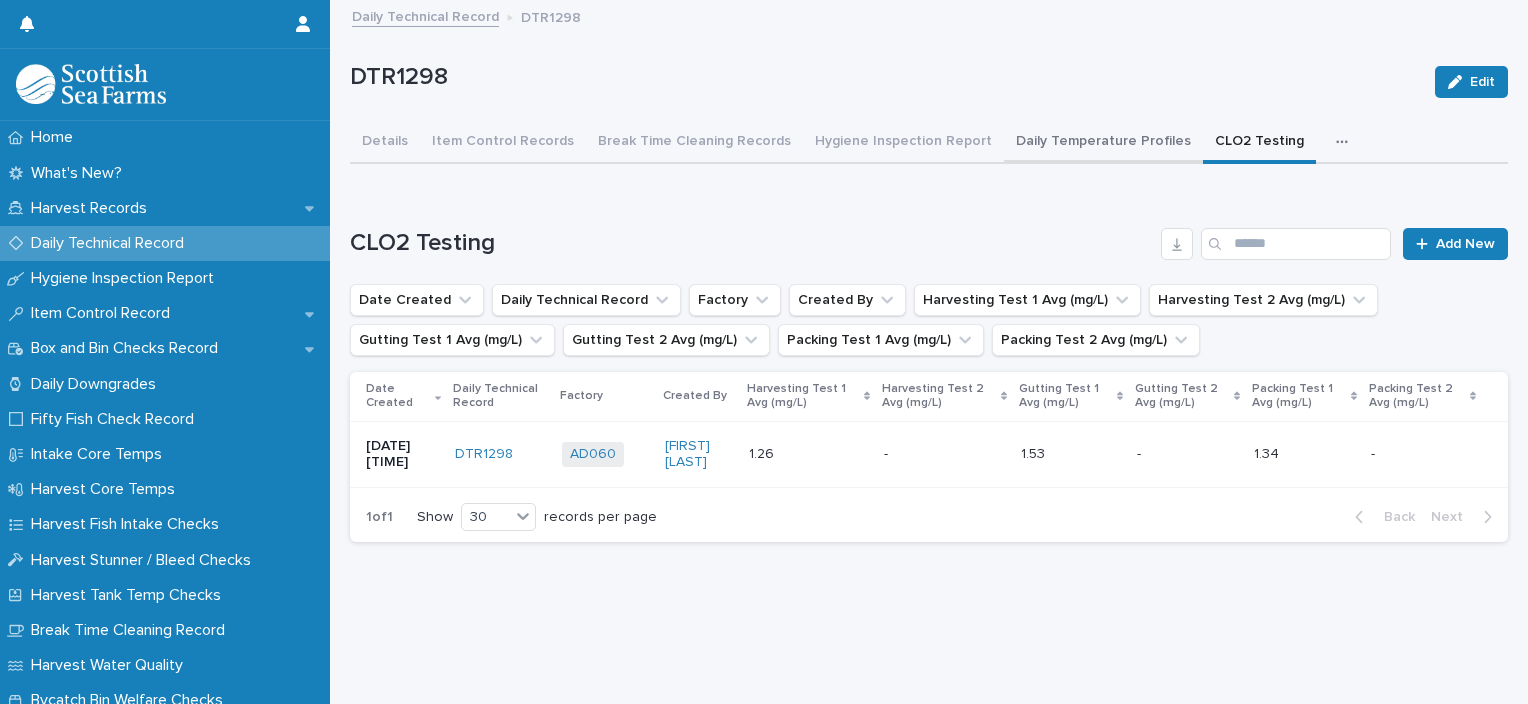 click on "Daily Temperature Profiles" at bounding box center [1103, 143] 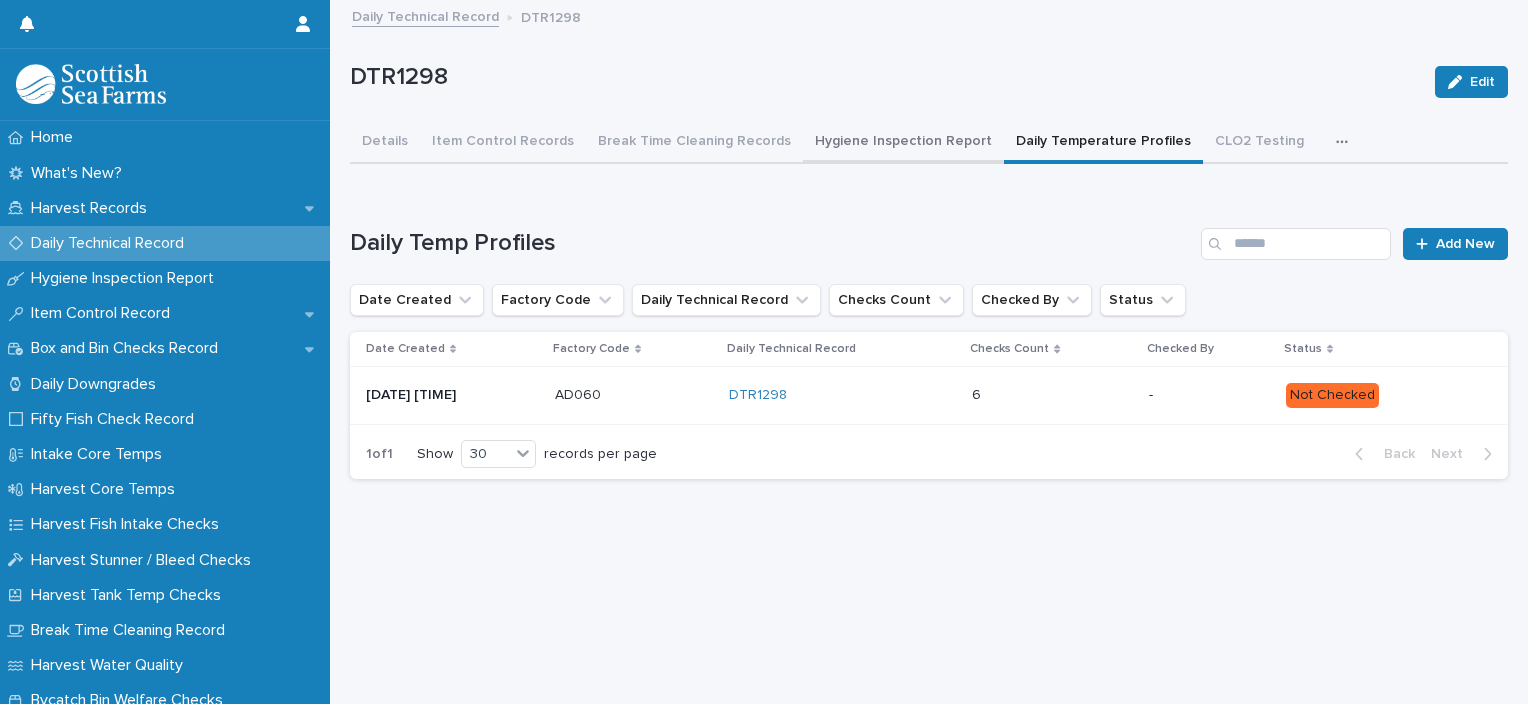 click on "Hygiene Inspection Report" at bounding box center [903, 143] 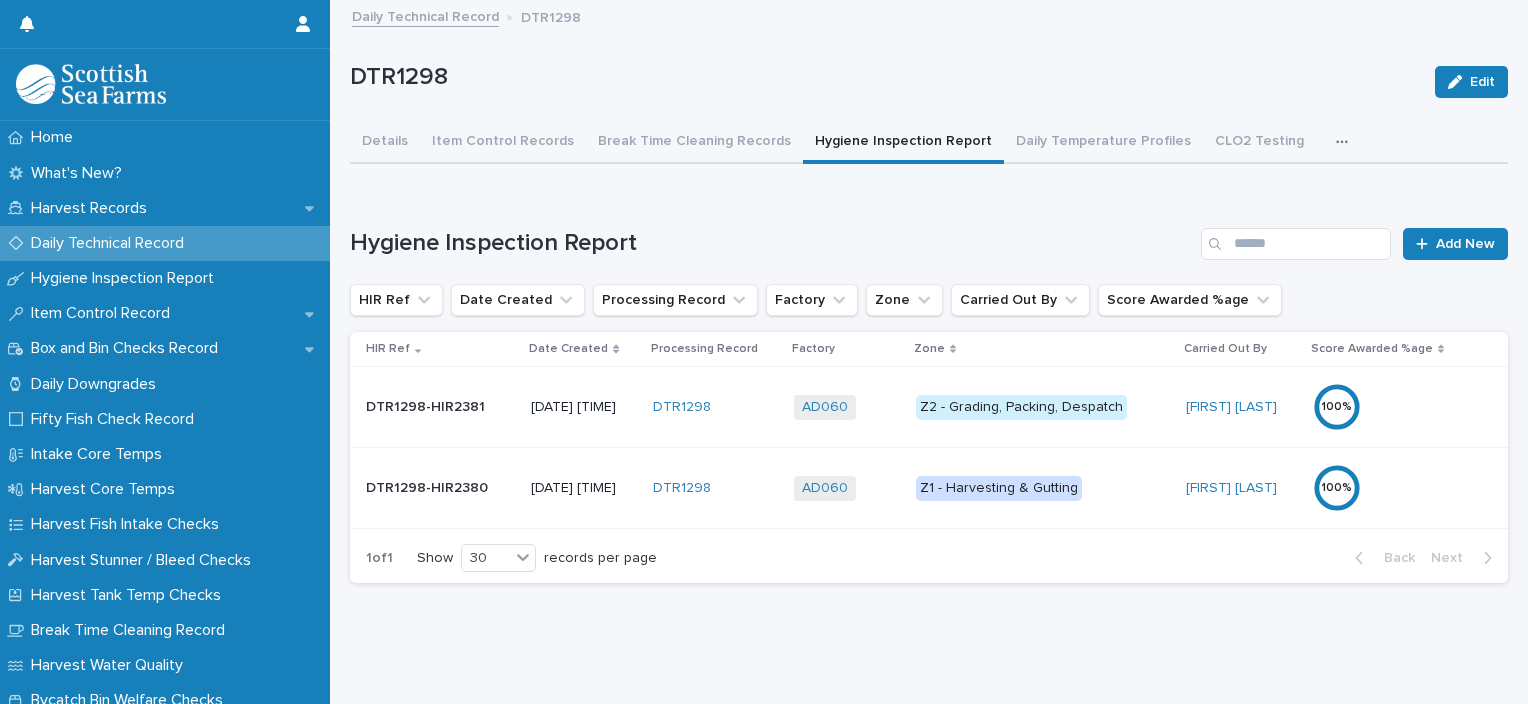 click at bounding box center [1346, 142] 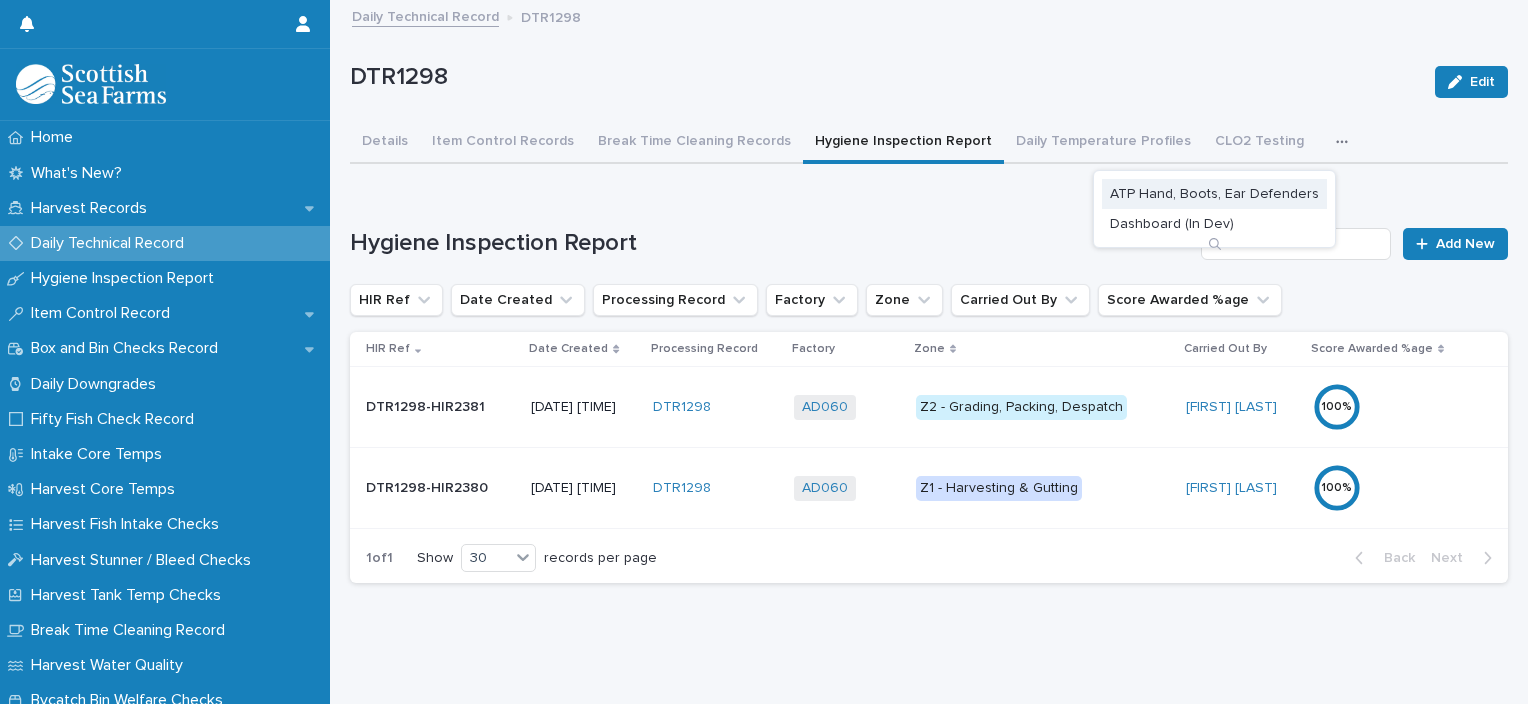 click on "ATP Hand, Boots, Ear Defenders" at bounding box center (1214, 194) 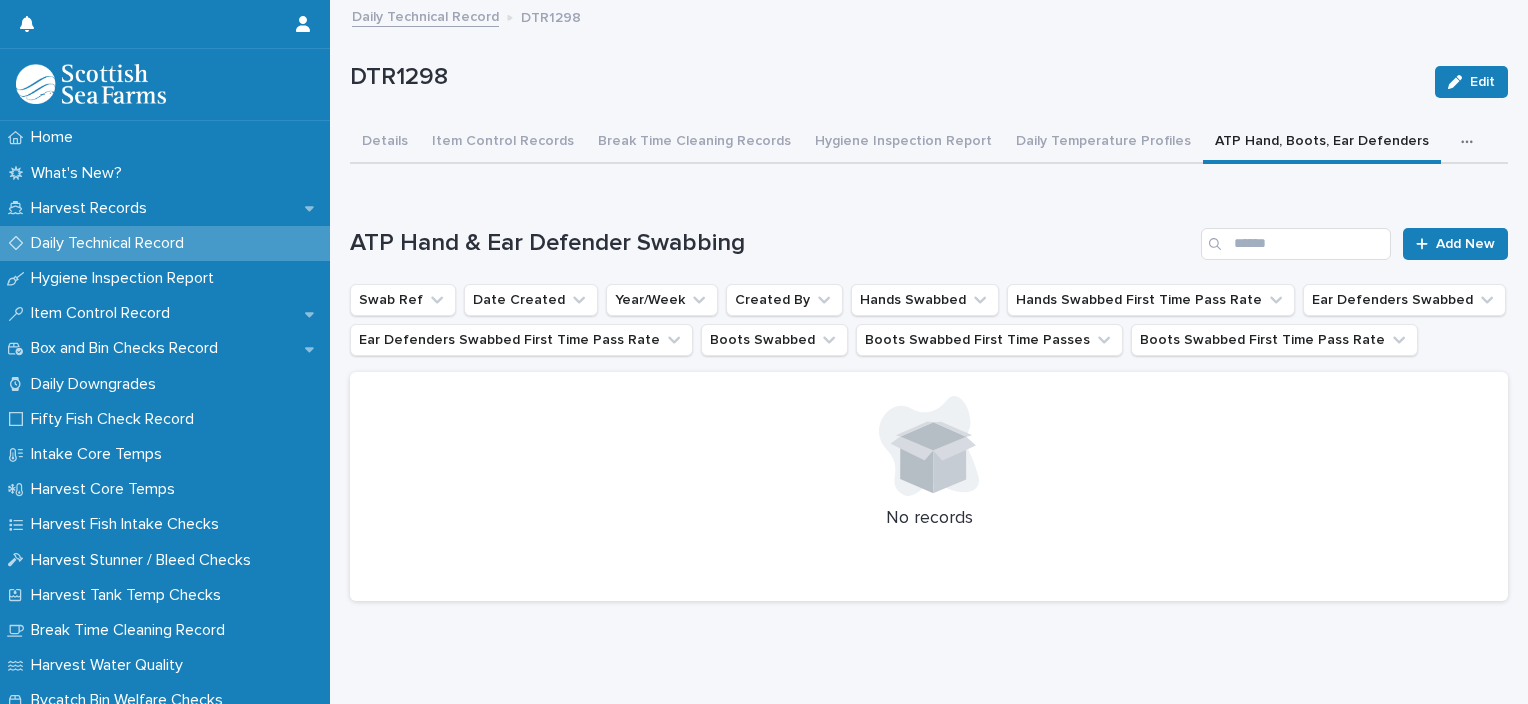 type 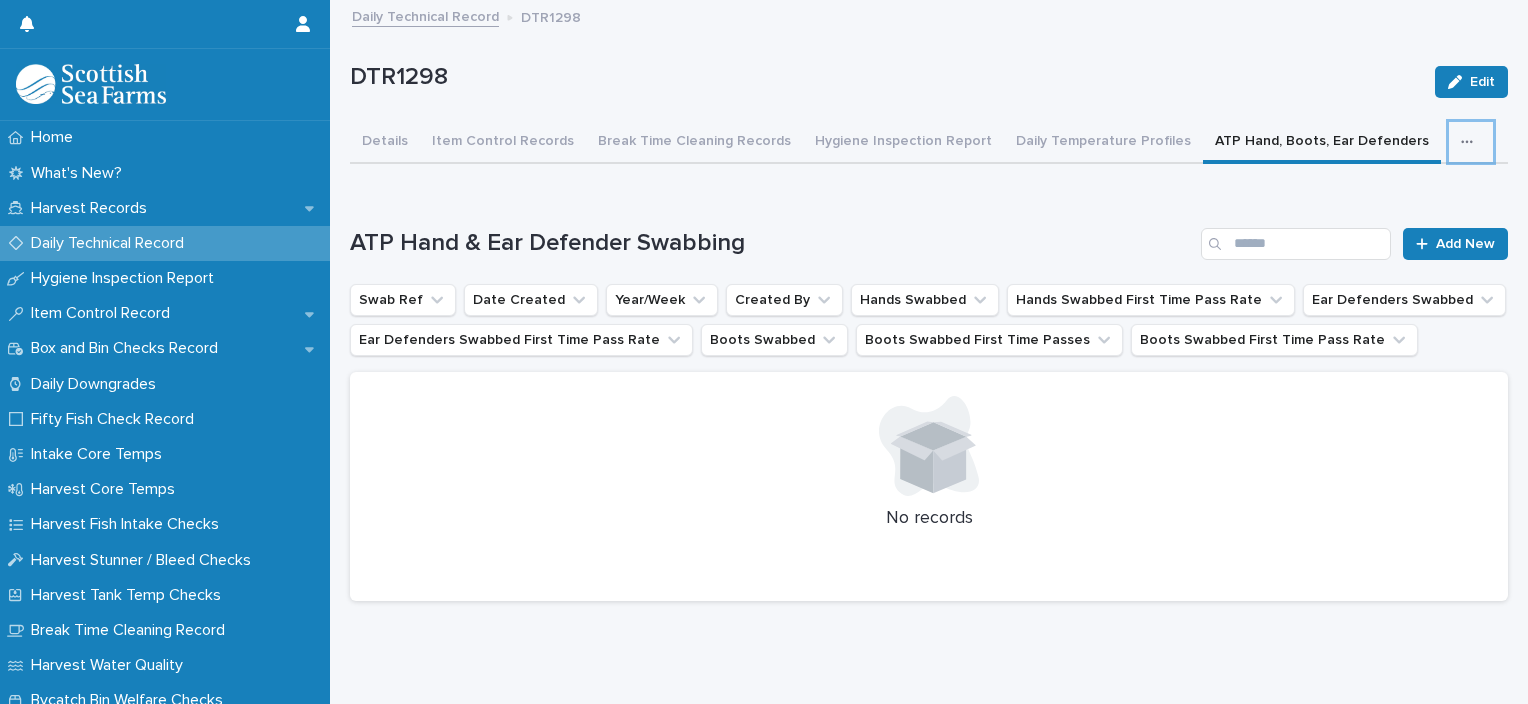 click on "DTR1298" at bounding box center [884, 77] 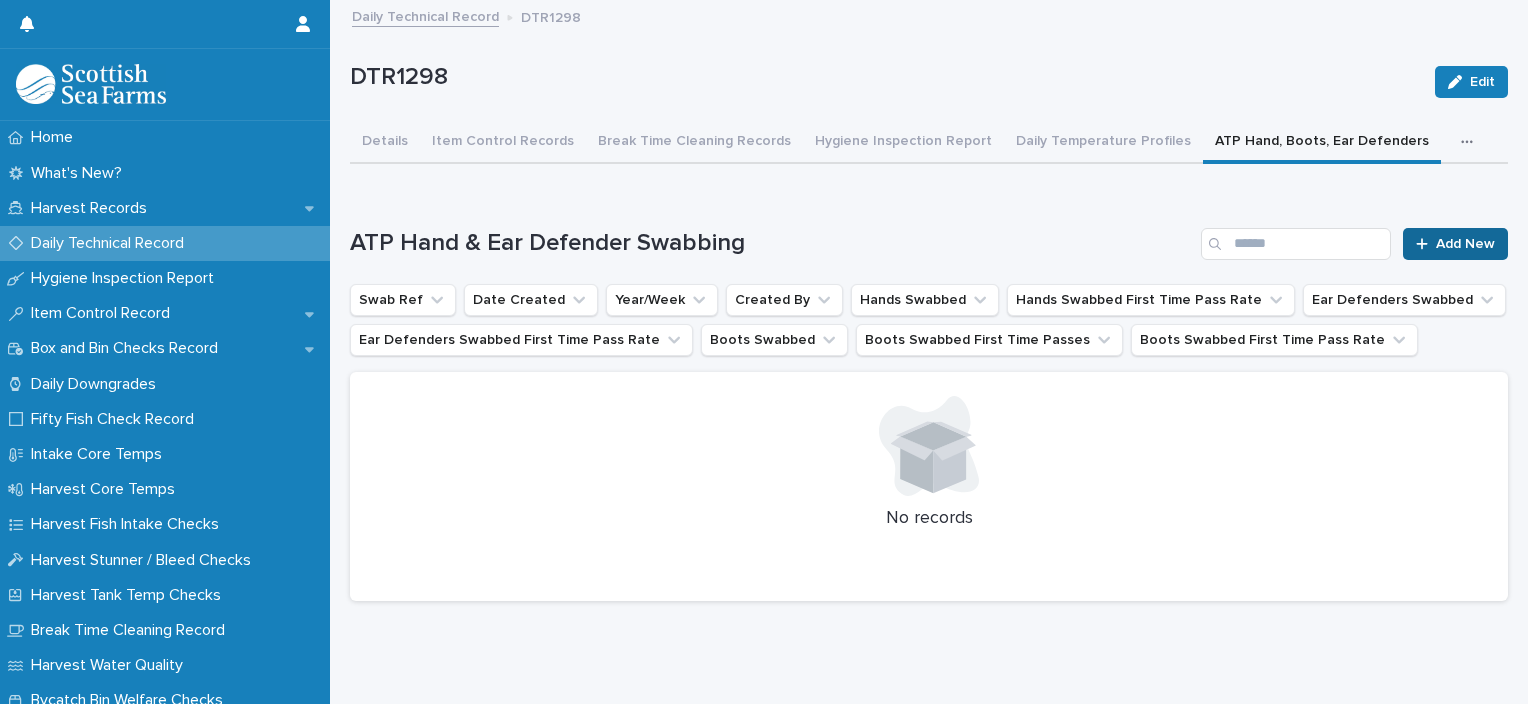 click on "Add New" at bounding box center [1455, 244] 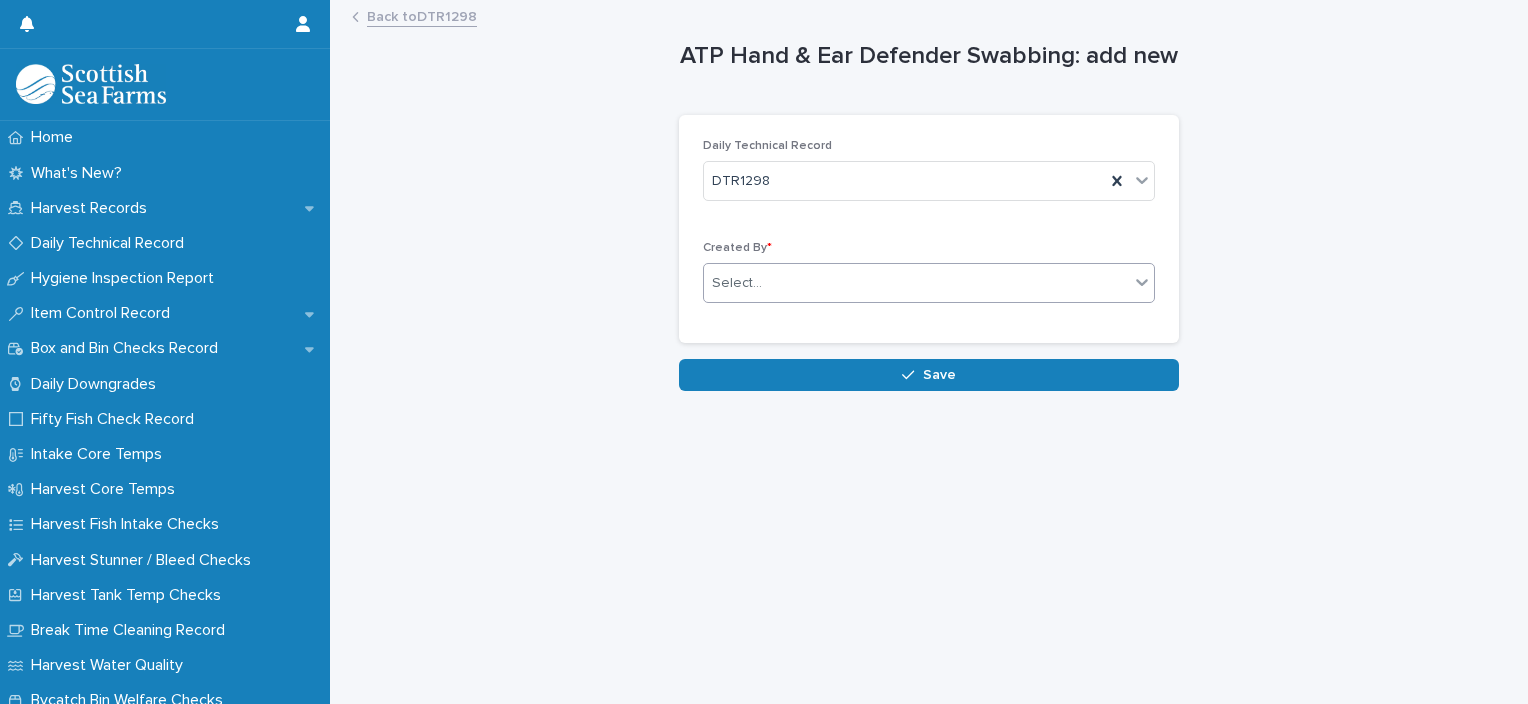 click on "Select..." at bounding box center [916, 283] 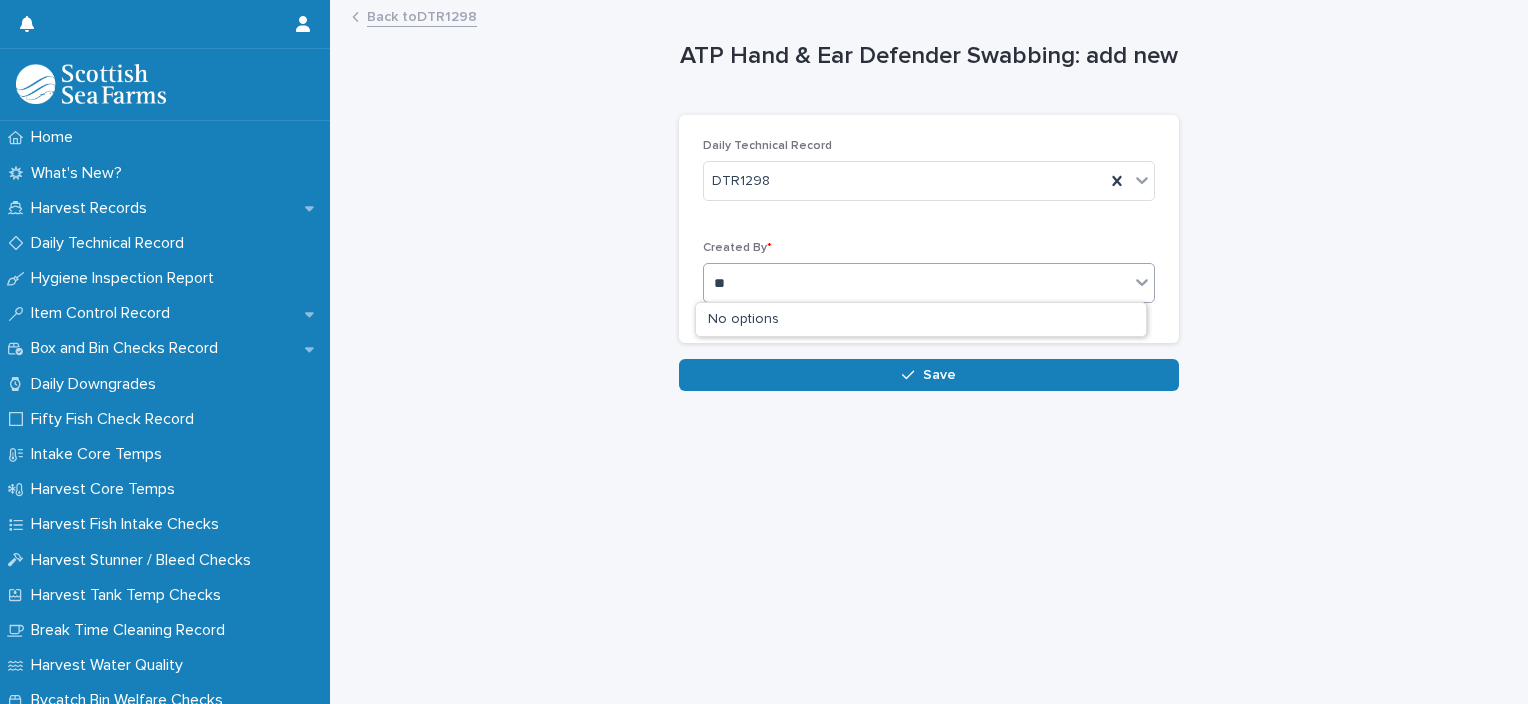 type on "***" 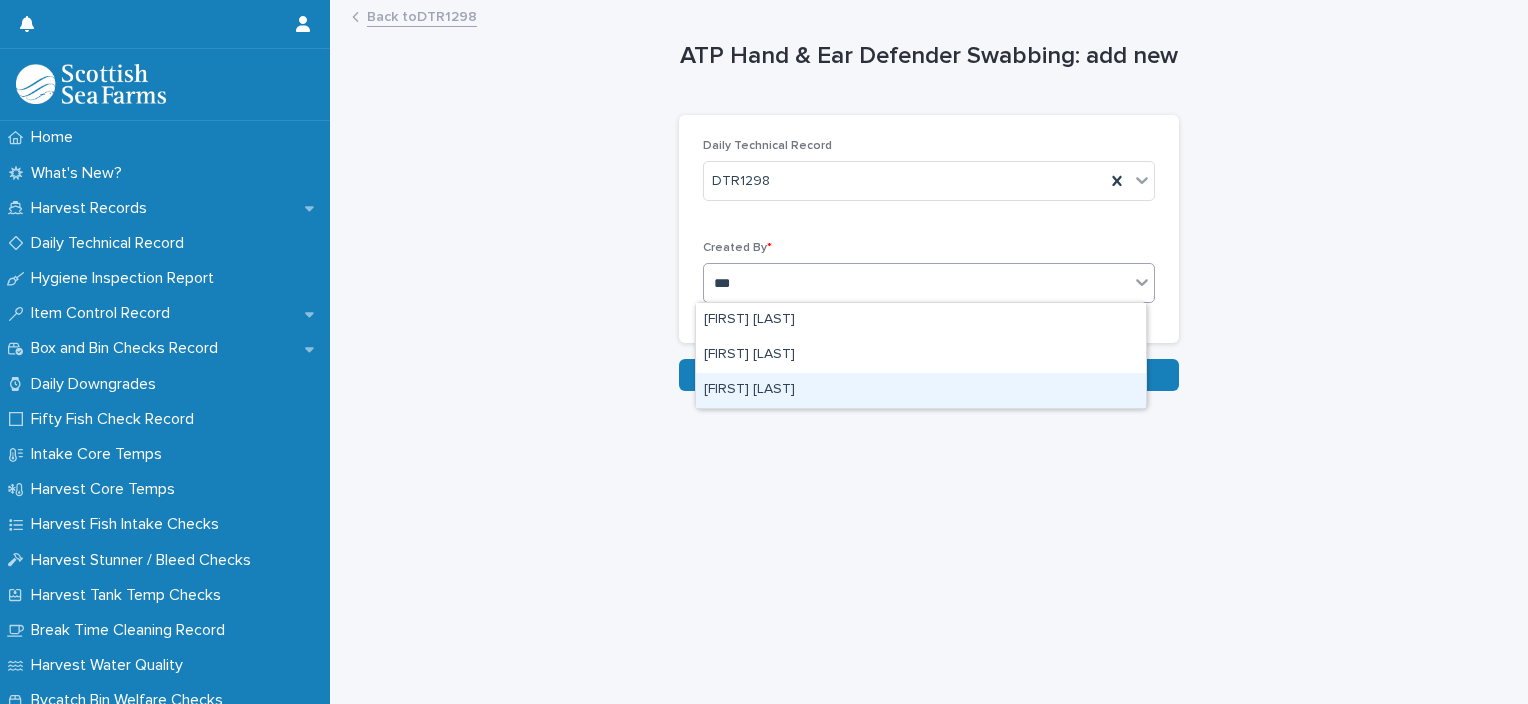 click on "[FIRST] [LAST]" at bounding box center (921, 390) 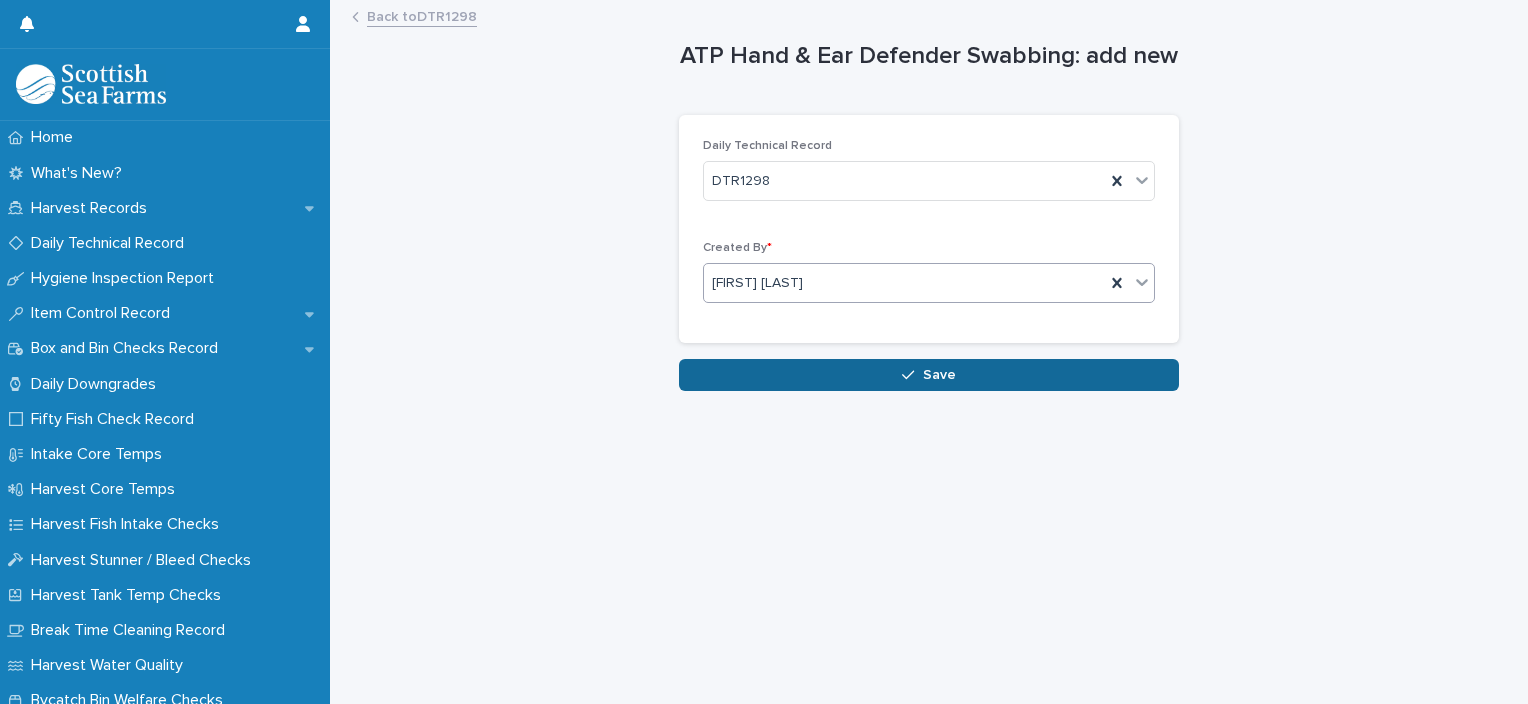 click on "Save" at bounding box center [929, 375] 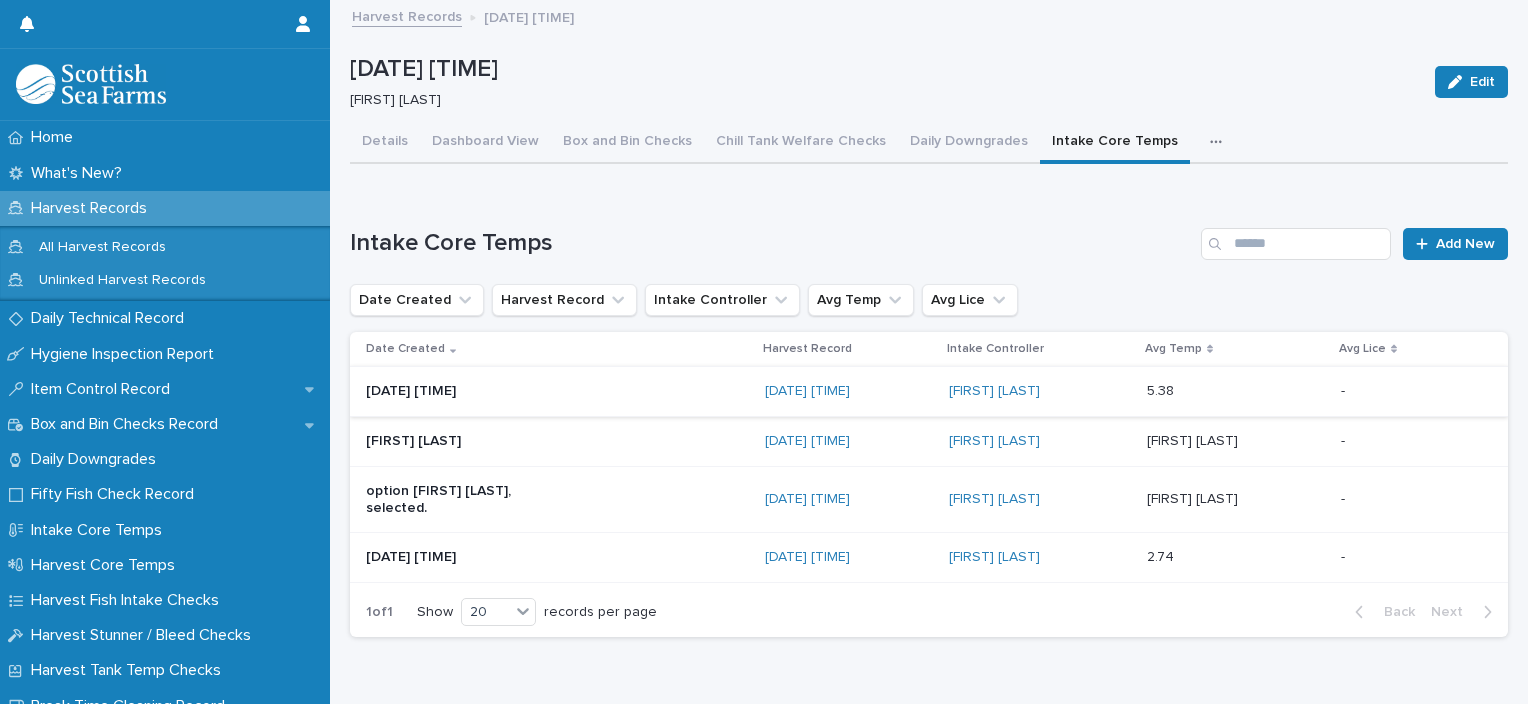scroll, scrollTop: 0, scrollLeft: 0, axis: both 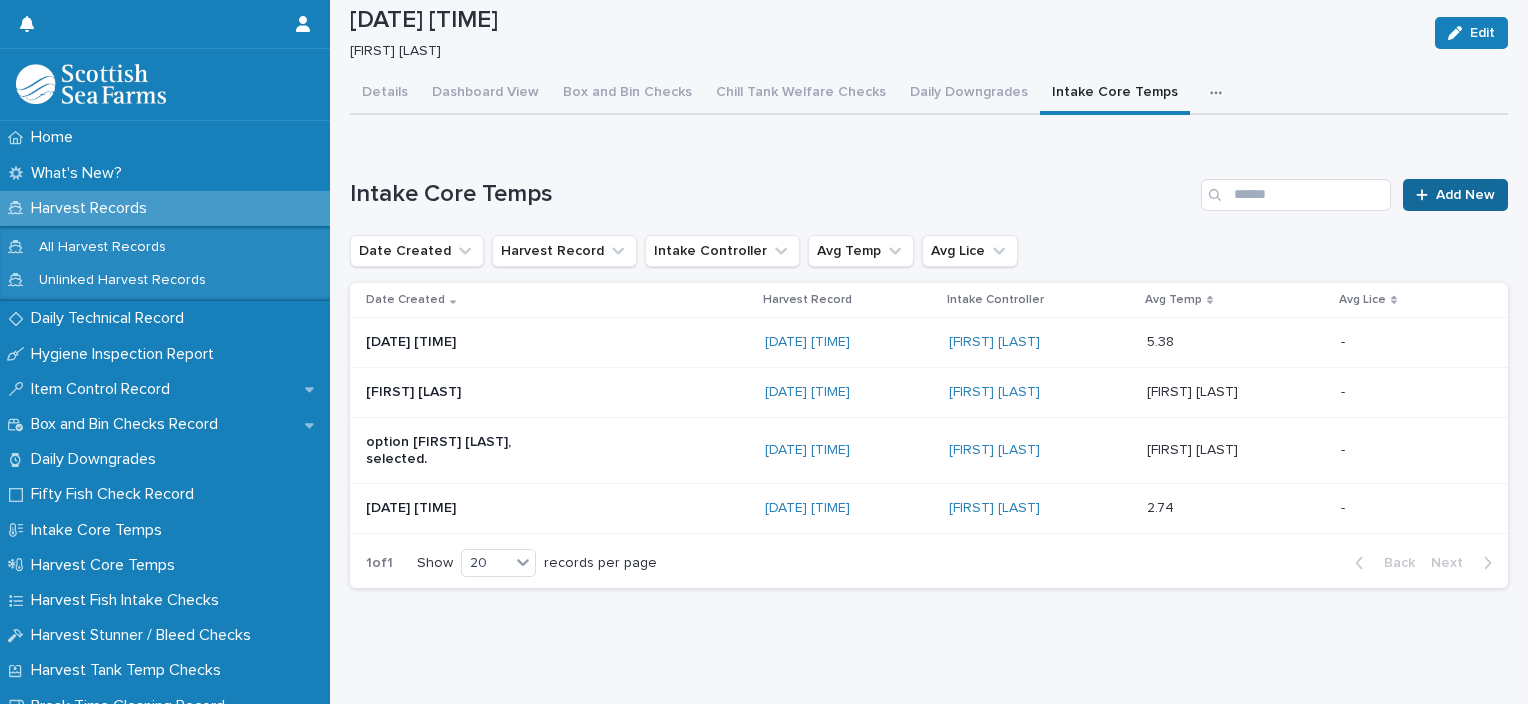 click on "Add New" at bounding box center (1465, 195) 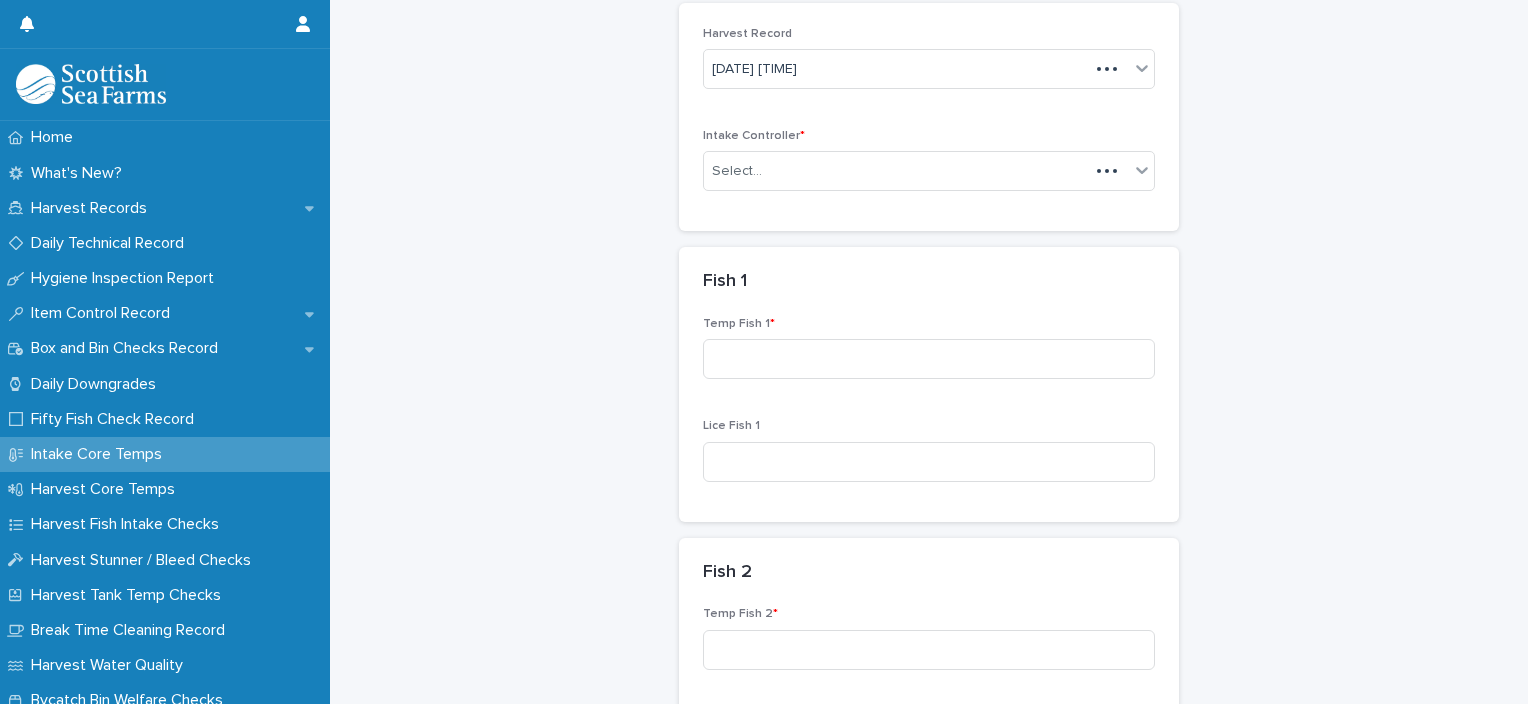 scroll, scrollTop: 114, scrollLeft: 0, axis: vertical 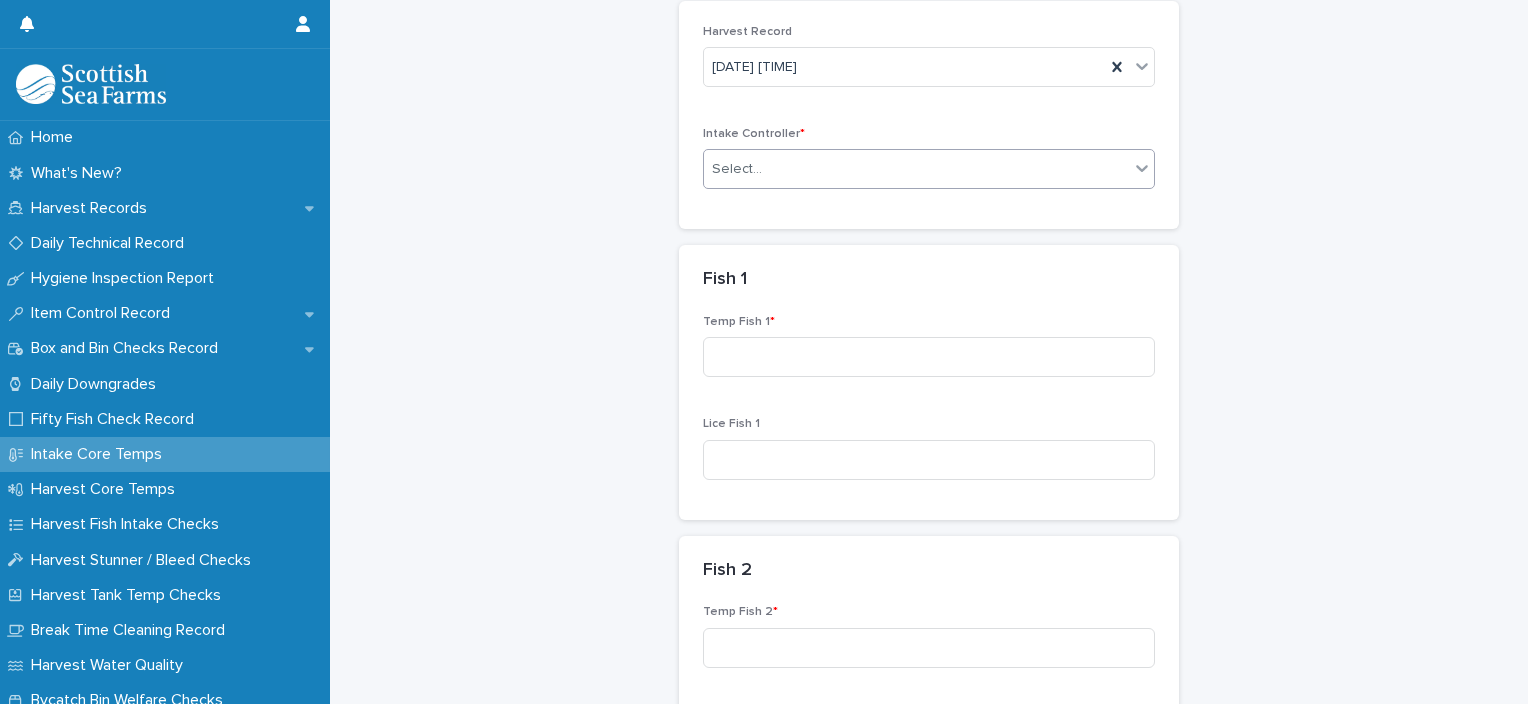 click on "Select..." at bounding box center (916, 169) 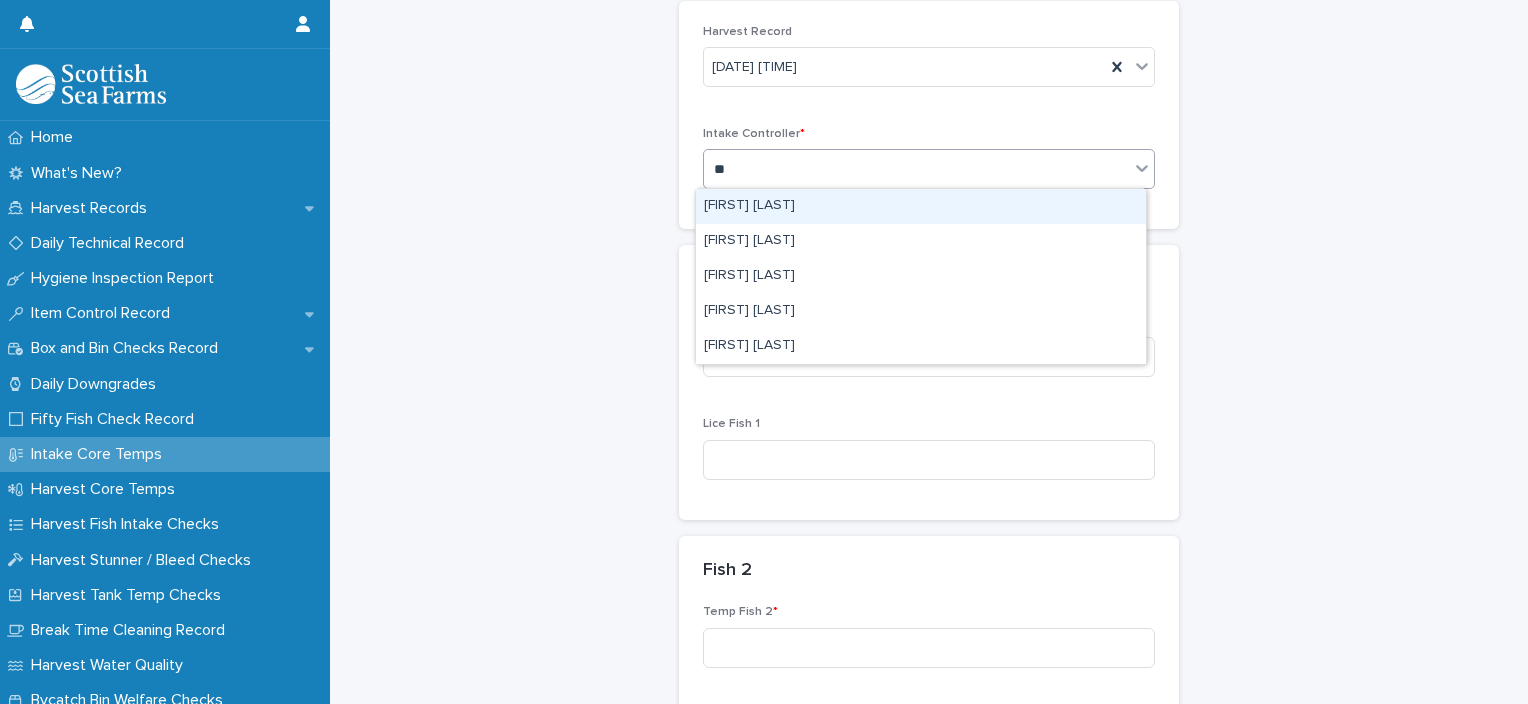 type on "***" 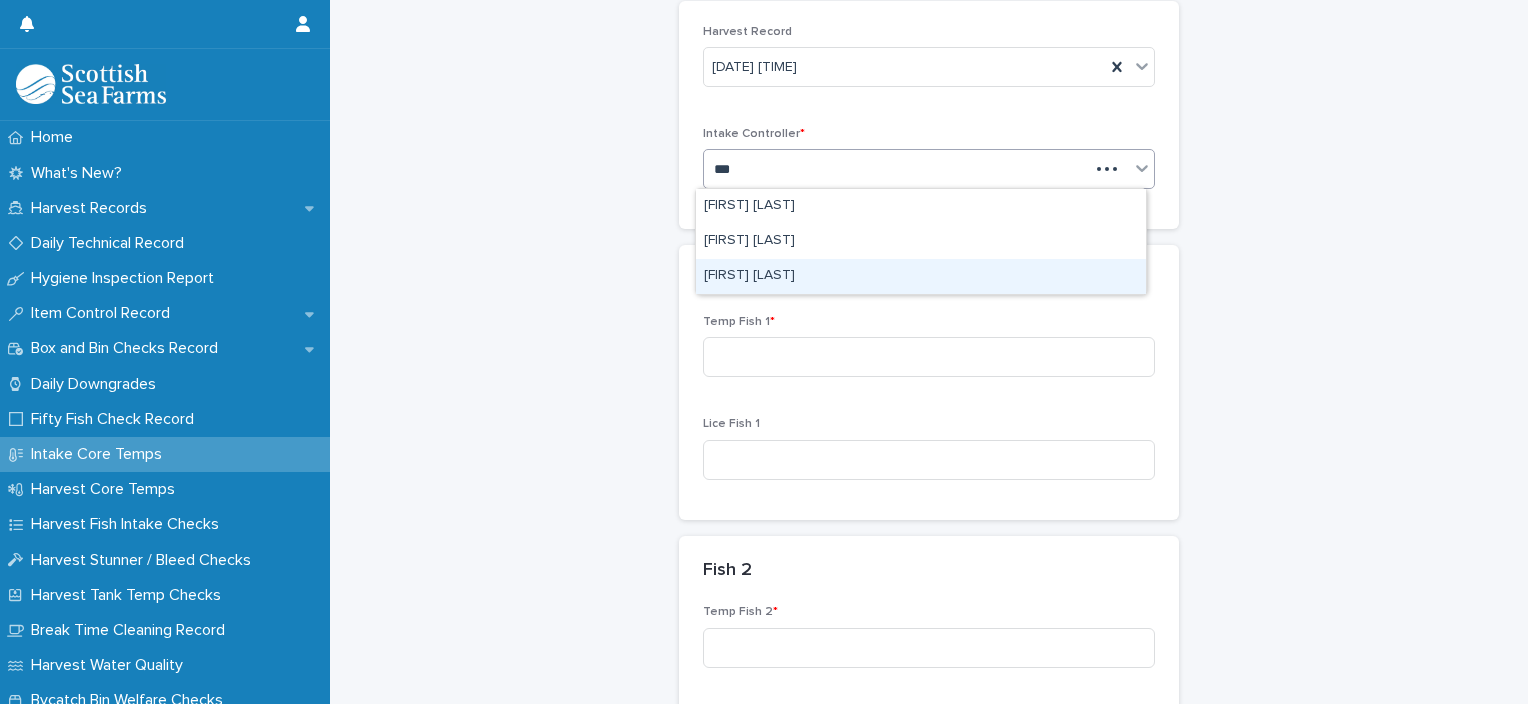 click on "[FIRST] [LAST]" at bounding box center [921, 276] 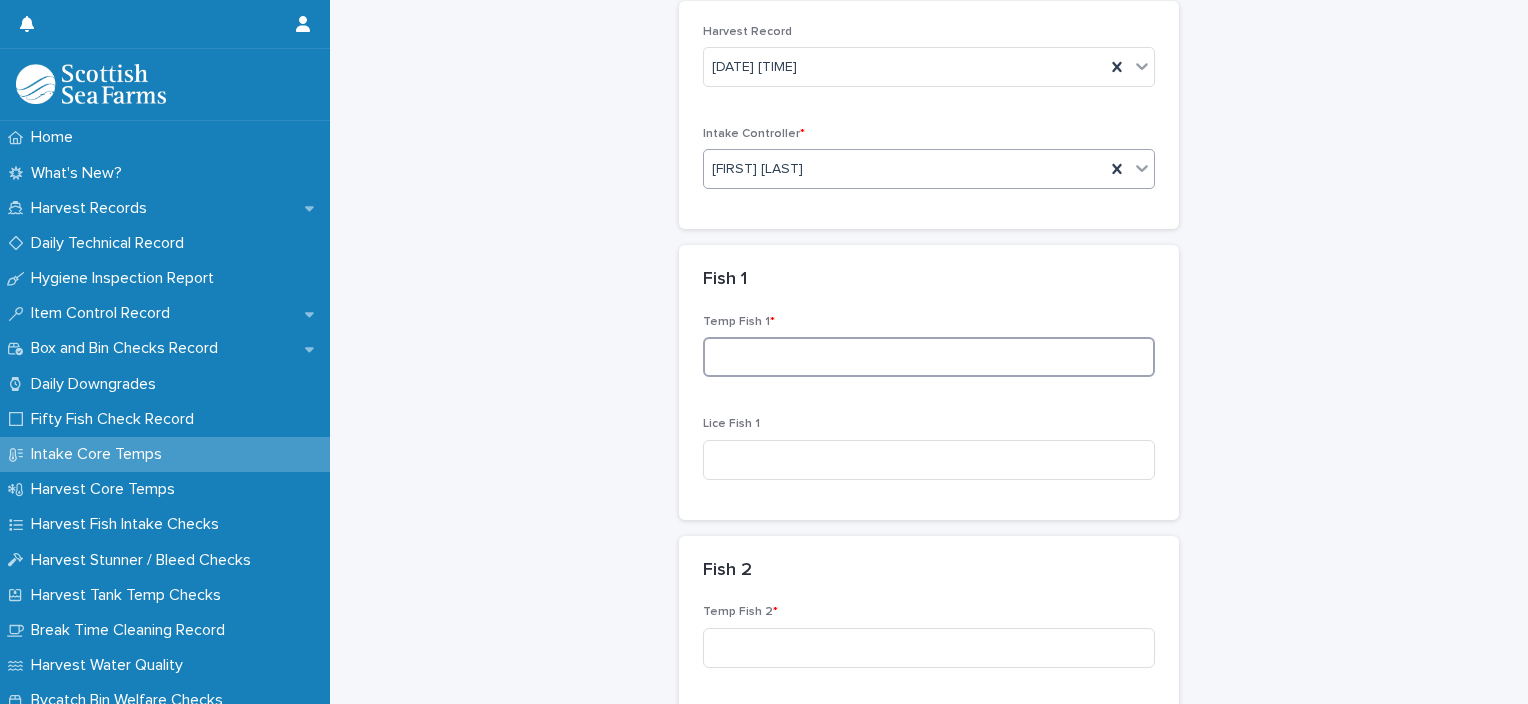click at bounding box center (929, 357) 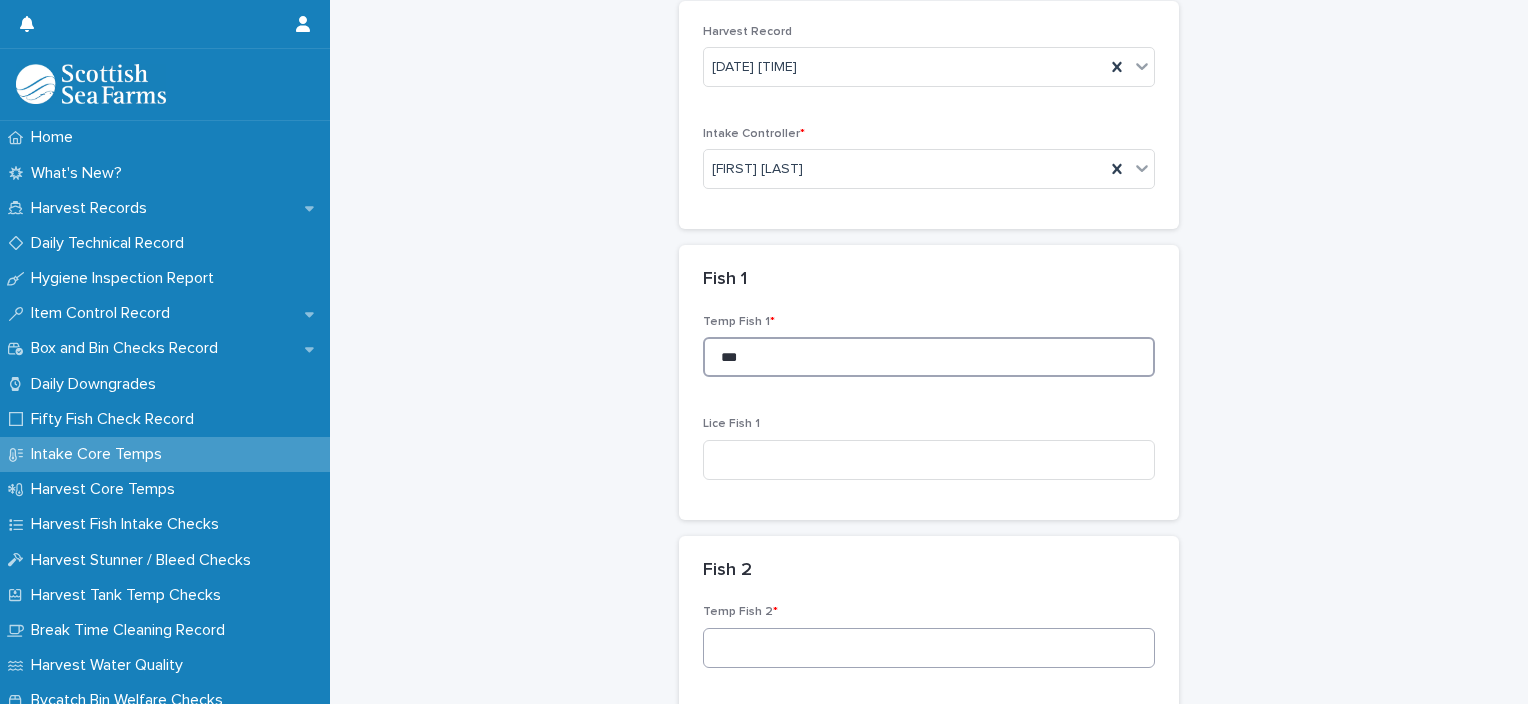 type on "***" 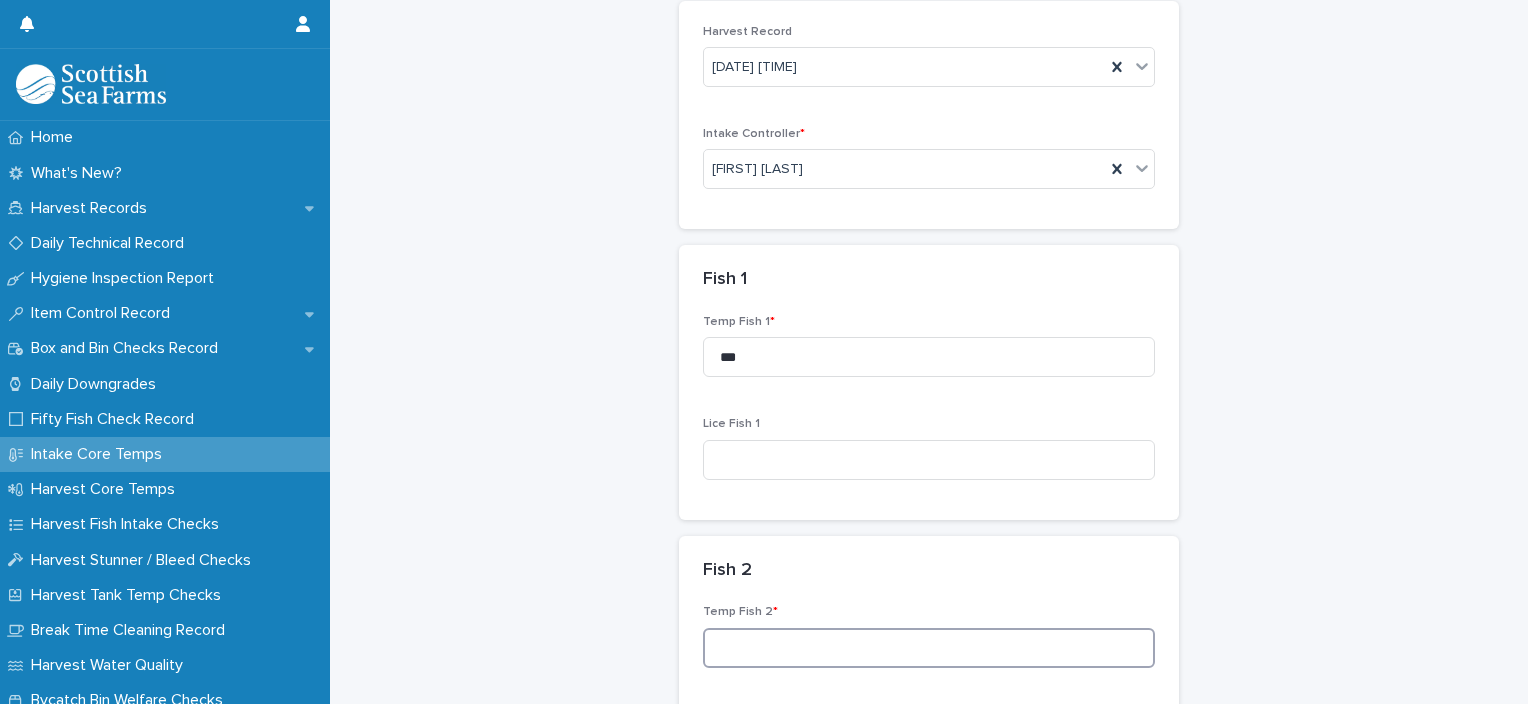 click at bounding box center [929, 648] 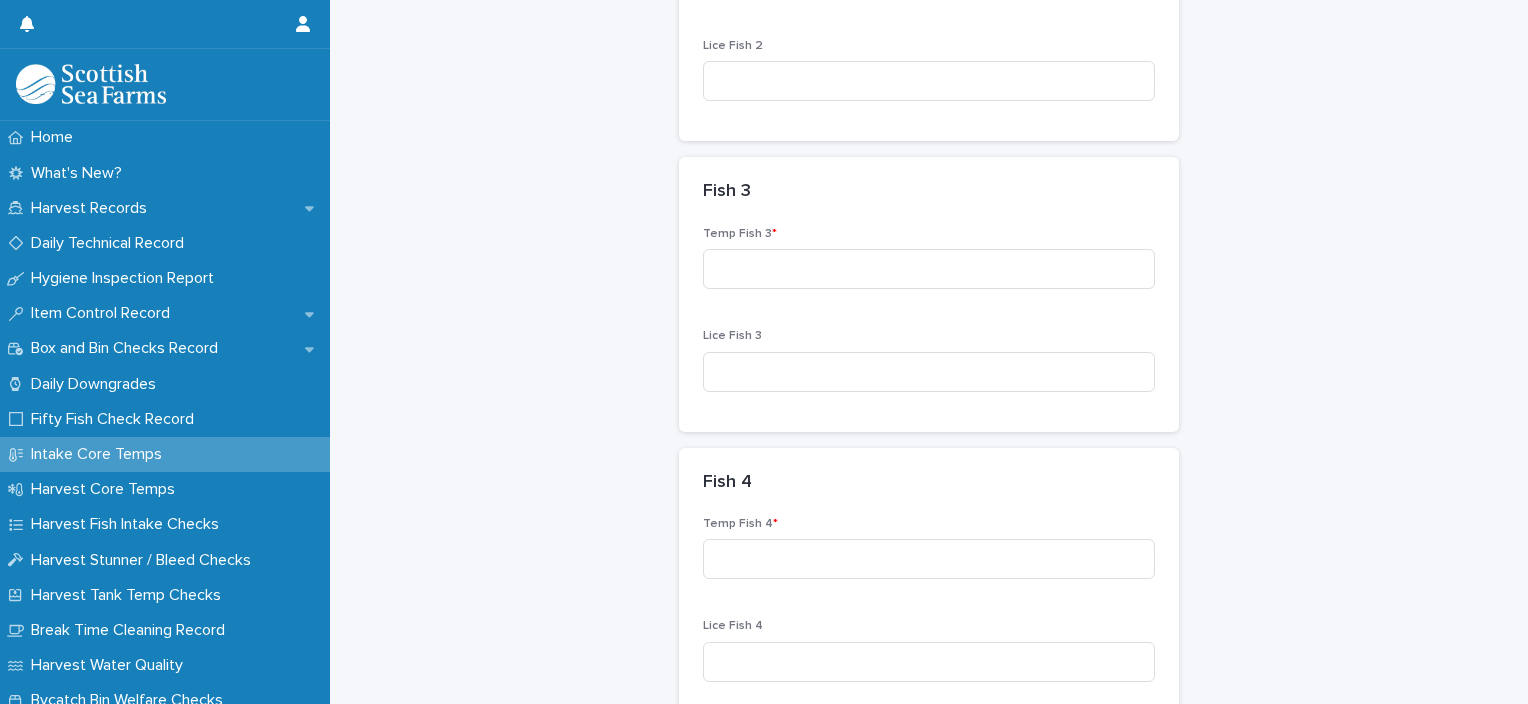 scroll, scrollTop: 932, scrollLeft: 0, axis: vertical 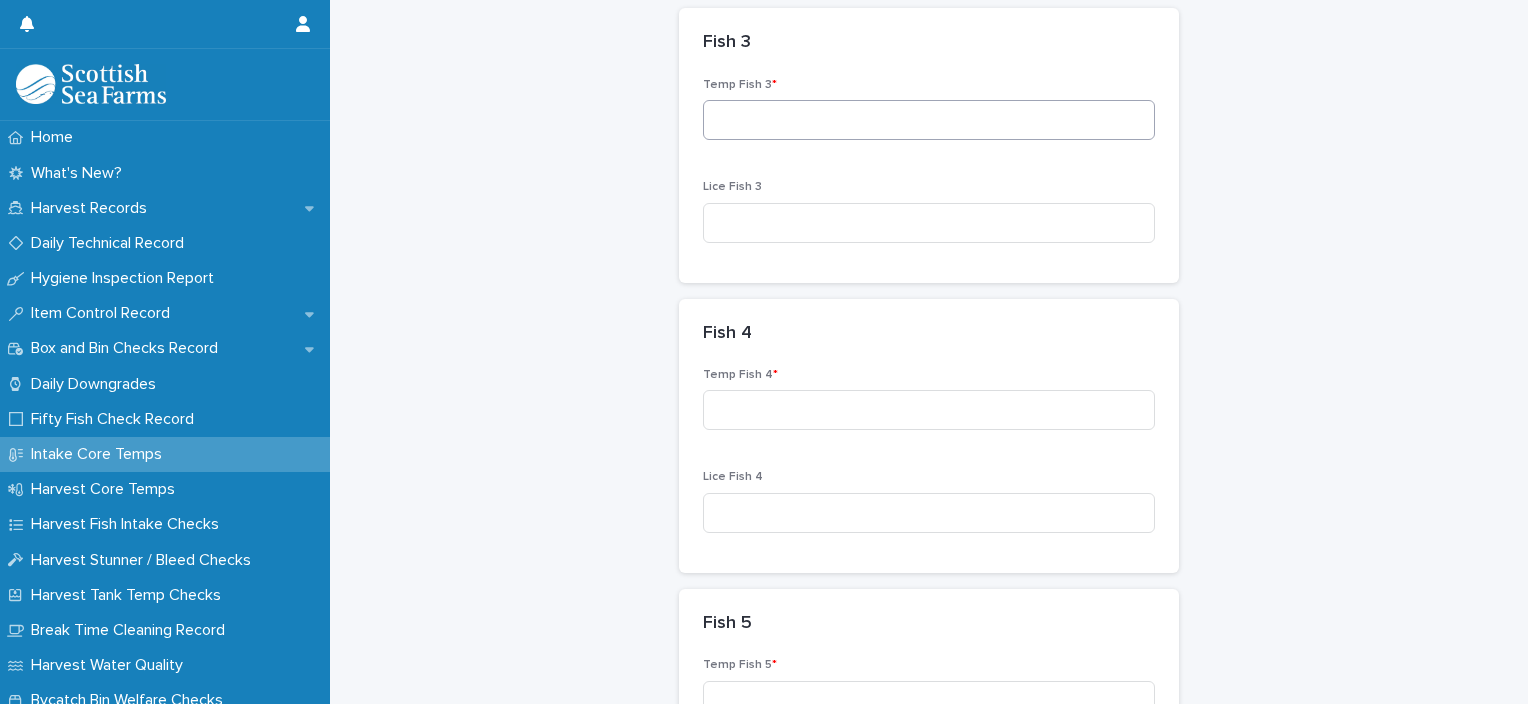 type on "***" 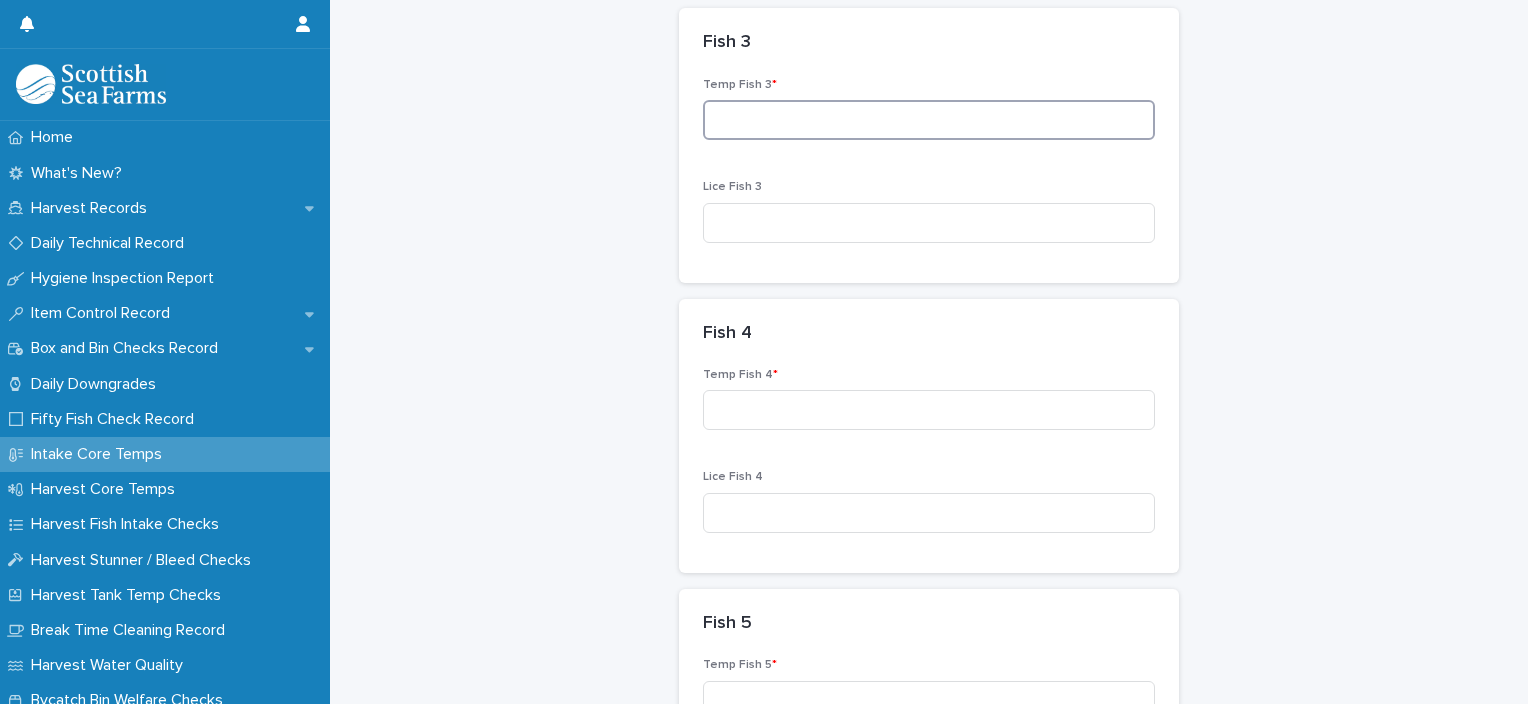 click at bounding box center [929, 120] 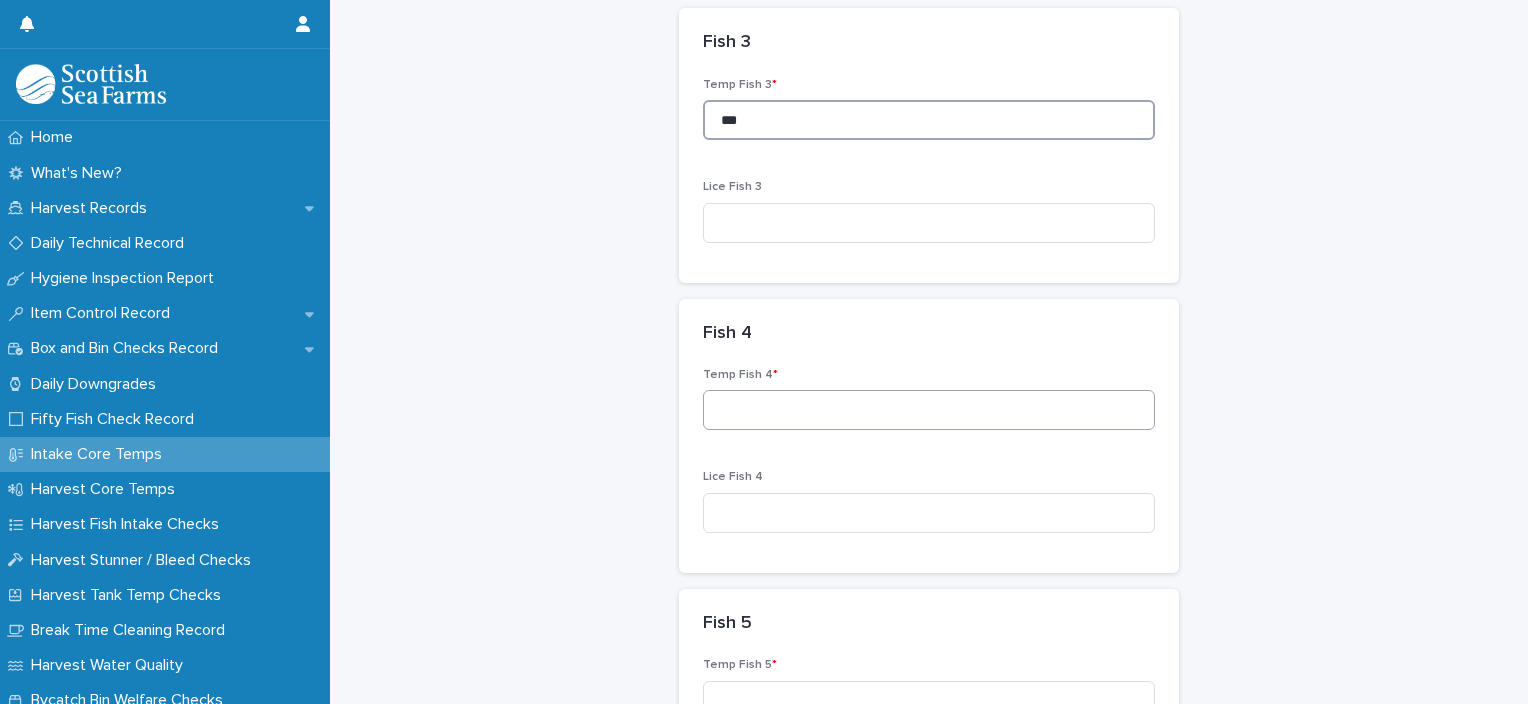 type on "***" 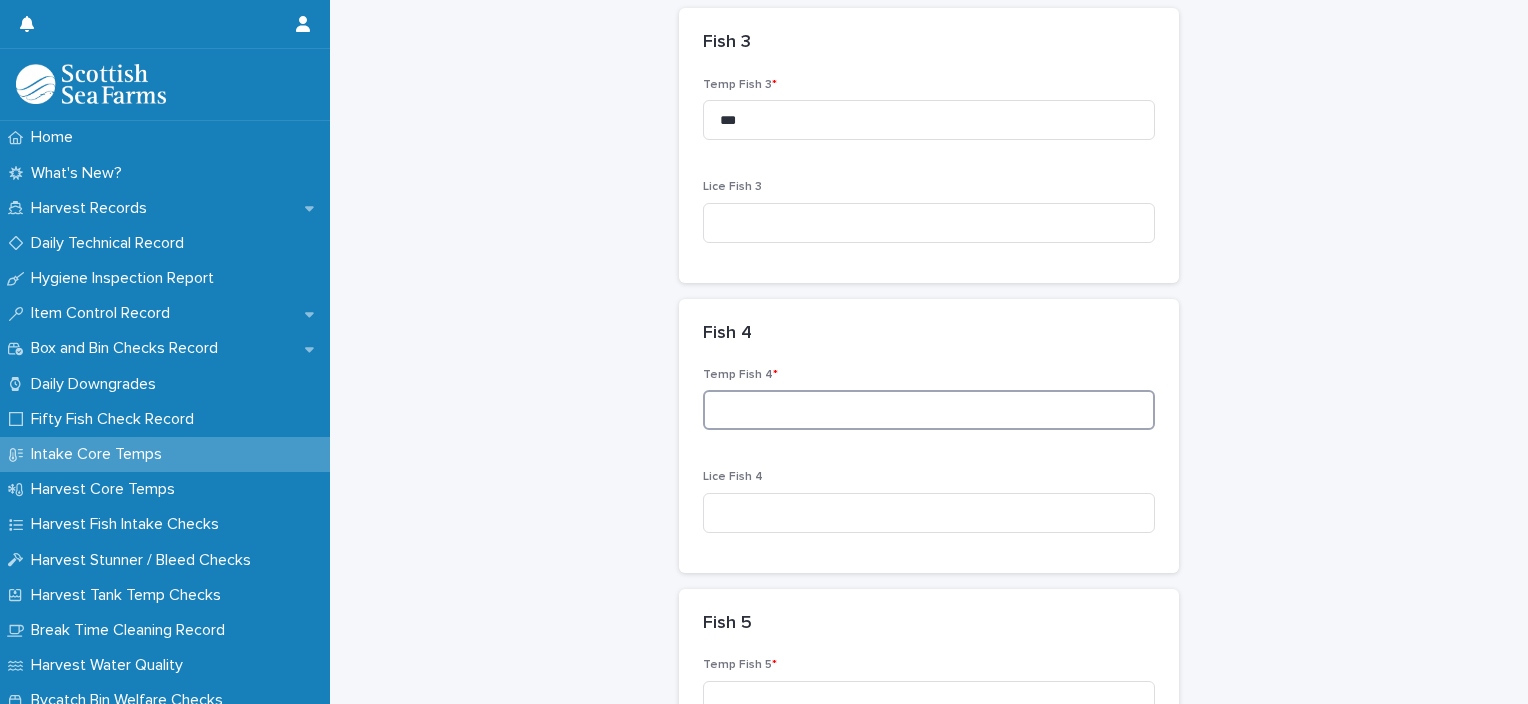 click at bounding box center [929, 410] 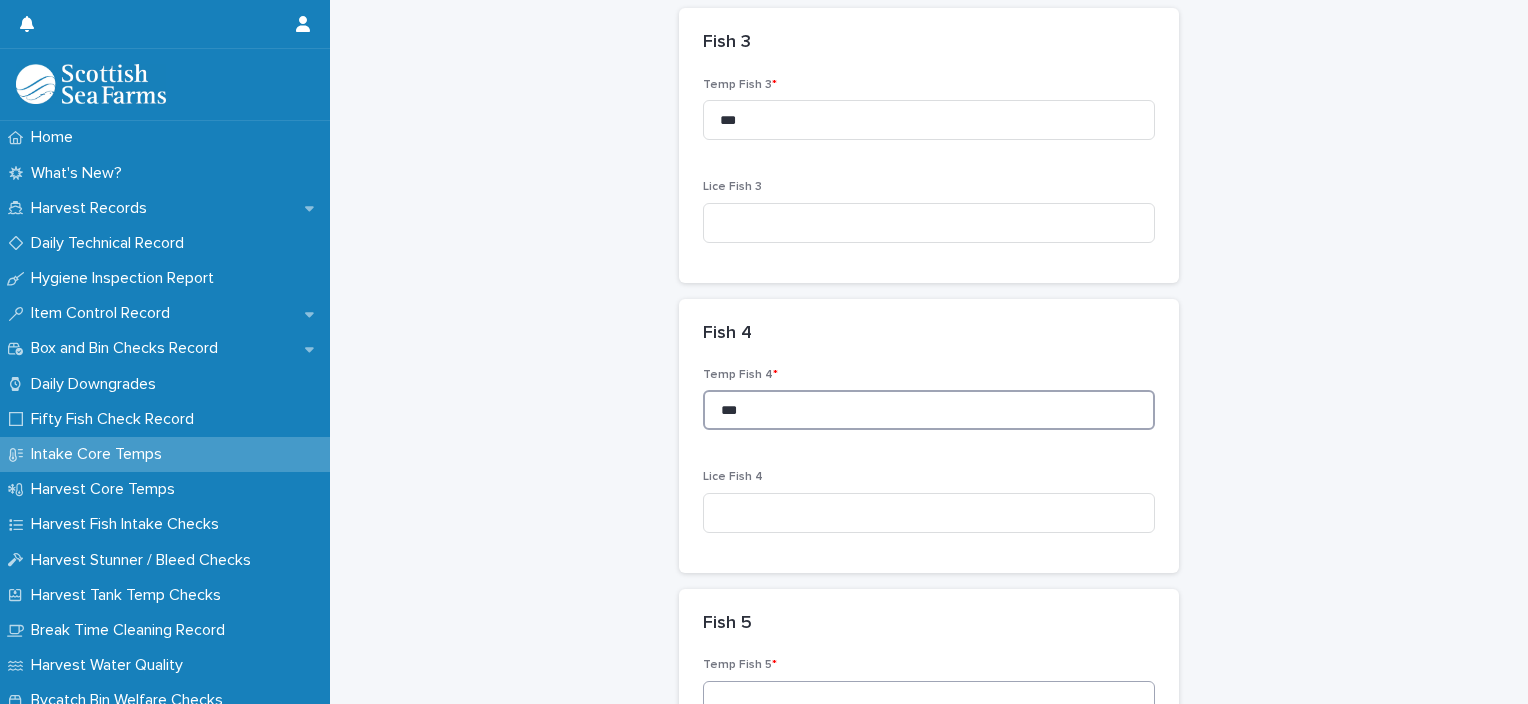 type on "***" 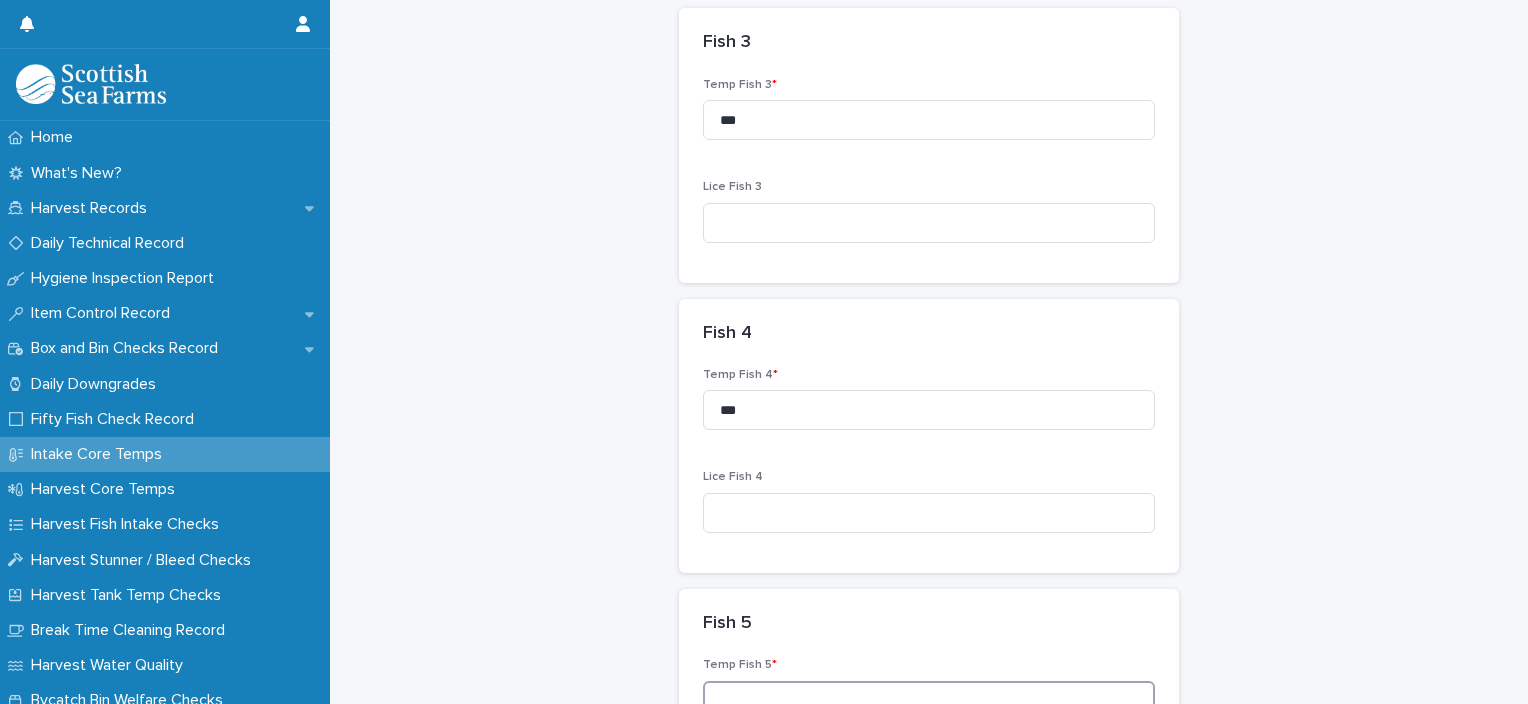 click at bounding box center (929, 701) 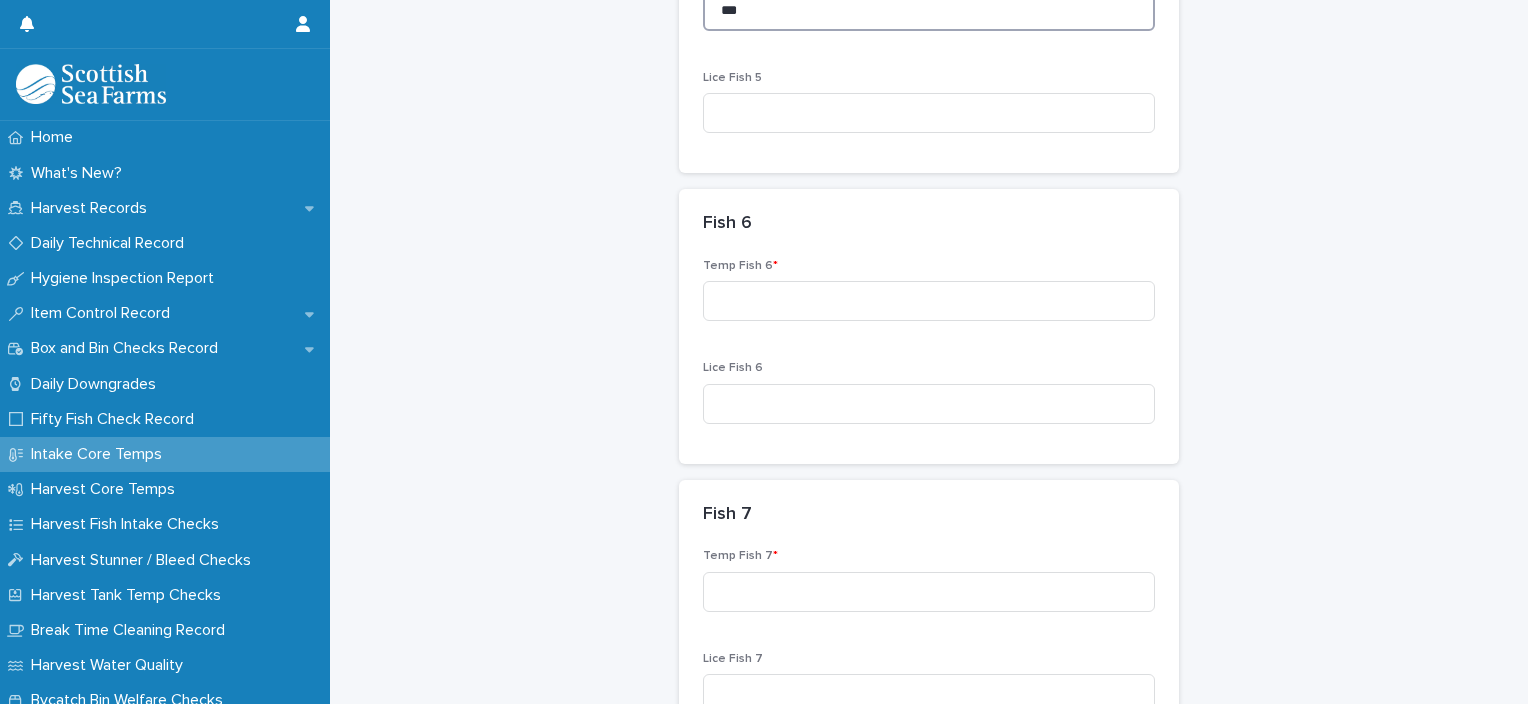 scroll, scrollTop: 1735, scrollLeft: 0, axis: vertical 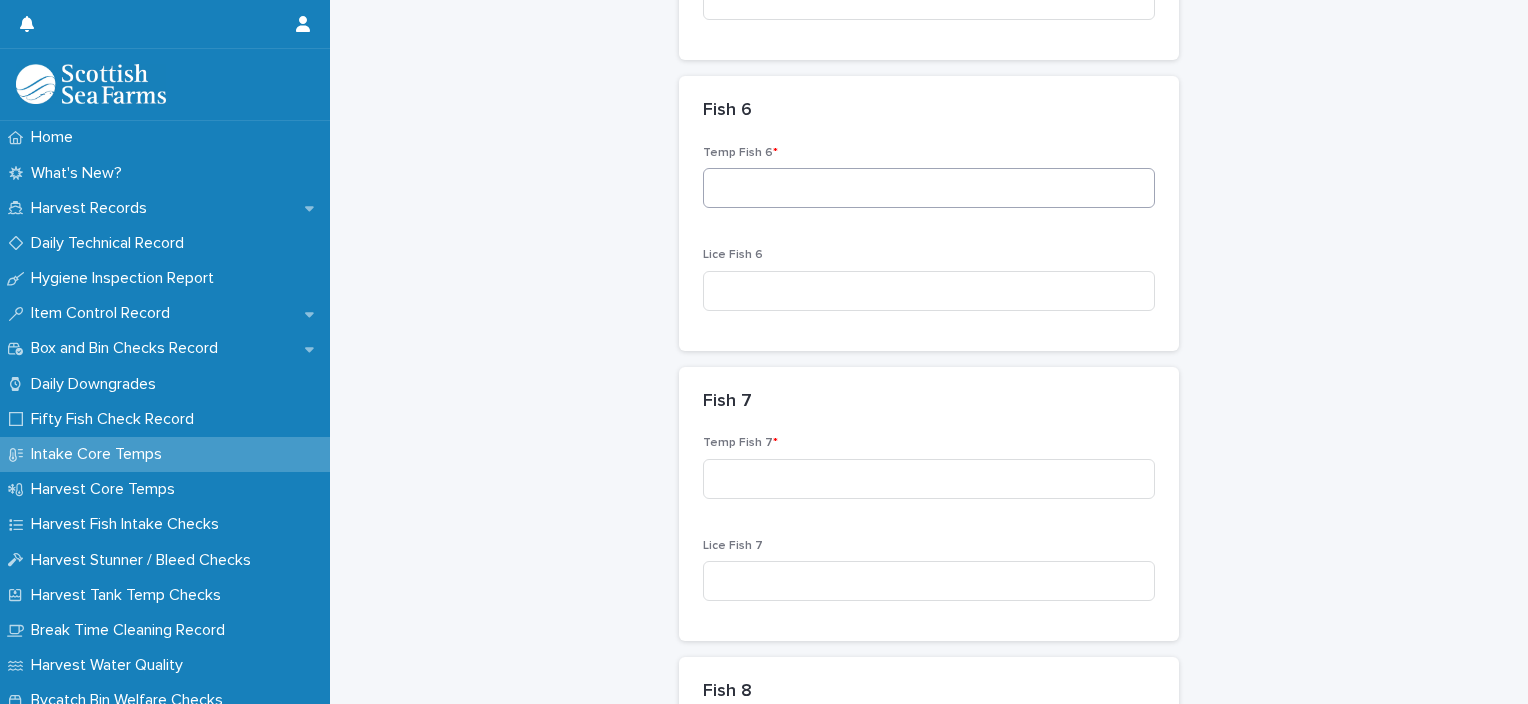 type on "***" 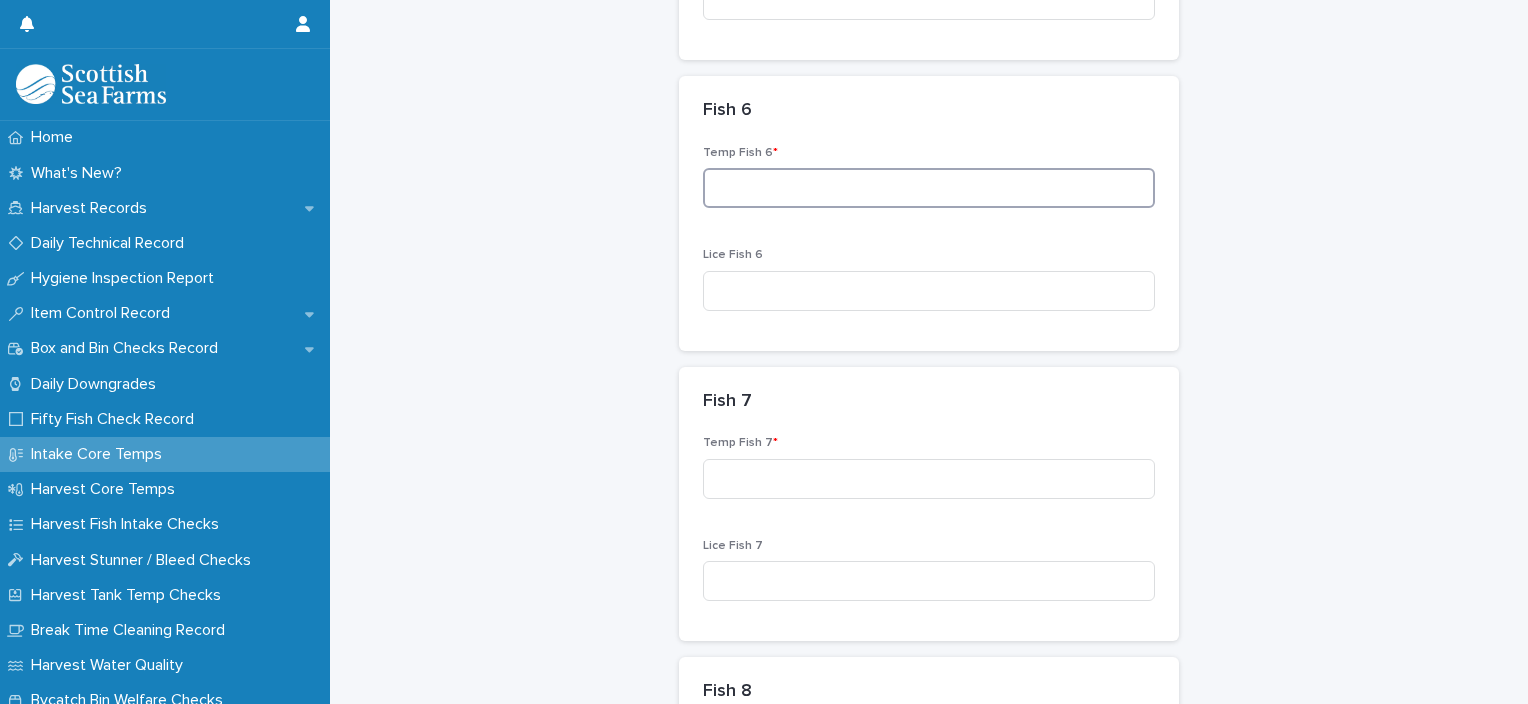 click at bounding box center (929, 188) 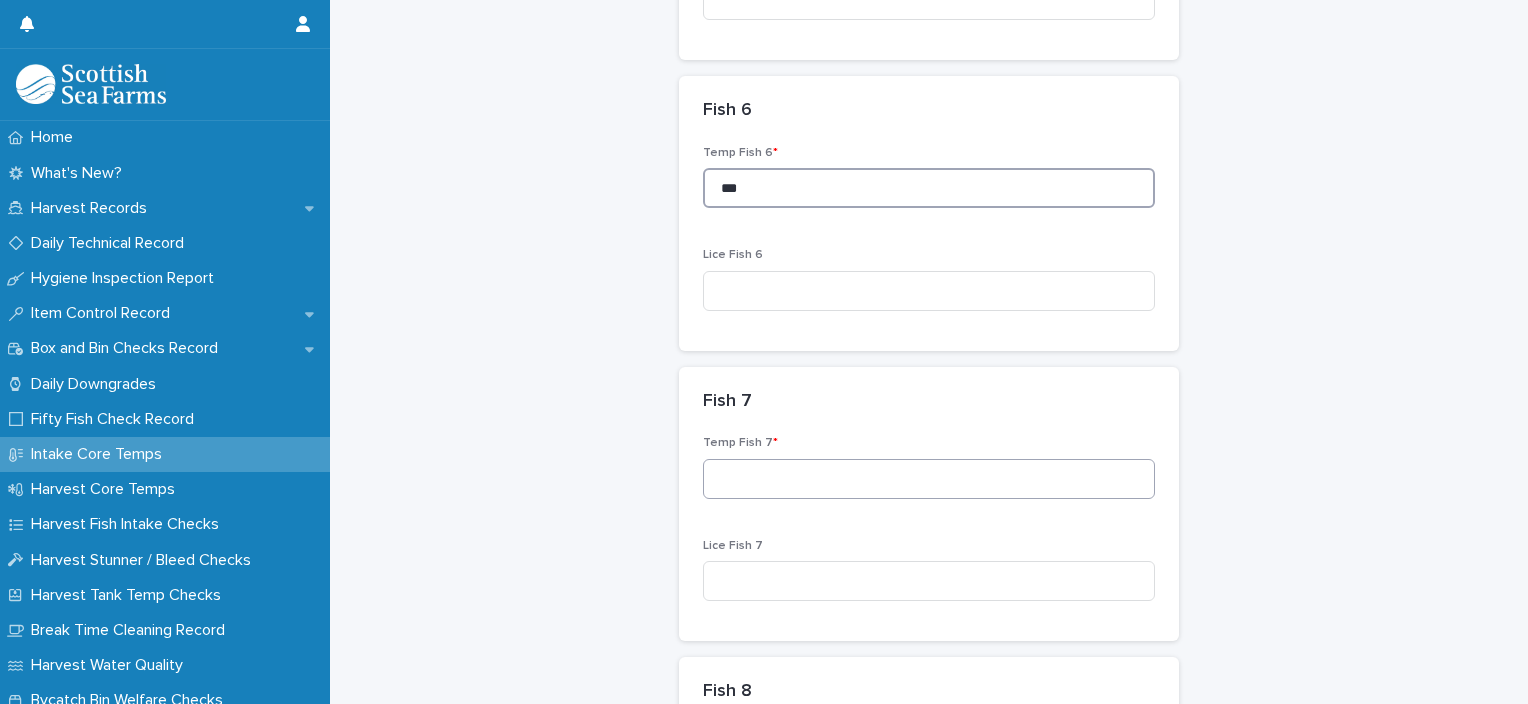 type on "***" 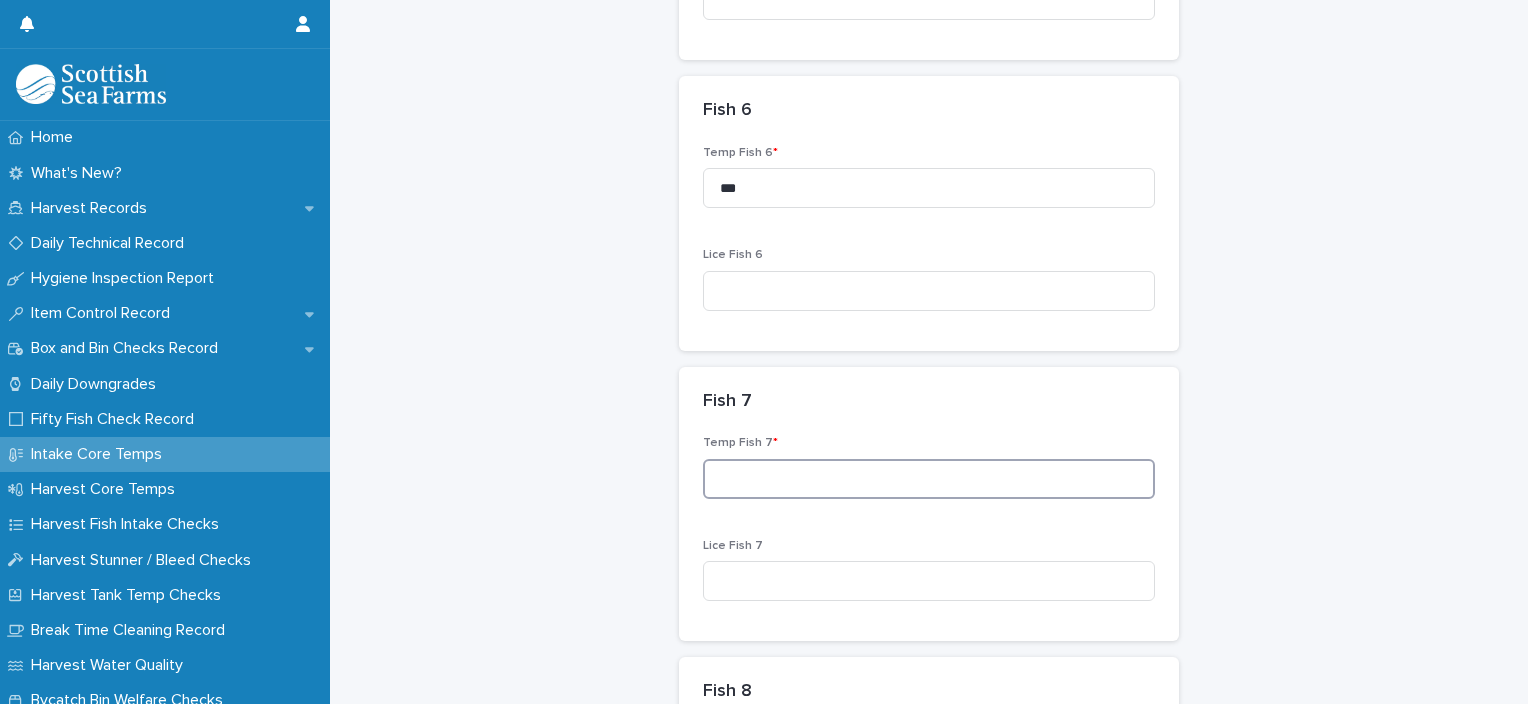 click at bounding box center [929, 479] 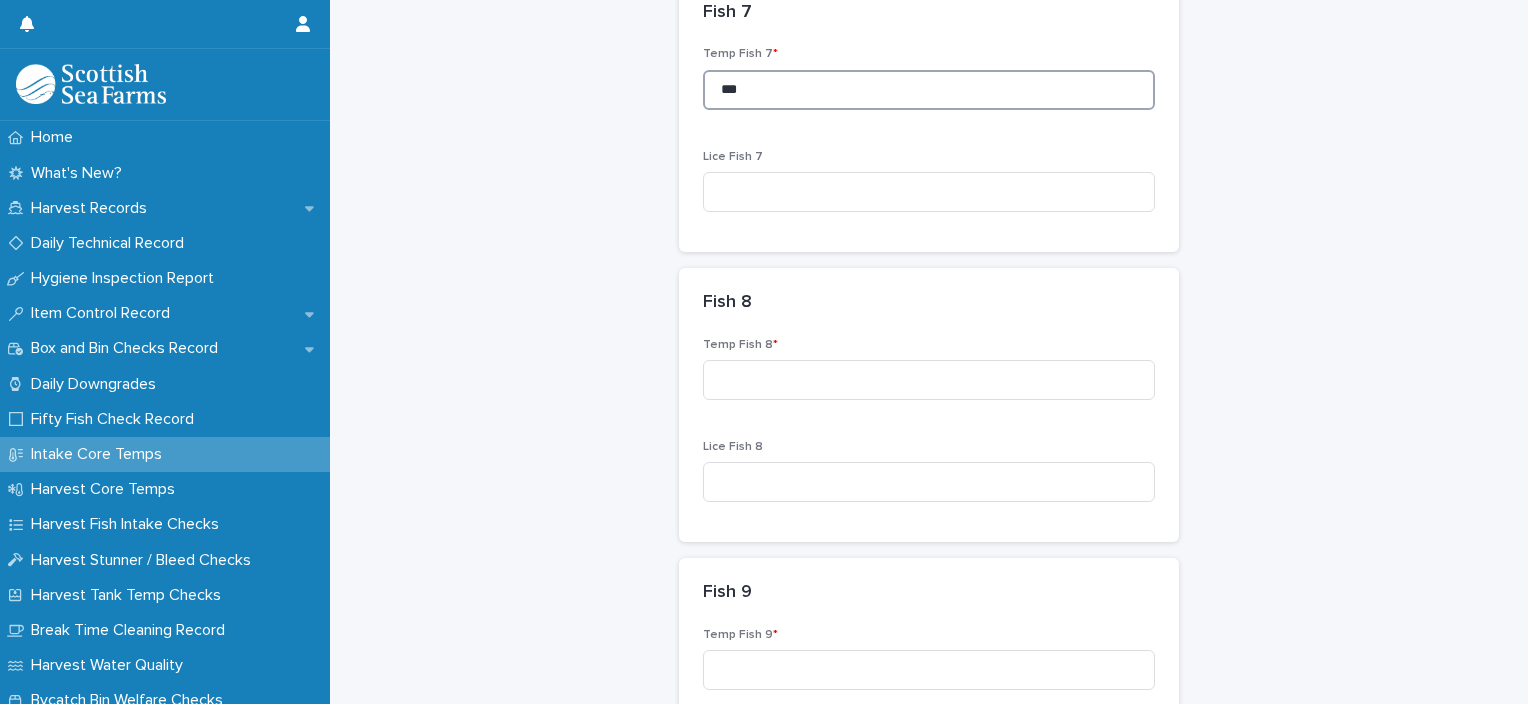 scroll, scrollTop: 2135, scrollLeft: 0, axis: vertical 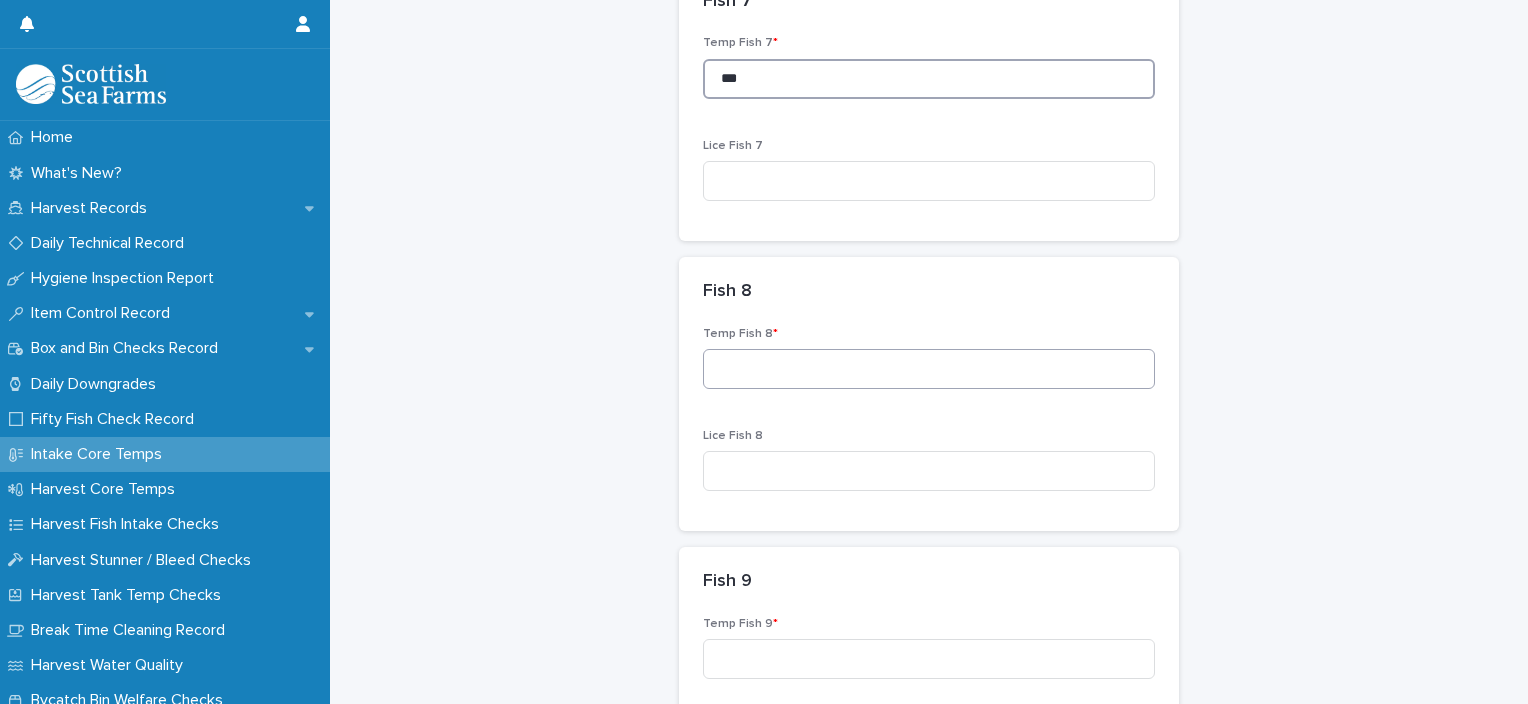 type on "***" 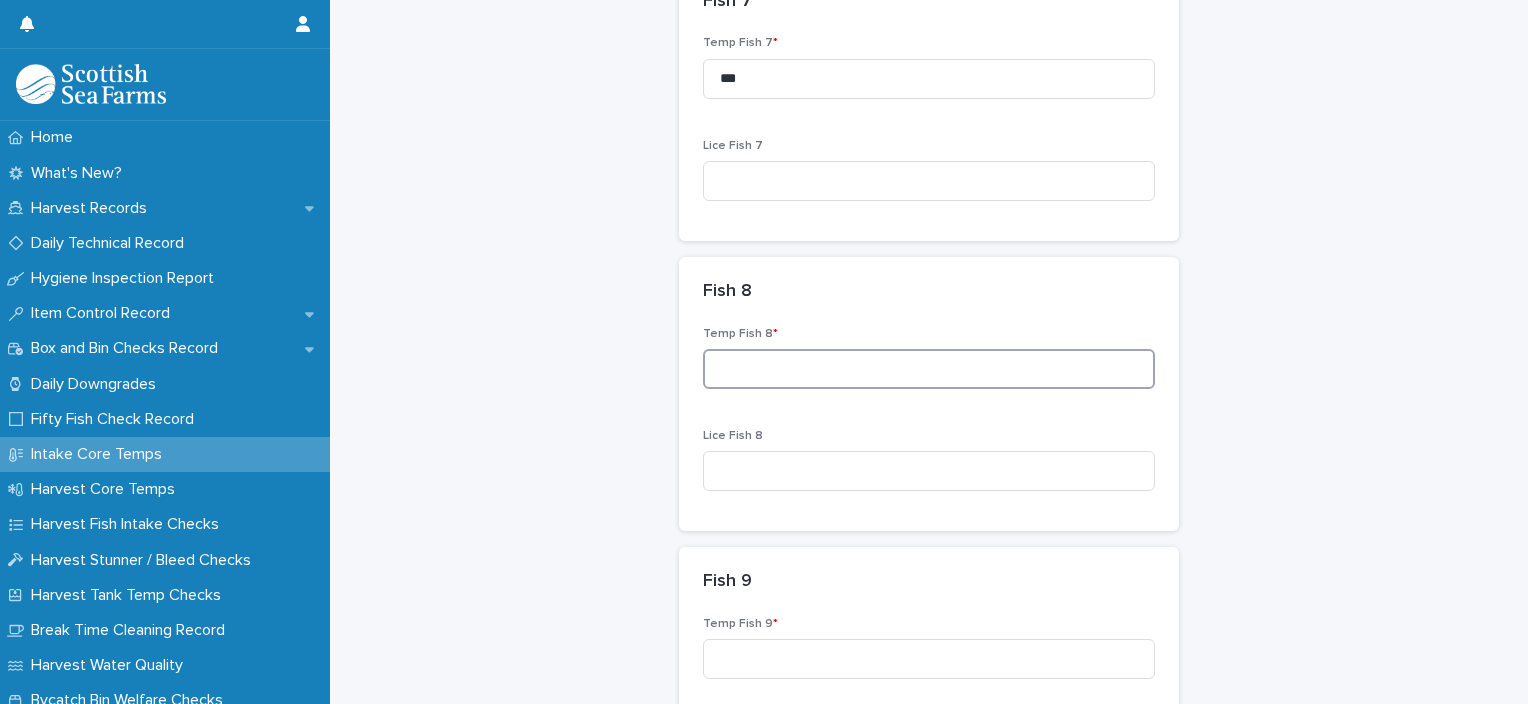 click at bounding box center (929, 369) 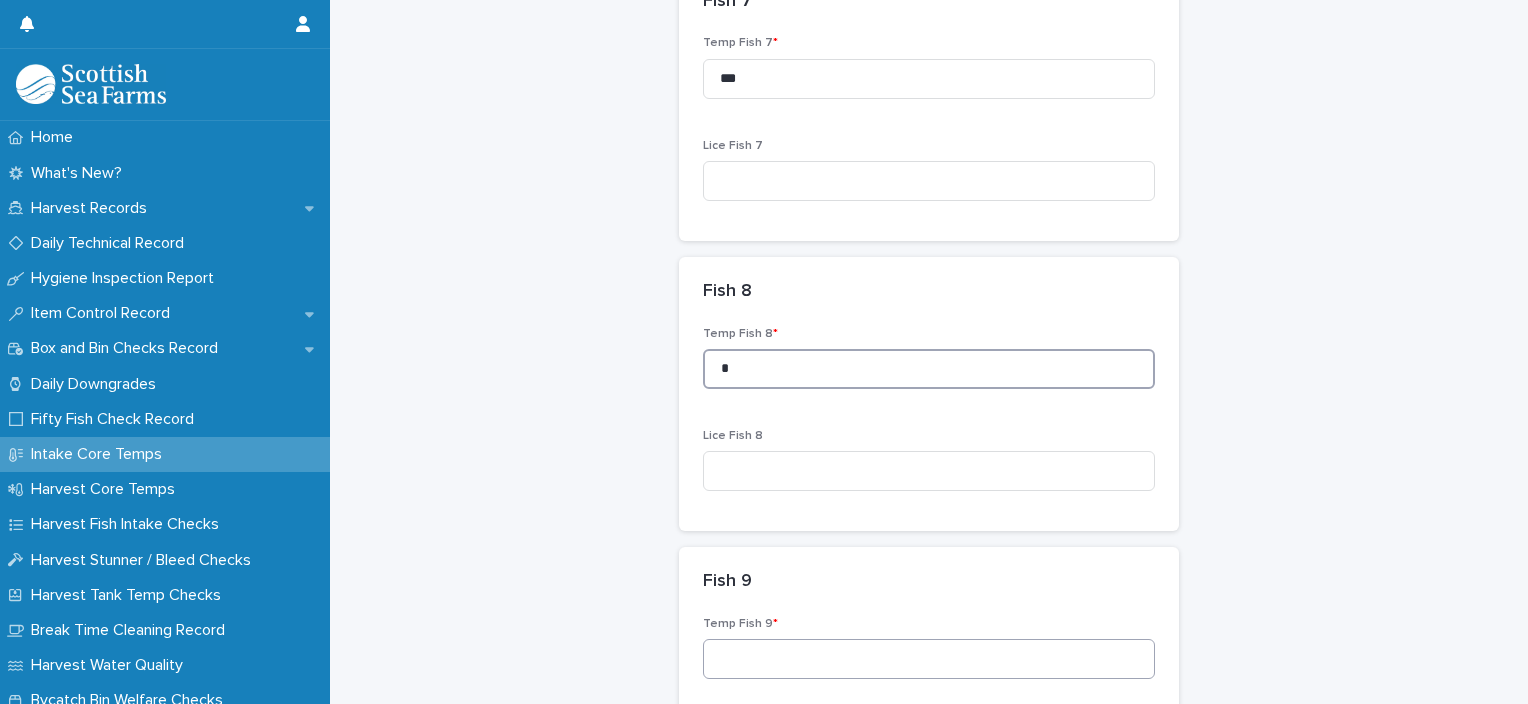 type on "*" 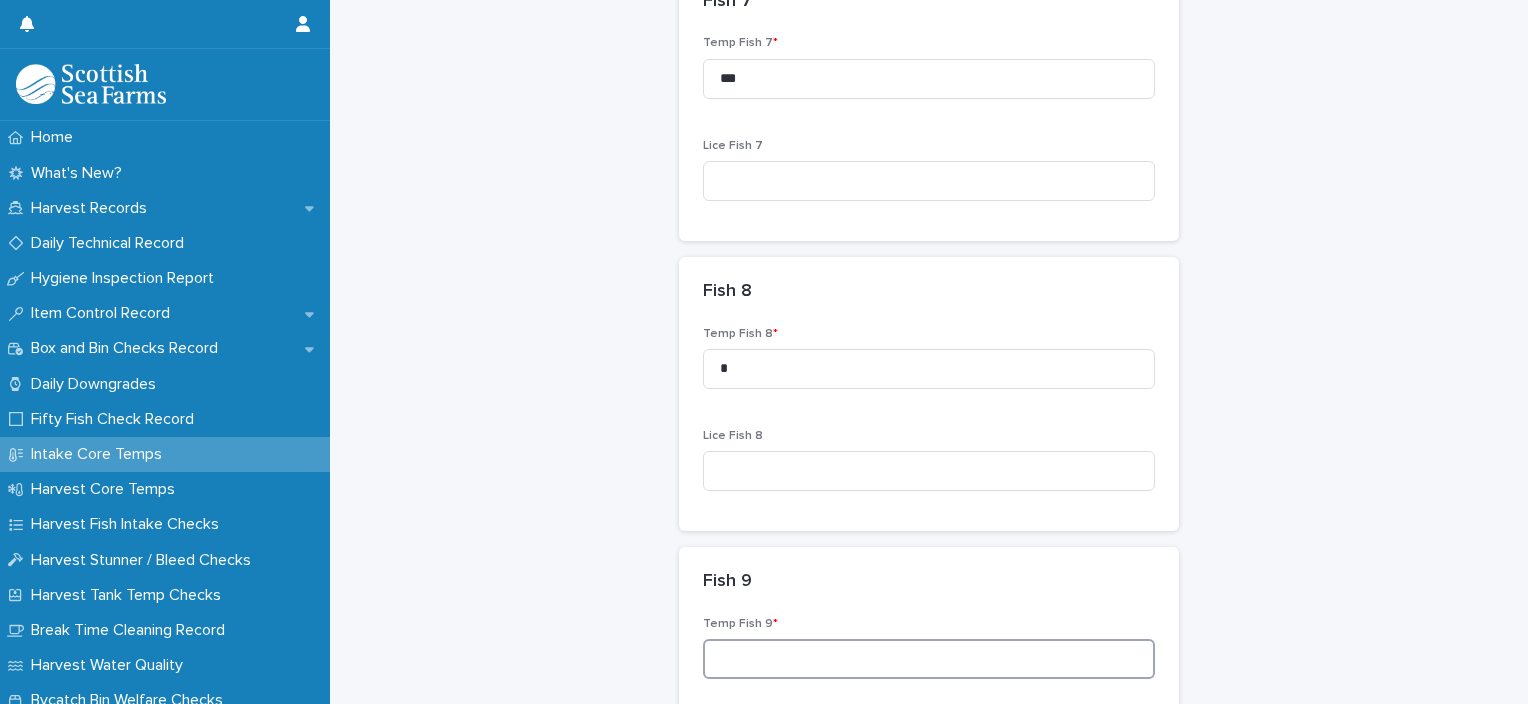 click at bounding box center (929, 659) 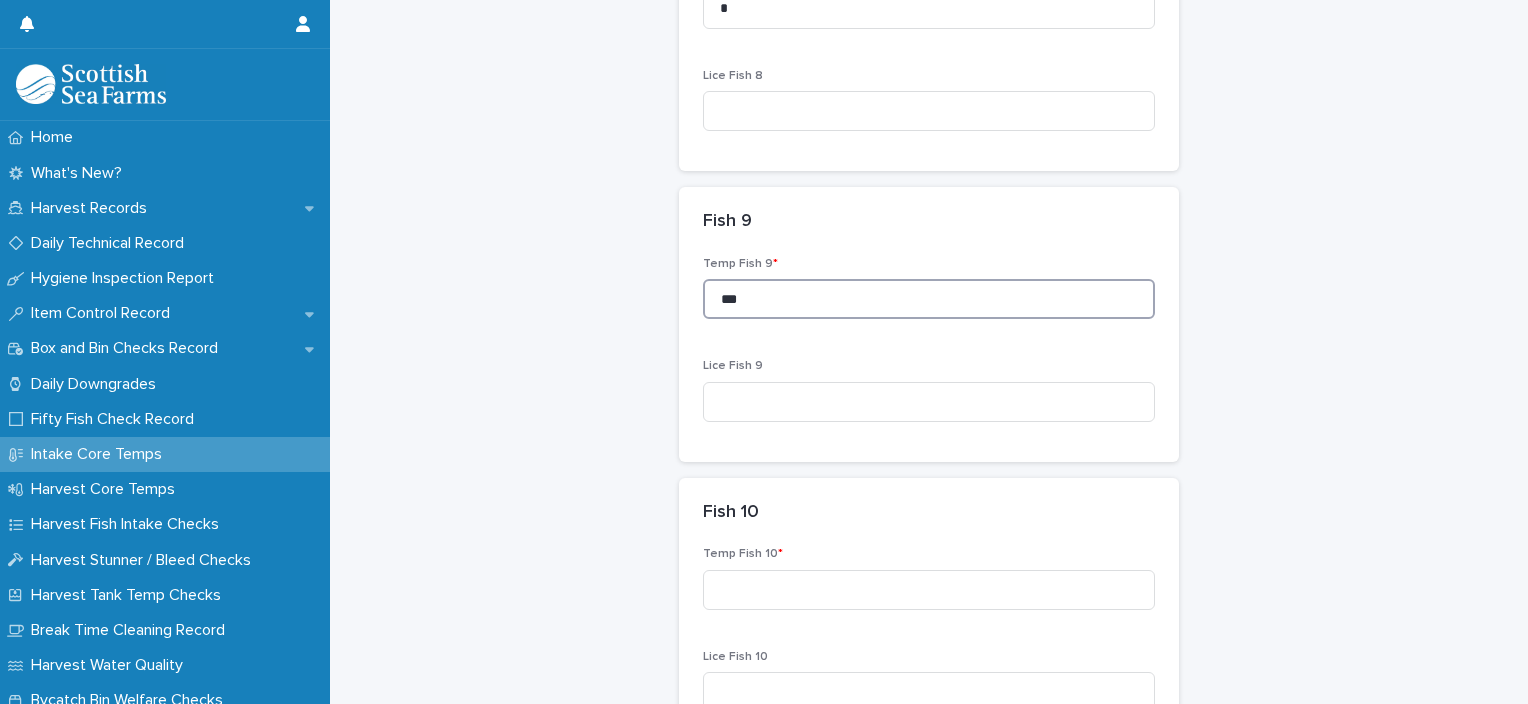 scroll, scrollTop: 2535, scrollLeft: 0, axis: vertical 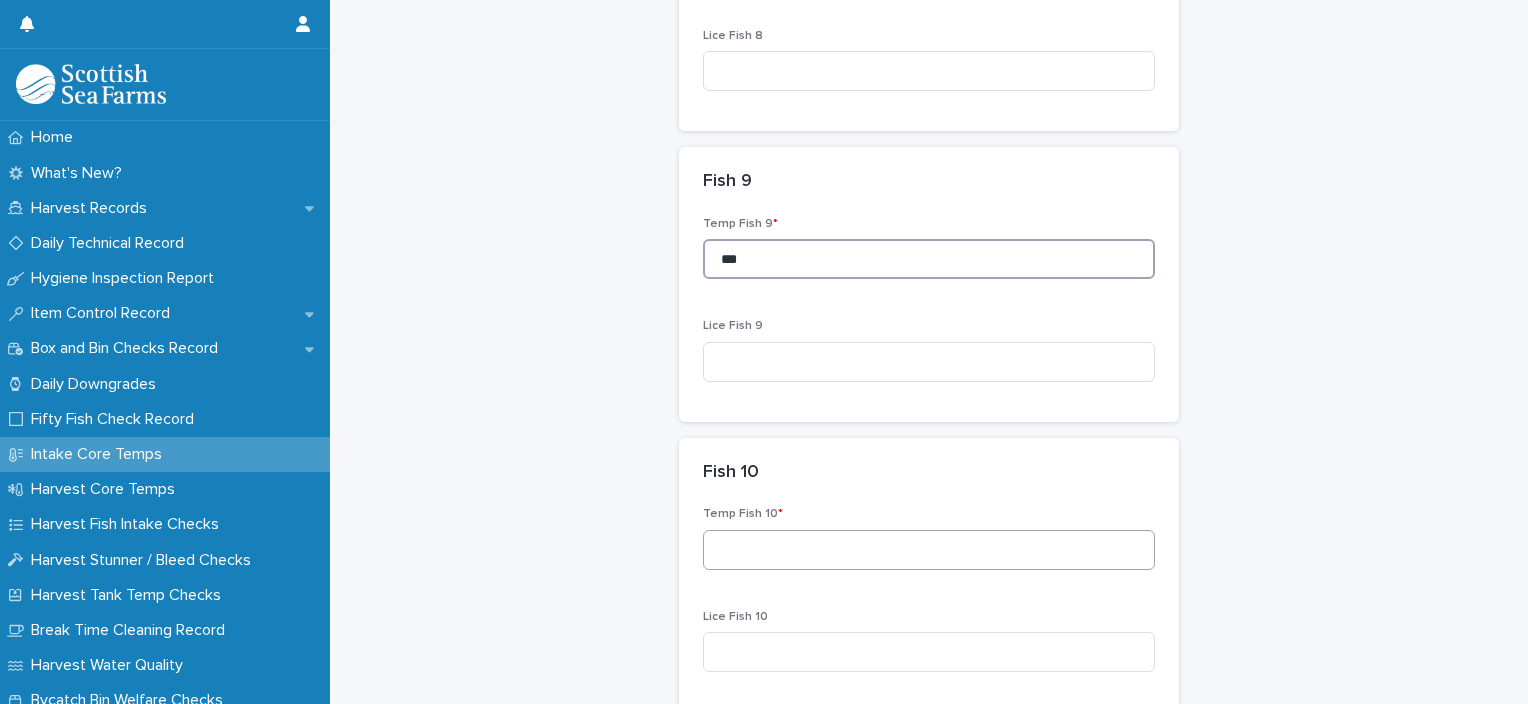 type on "***" 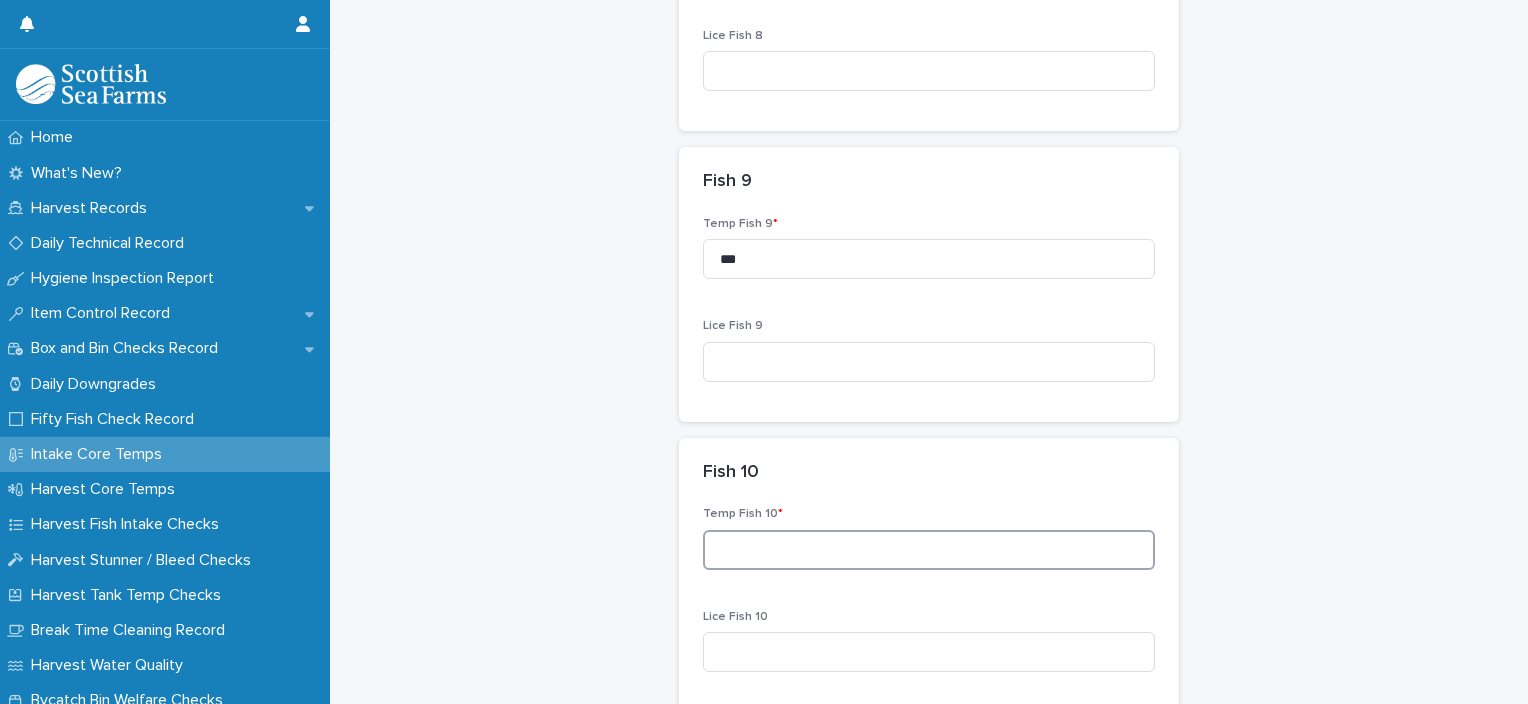 click at bounding box center (929, 550) 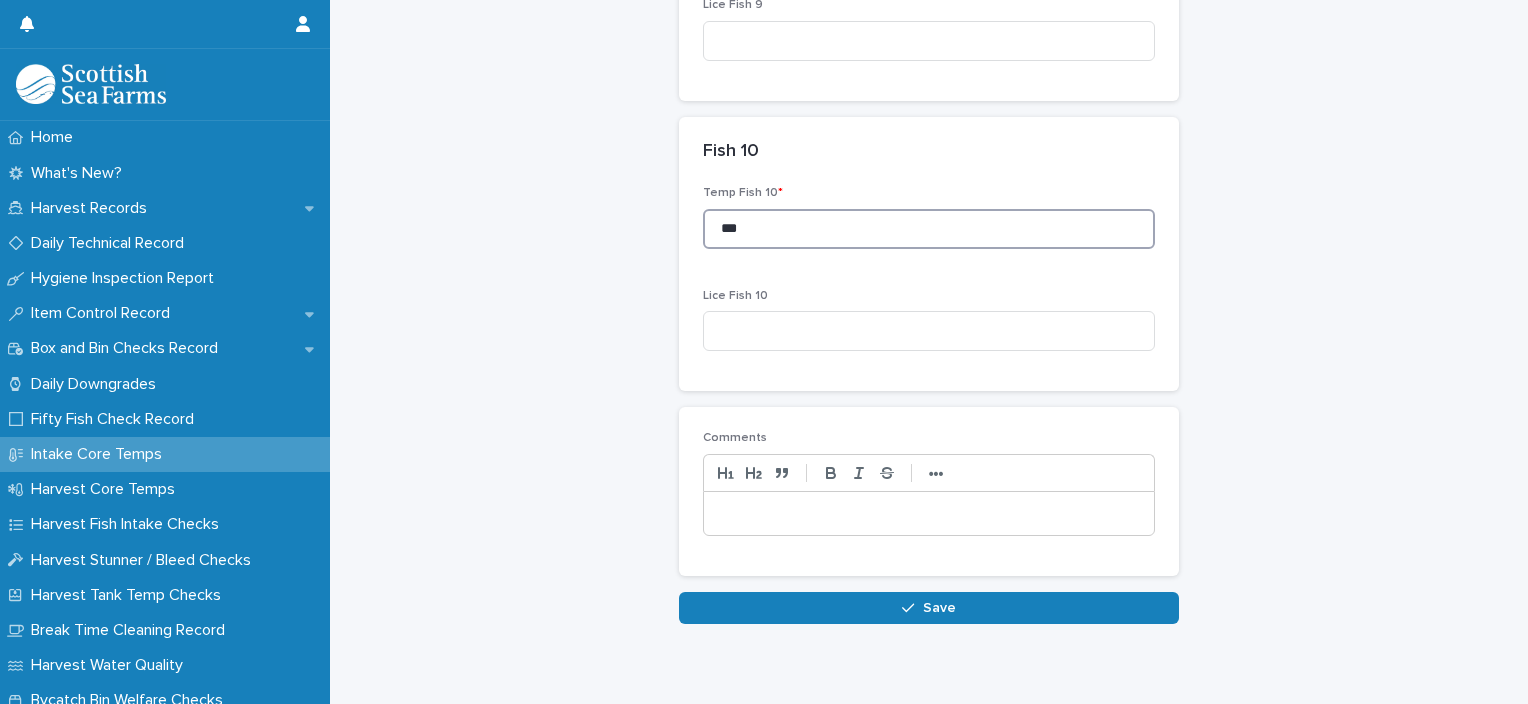 scroll, scrollTop: 2890, scrollLeft: 0, axis: vertical 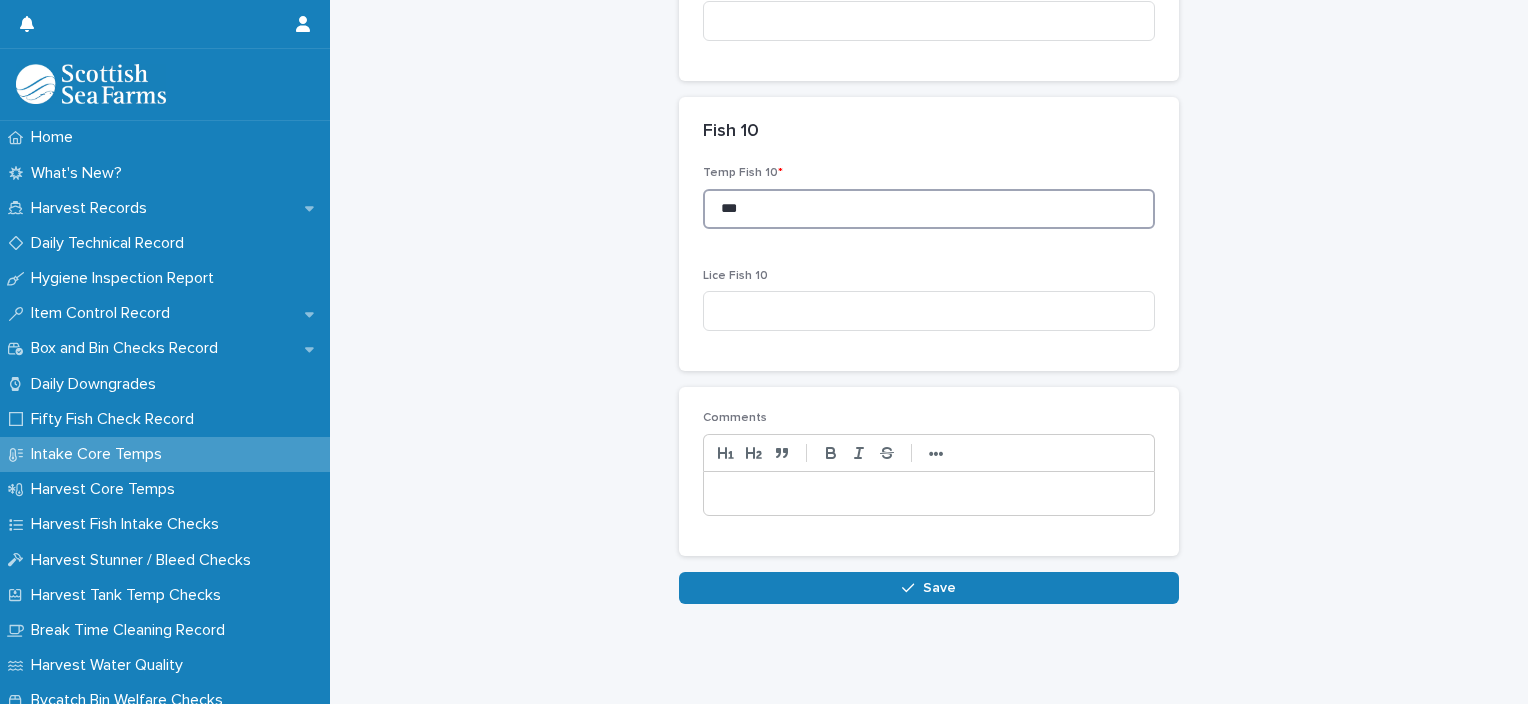 type on "***" 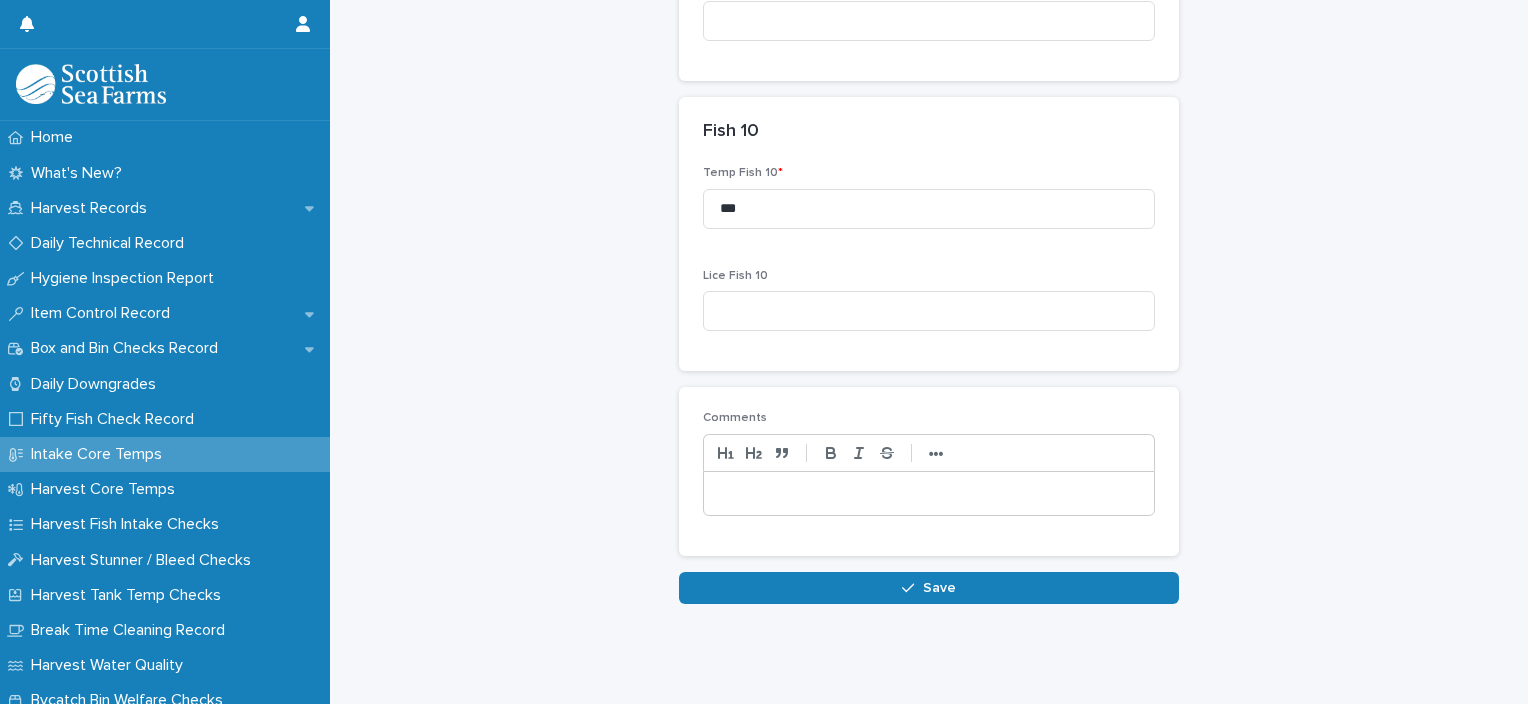 click at bounding box center [929, 494] 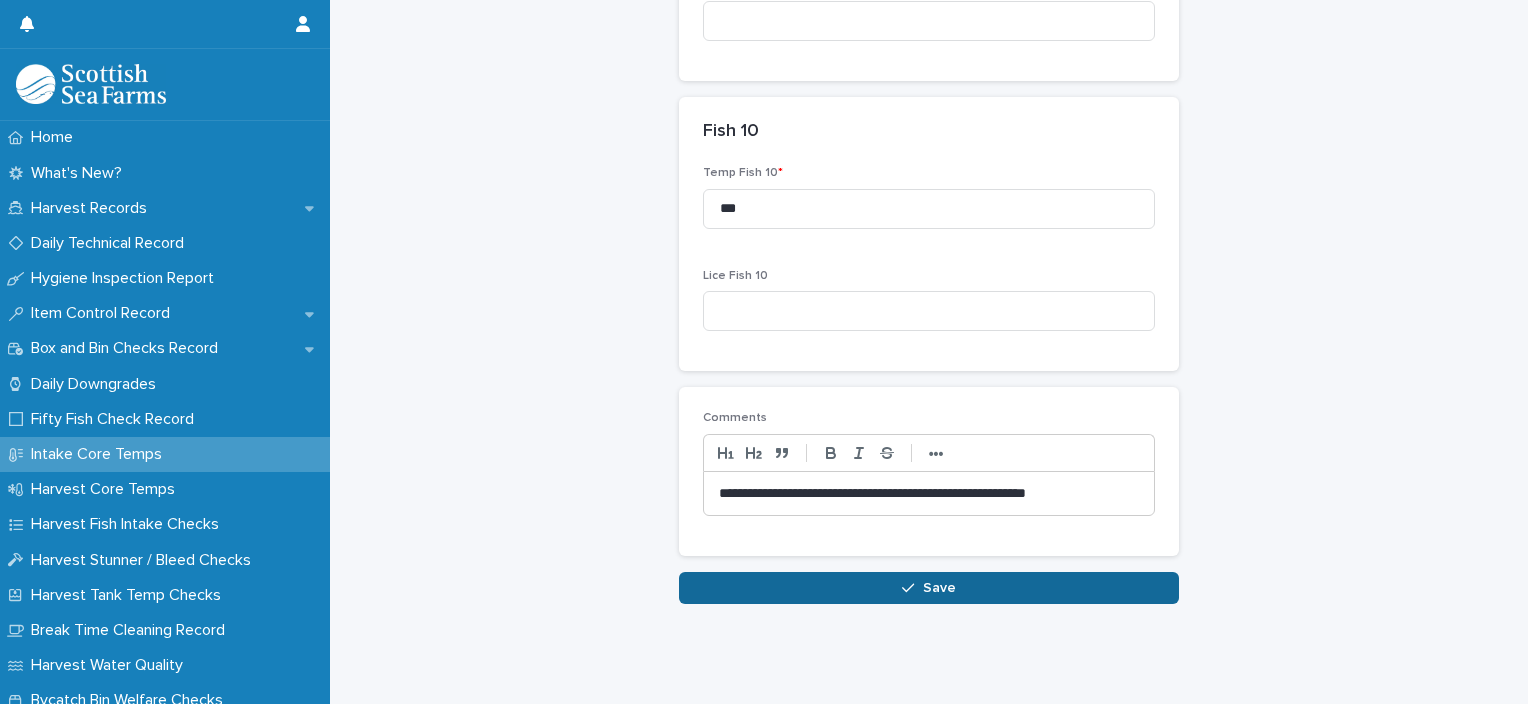 click on "Save" at bounding box center [929, 588] 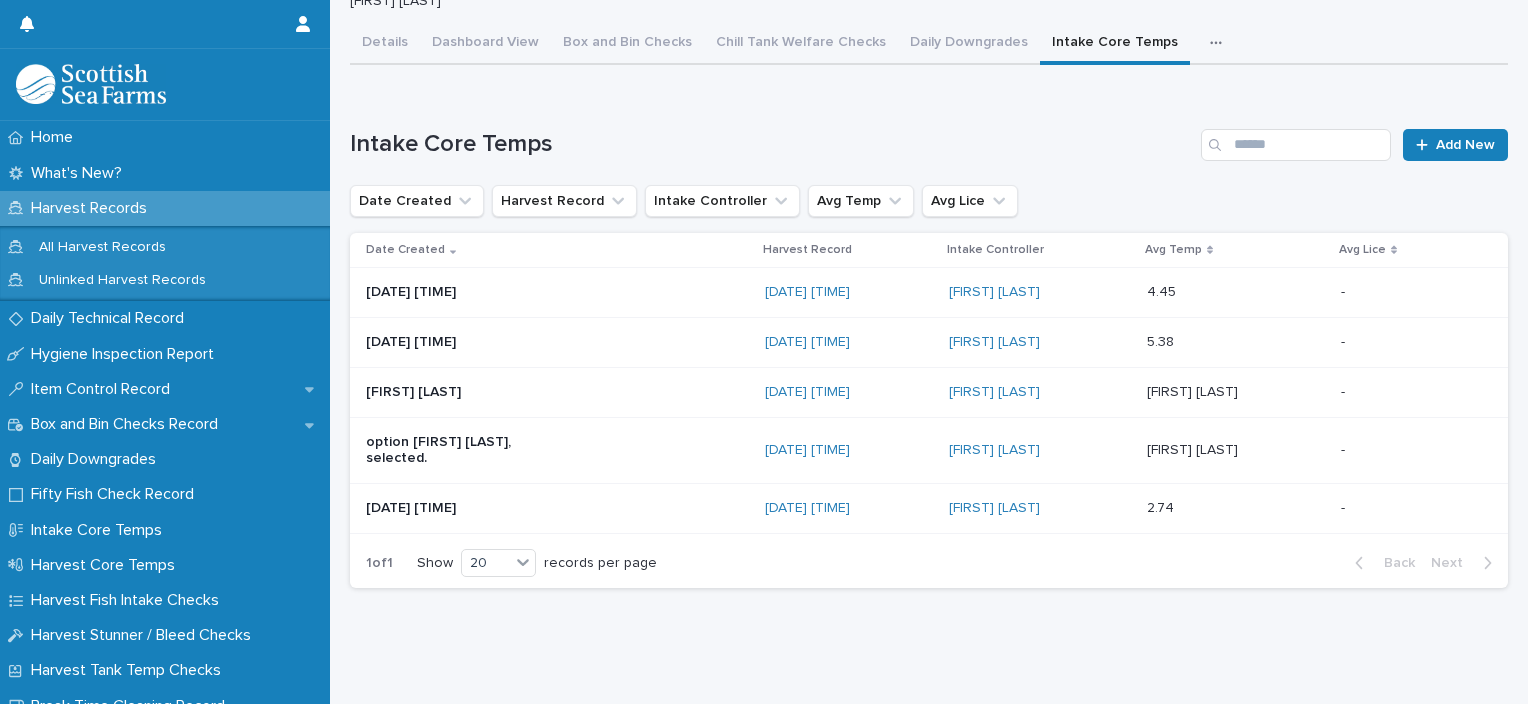 scroll, scrollTop: 179, scrollLeft: 0, axis: vertical 